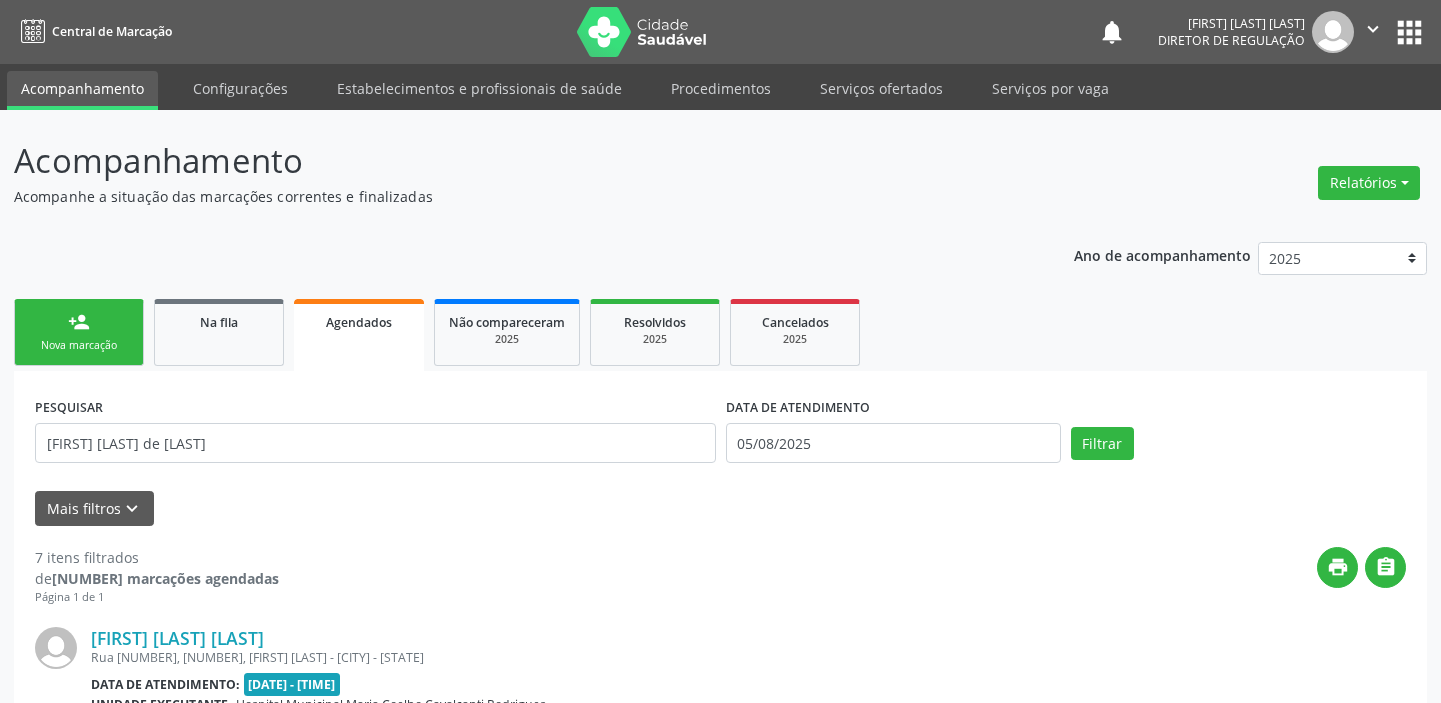 scroll, scrollTop: 0, scrollLeft: 0, axis: both 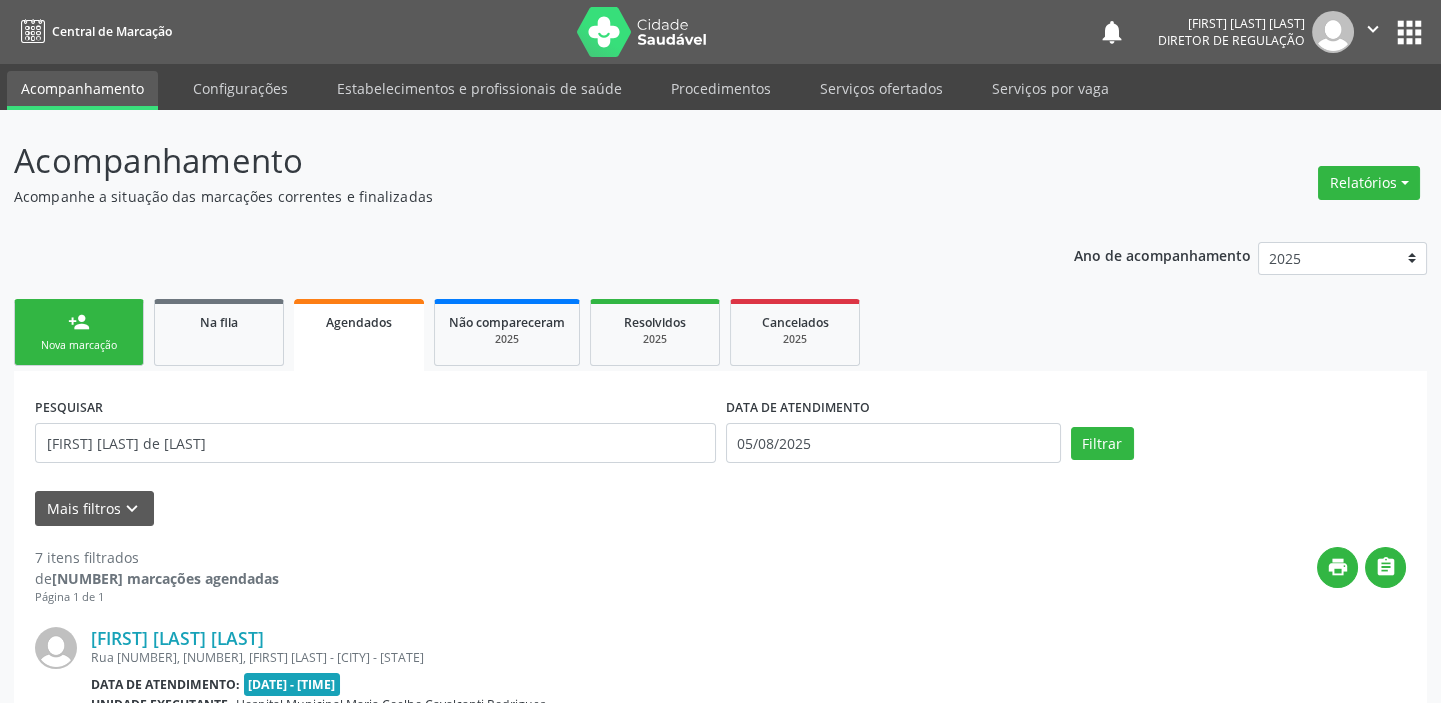 click on "person_add
Nova marcação" at bounding box center [79, 332] 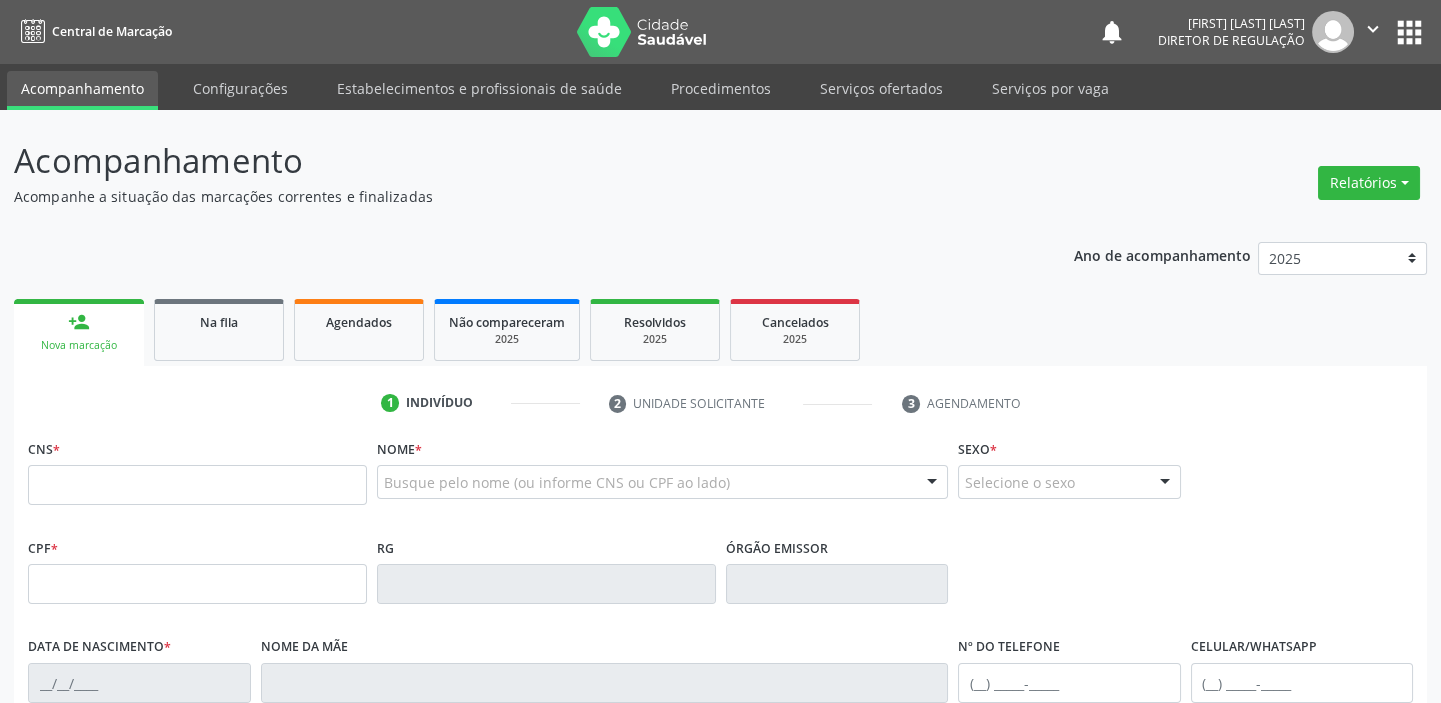 click on "person_add
Nova marcação" at bounding box center (79, 332) 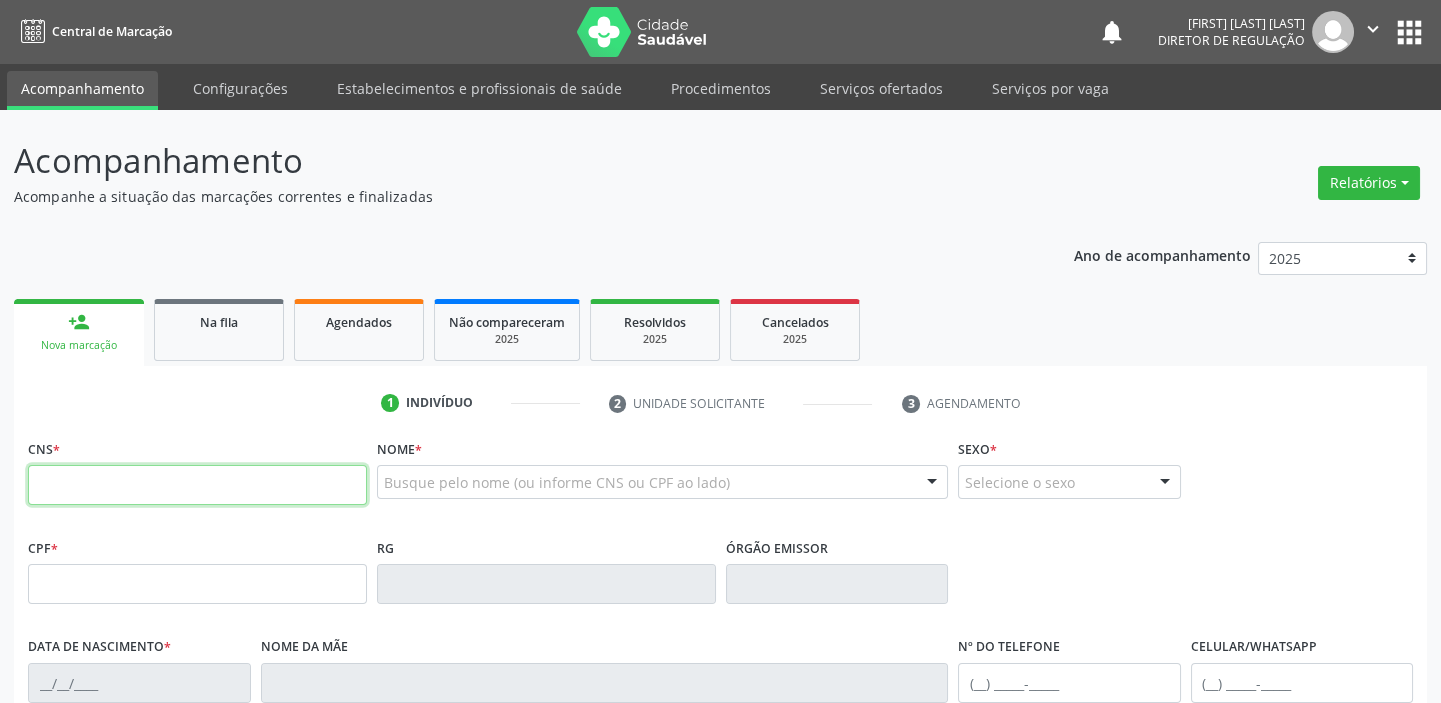 click at bounding box center [197, 485] 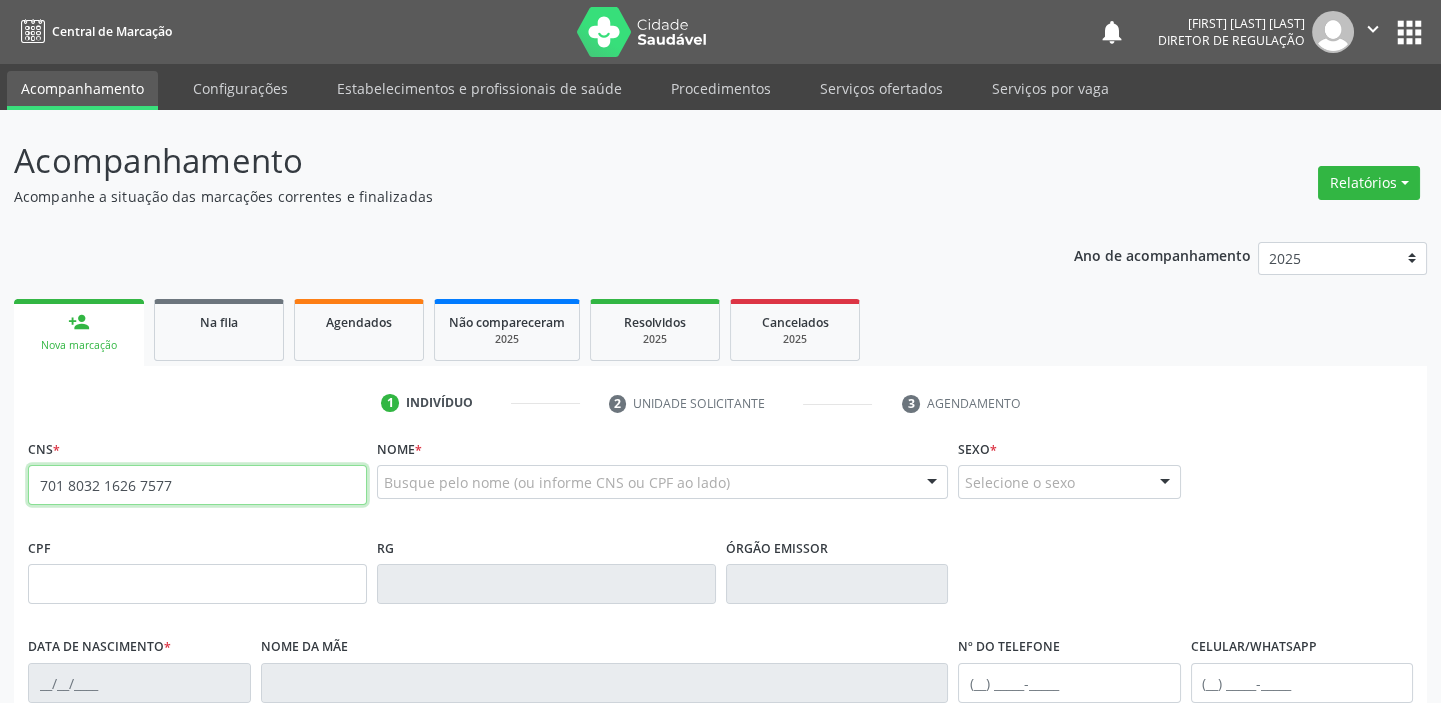 type on "701 8032 1626 7577" 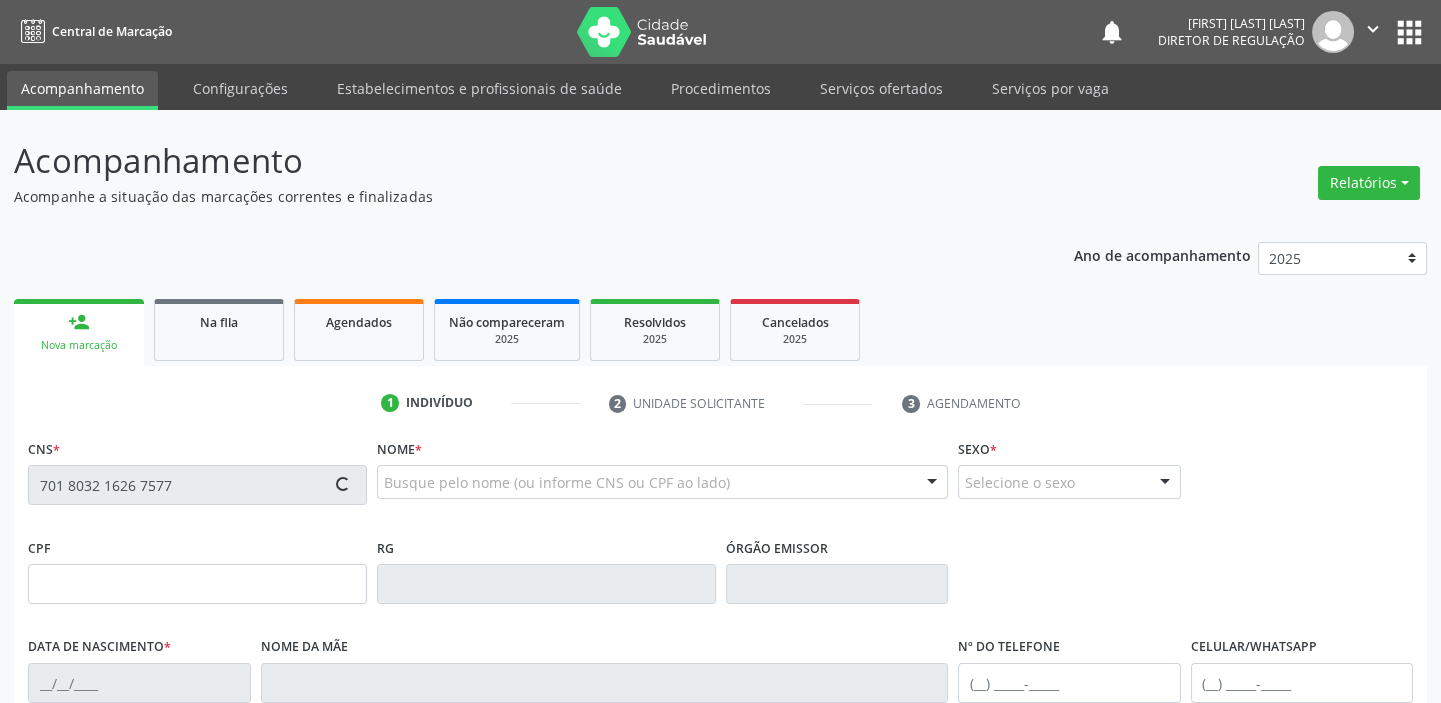 type on "[NUMBER]-[NUMBER]" 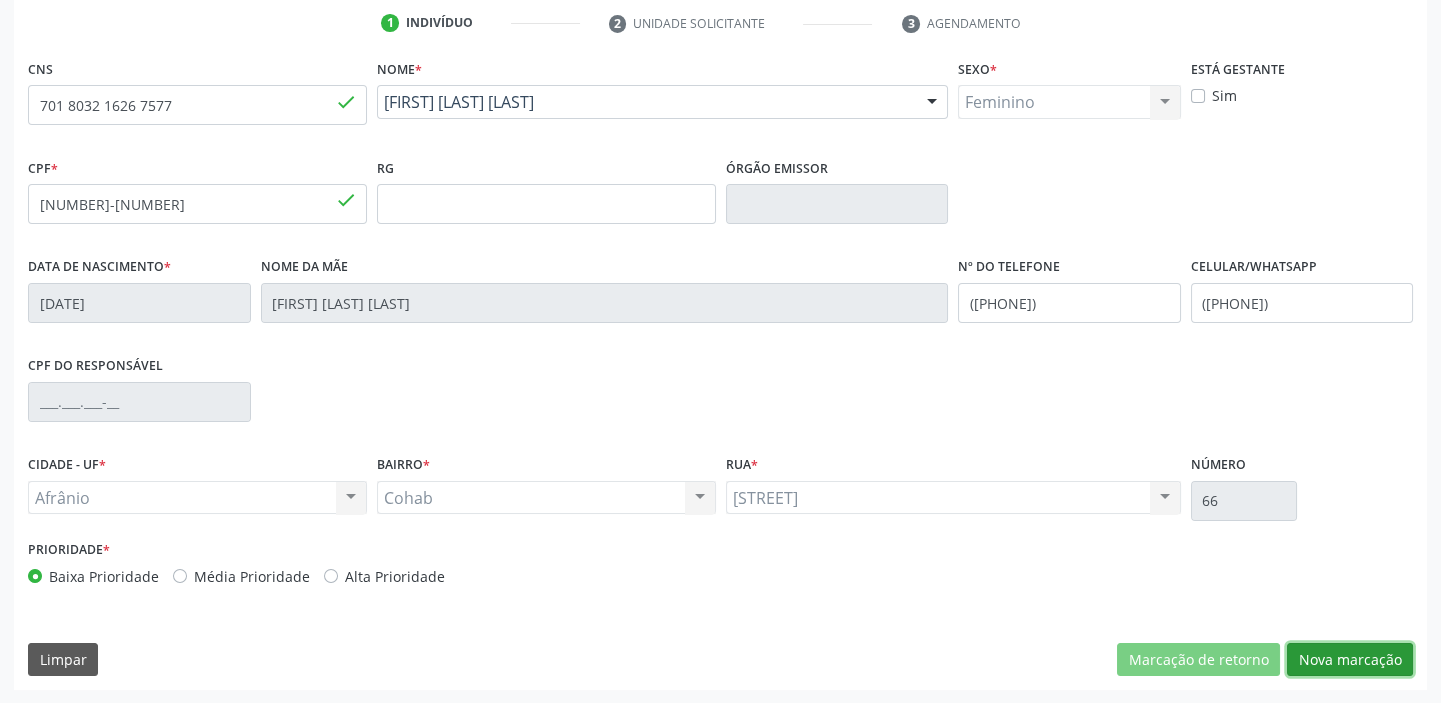 click on "Nova marcação" at bounding box center [1350, 660] 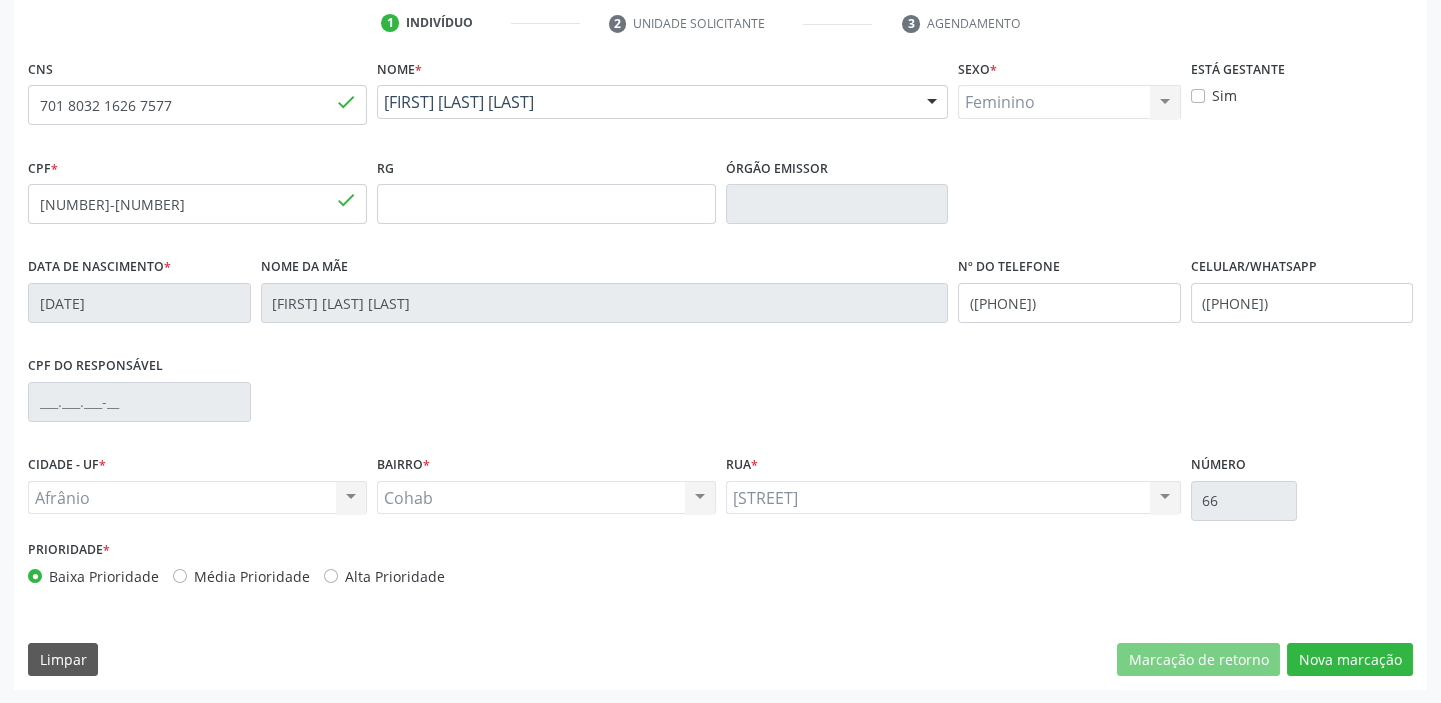 scroll, scrollTop: 201, scrollLeft: 0, axis: vertical 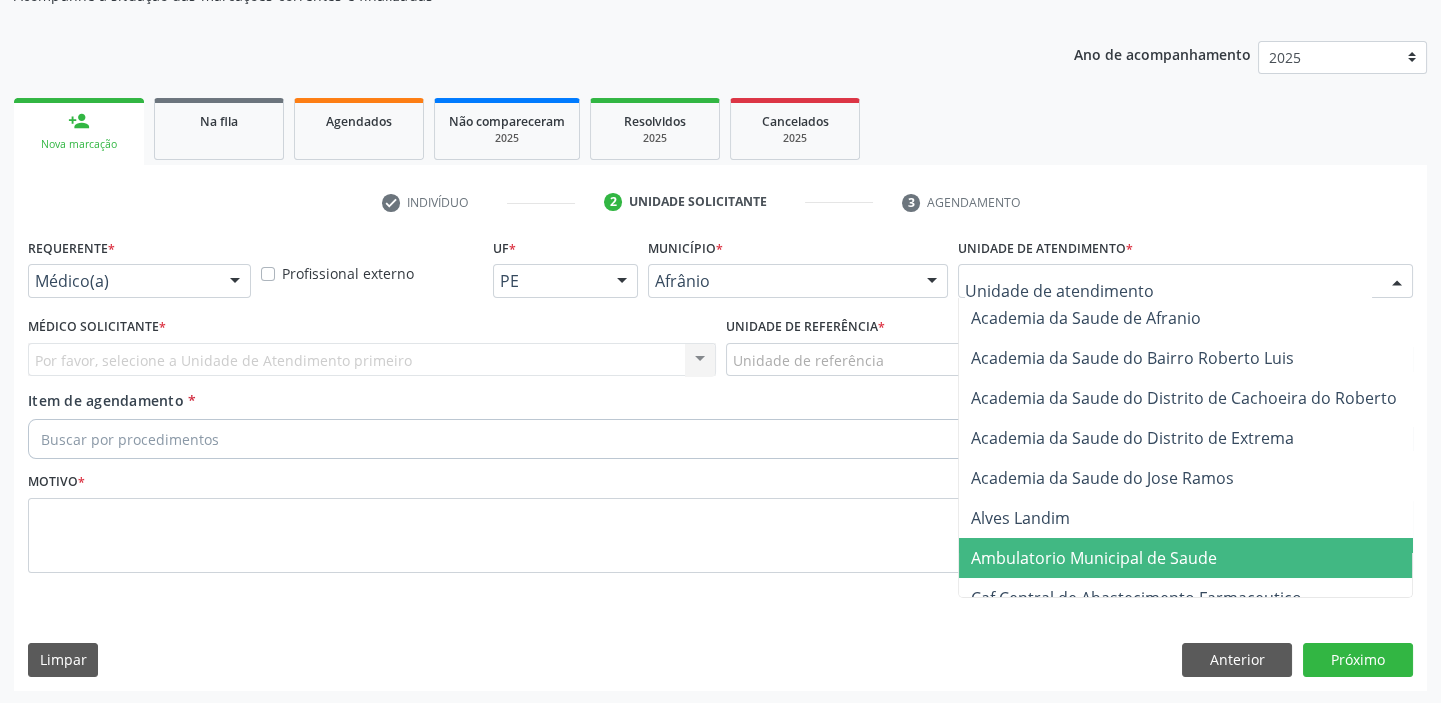 click on "Ambulatorio Municipal de Saude" at bounding box center (1094, 558) 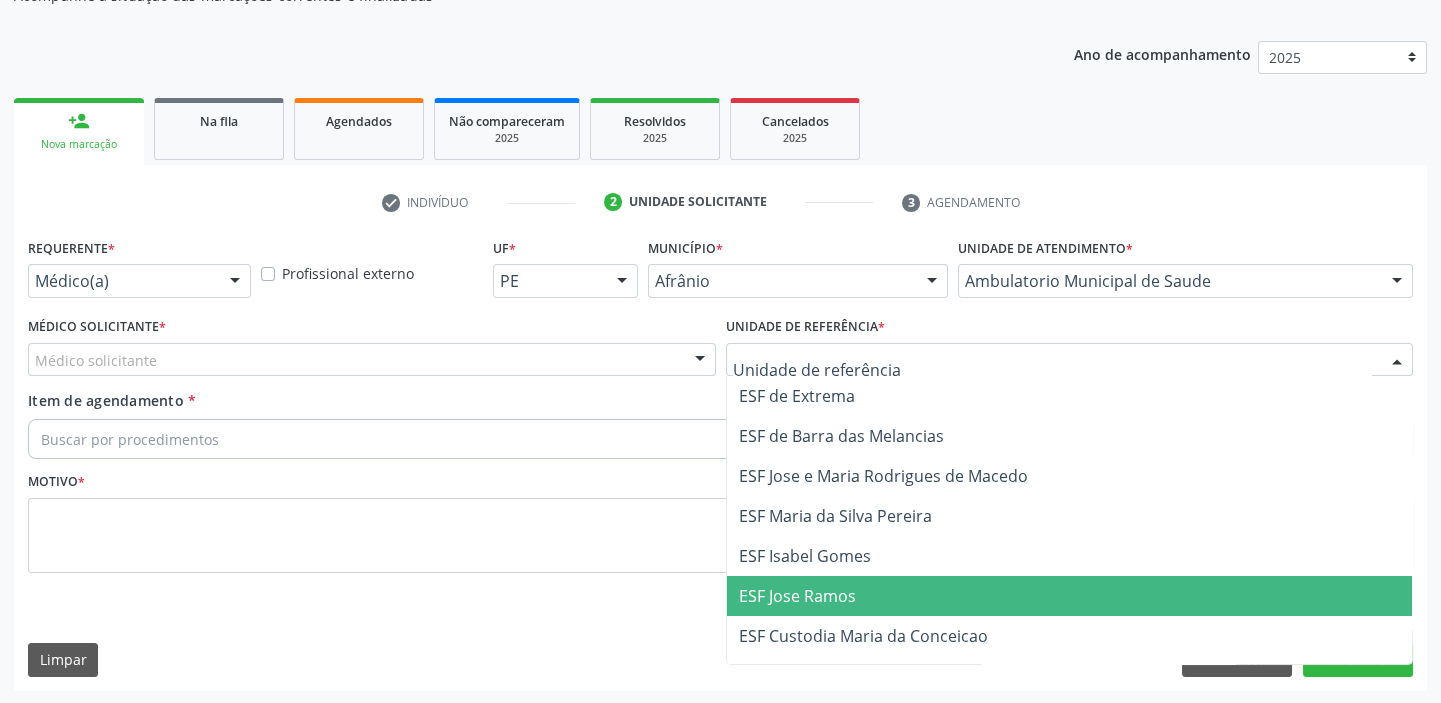click on "ESF Jose Ramos" at bounding box center (797, 596) 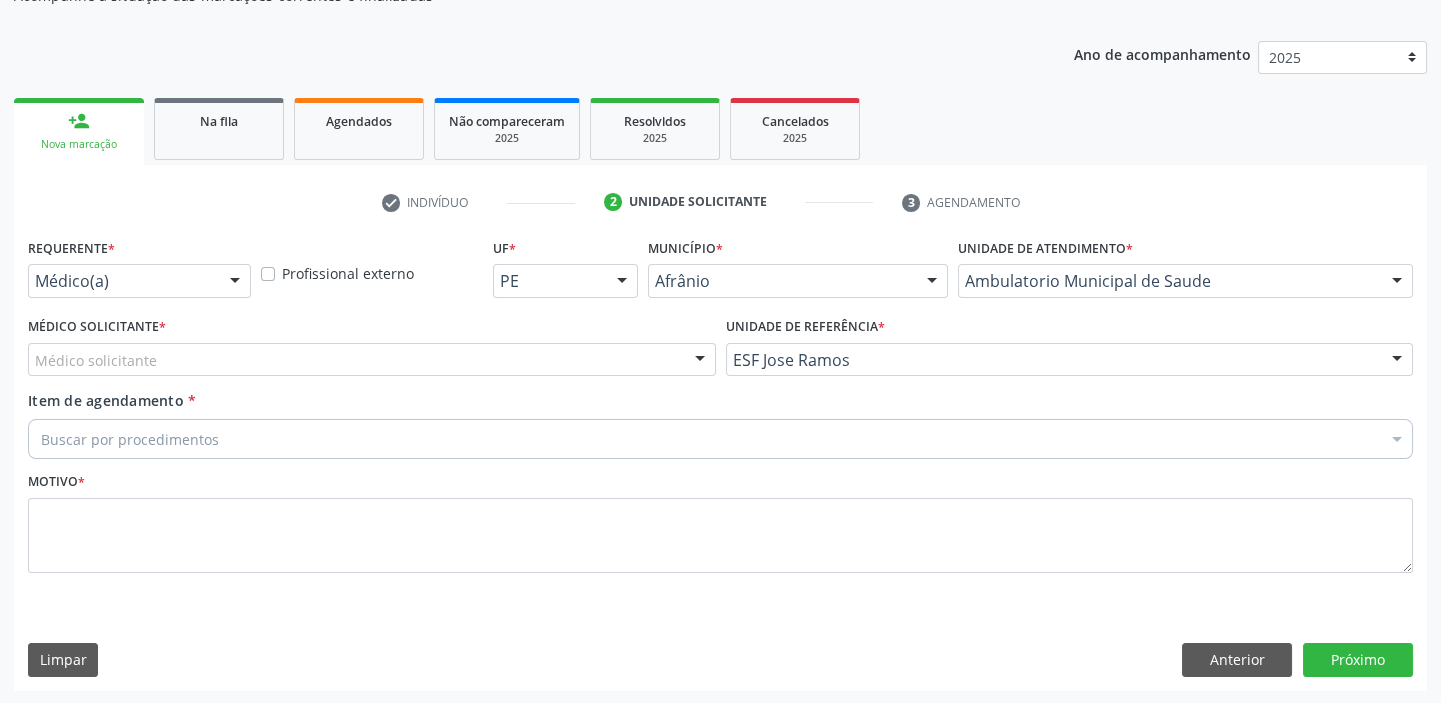click on "Médico solicitante" at bounding box center (372, 360) 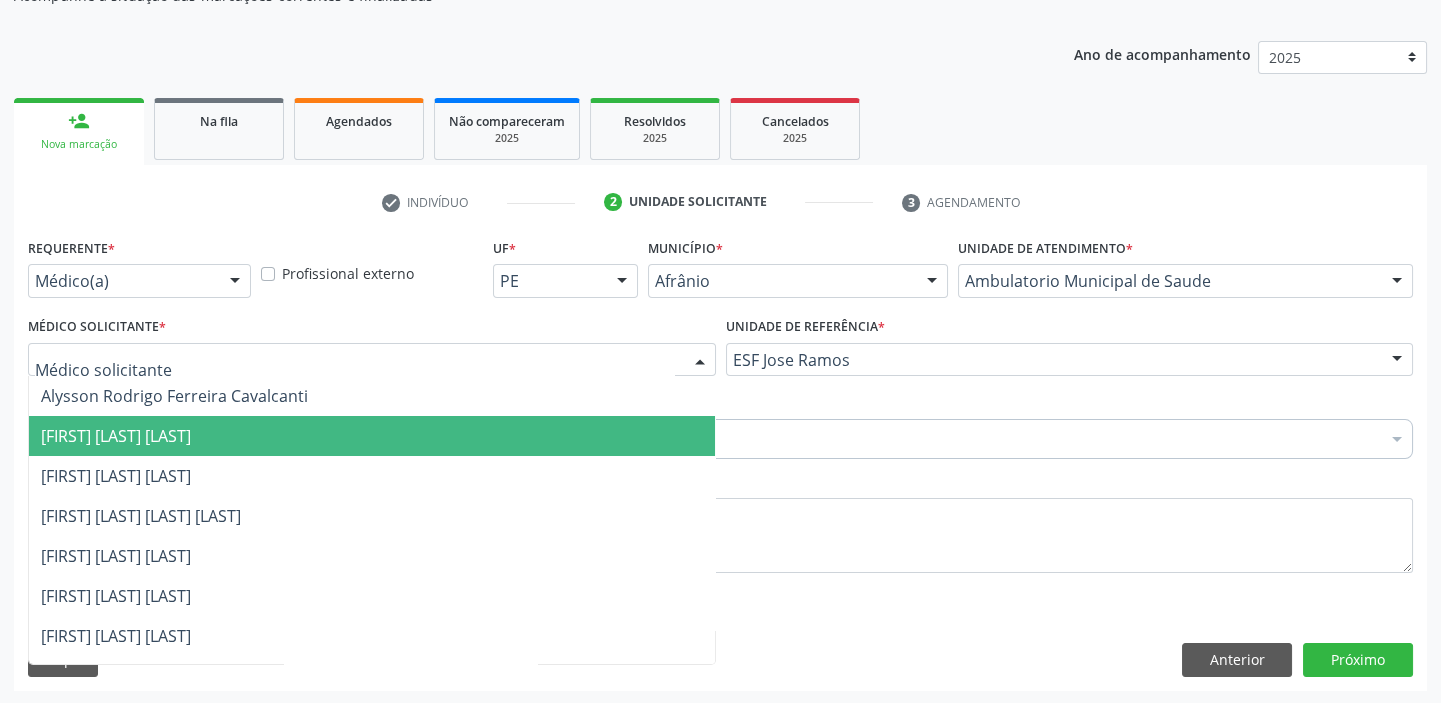 click on "[FIRST] [LAST] [LAST]" at bounding box center (372, 436) 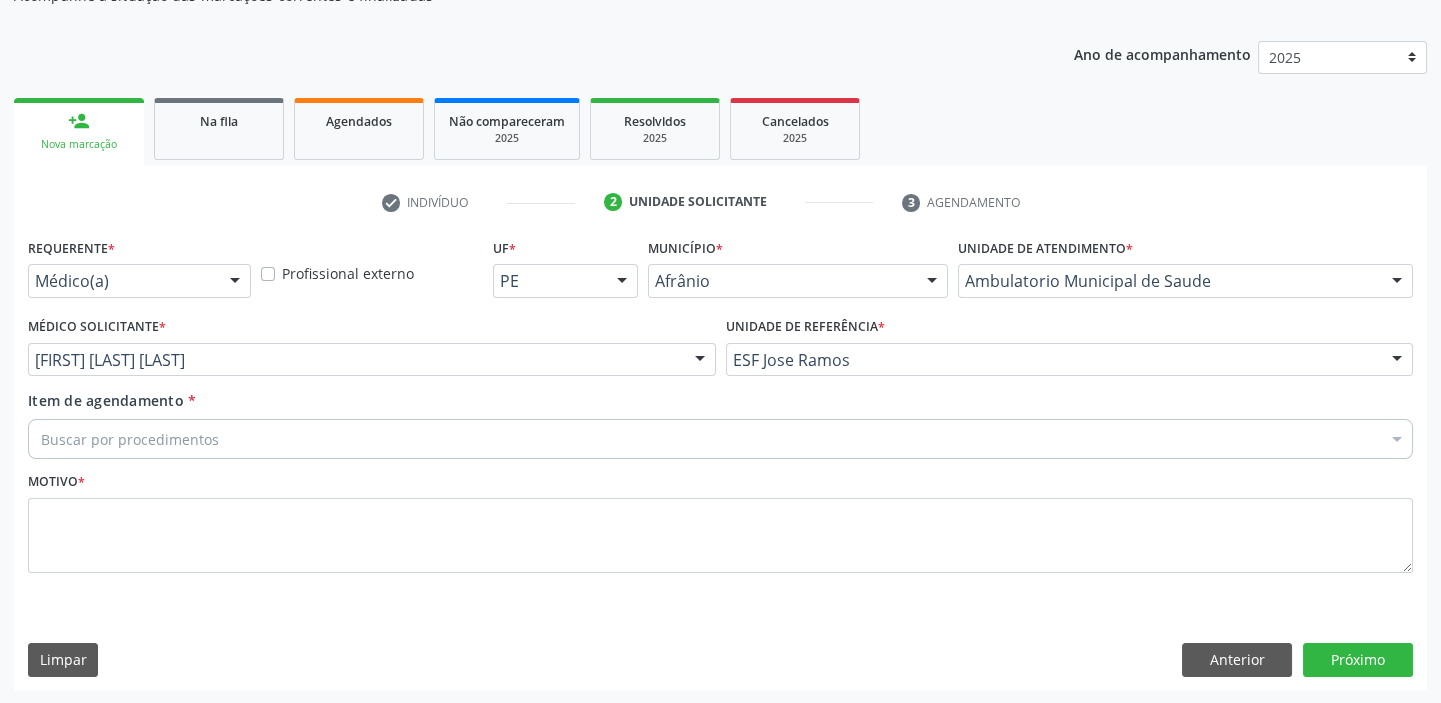 click on "Buscar por procedimentos" at bounding box center [720, 439] 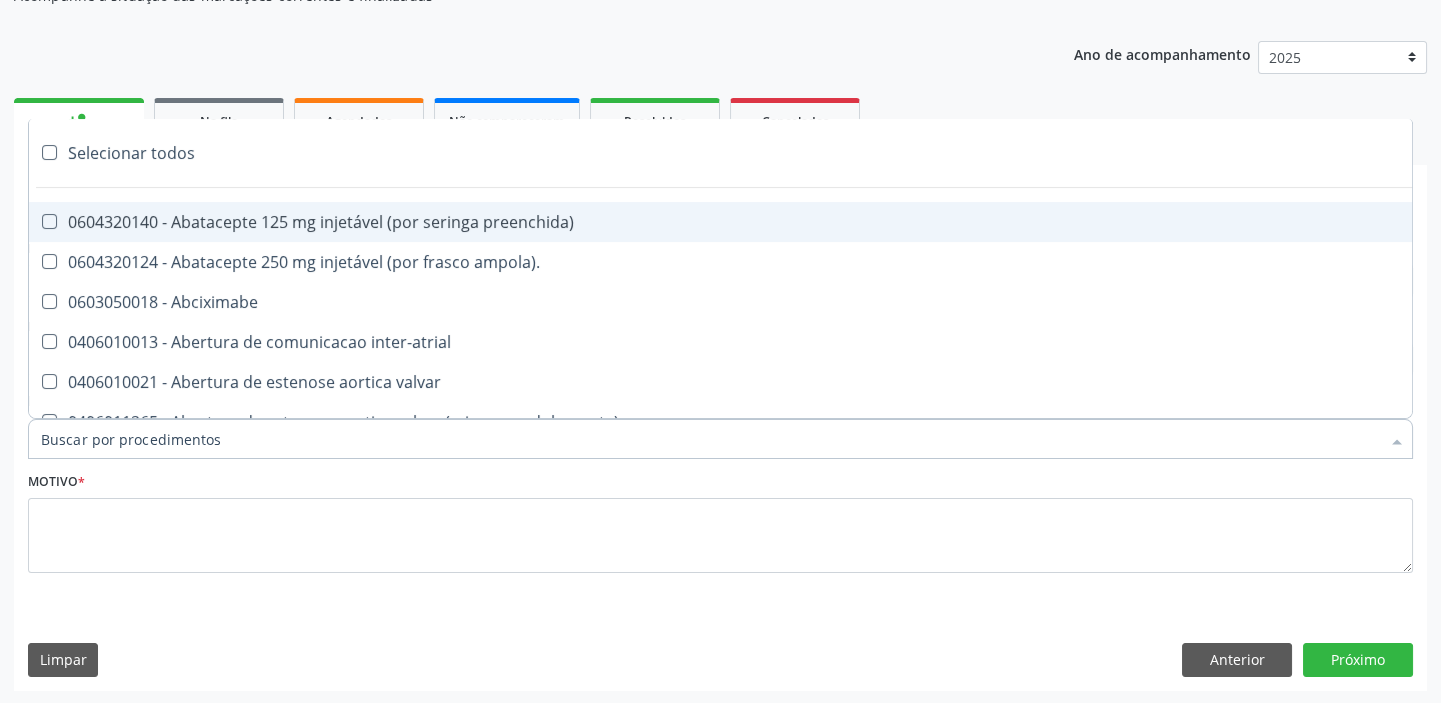 click on "Item de agendamento
*" at bounding box center (710, 439) 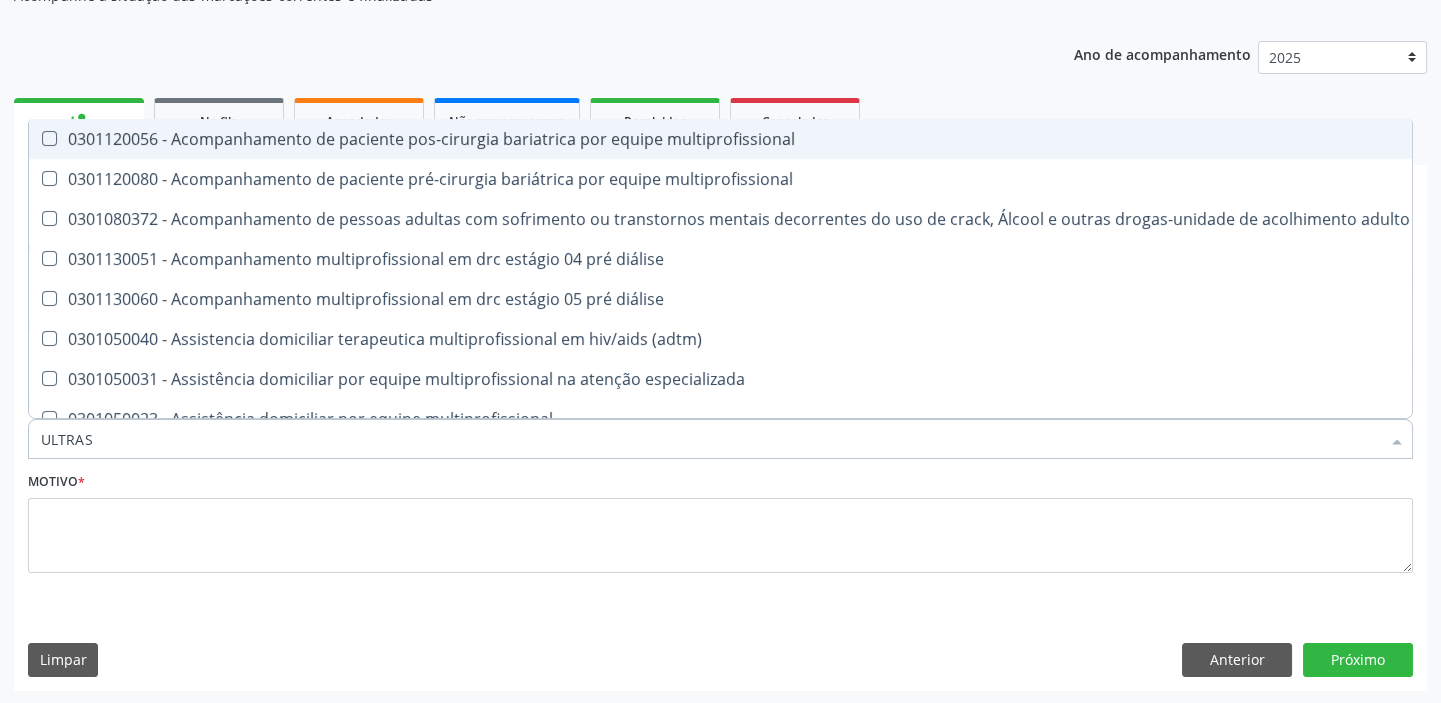 type on "ULTRASS" 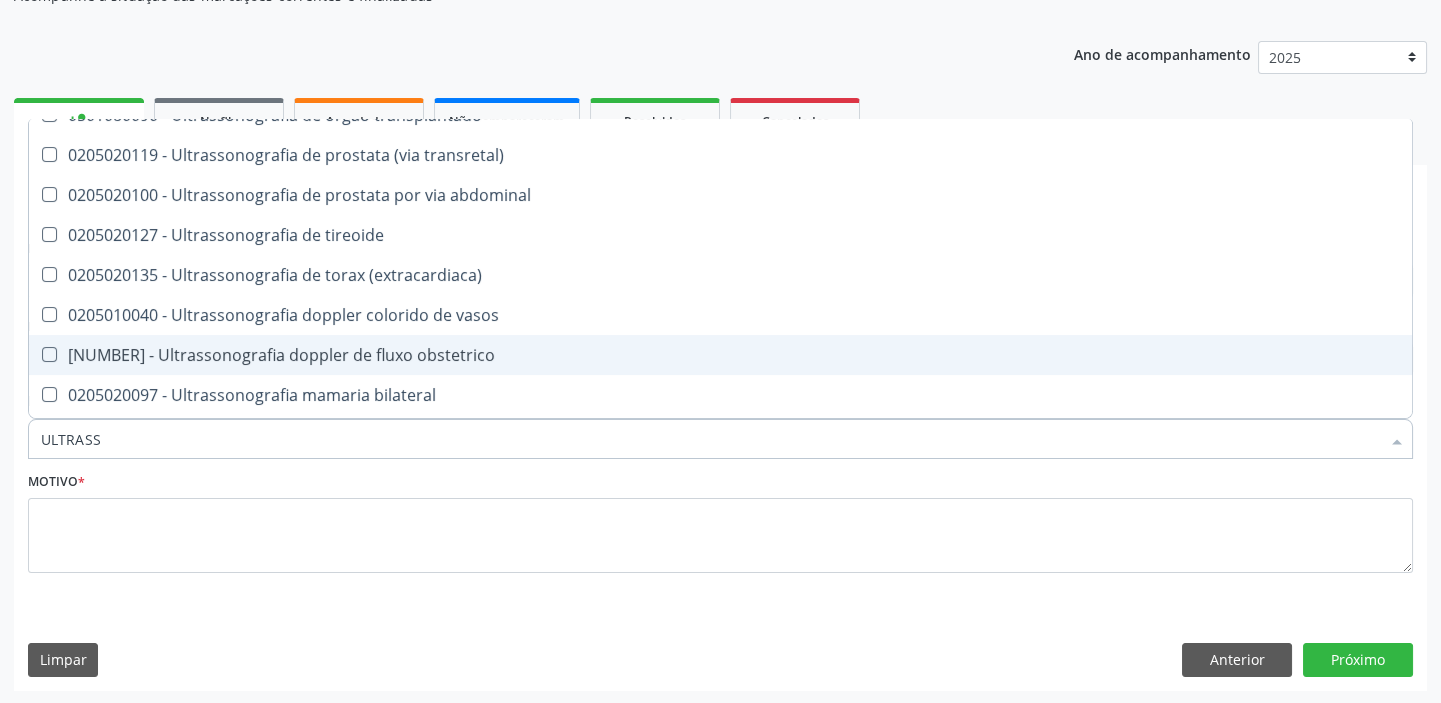 scroll, scrollTop: 454, scrollLeft: 0, axis: vertical 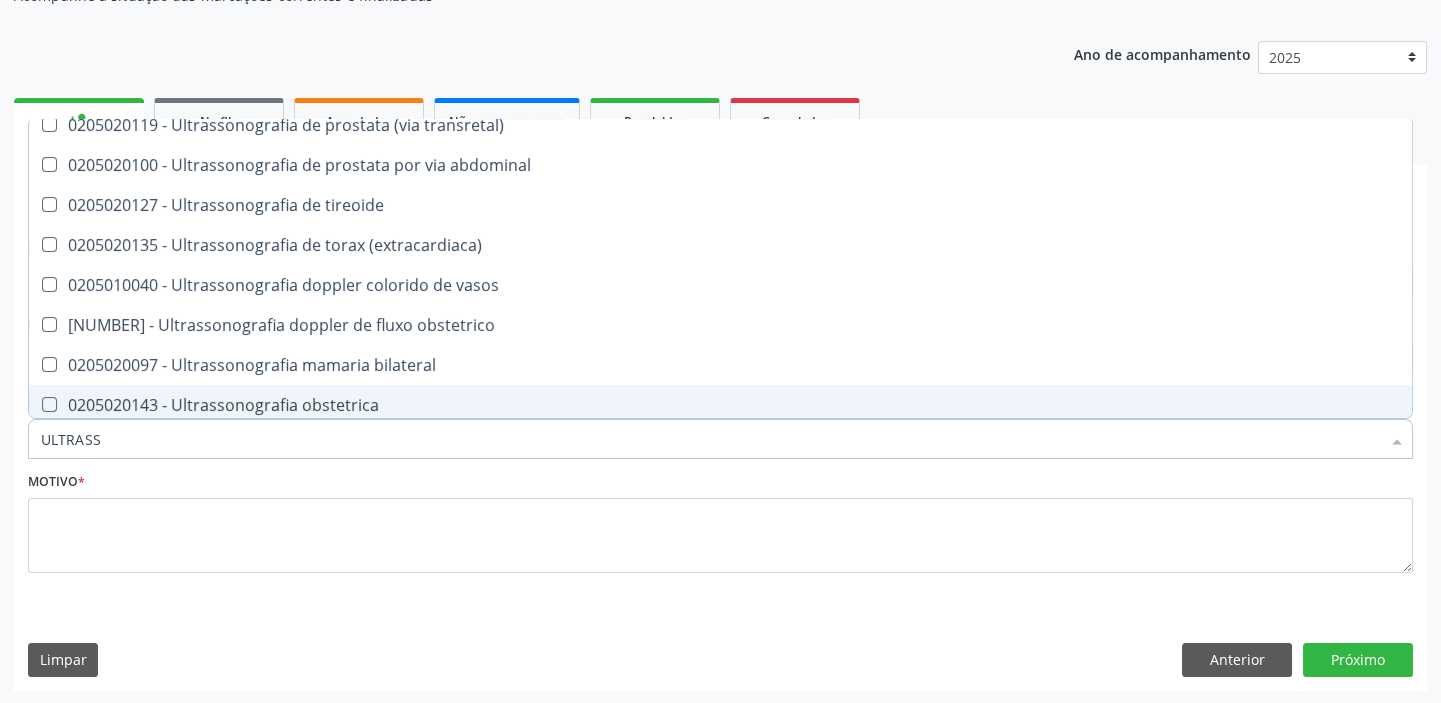 click on "0205020143 - Ultrassonografia obstetrica" at bounding box center [720, 405] 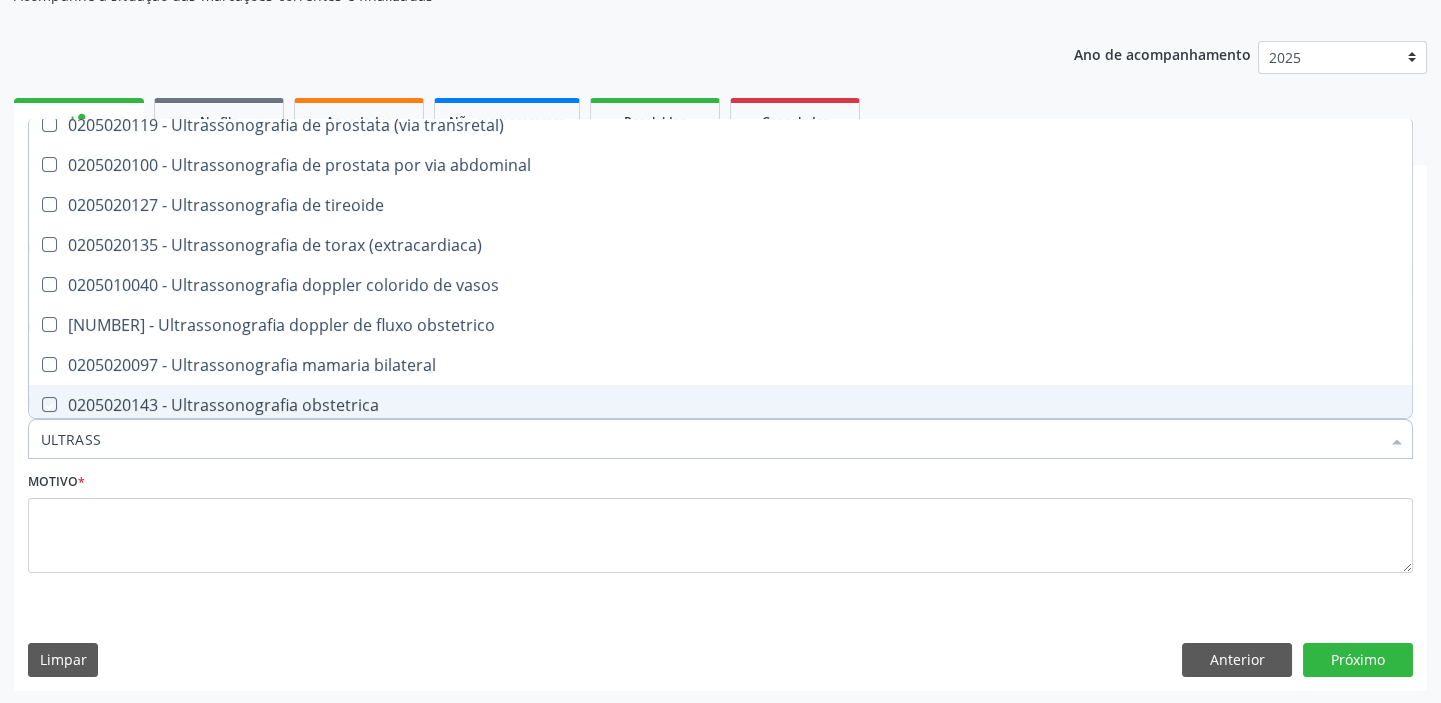checkbox on "true" 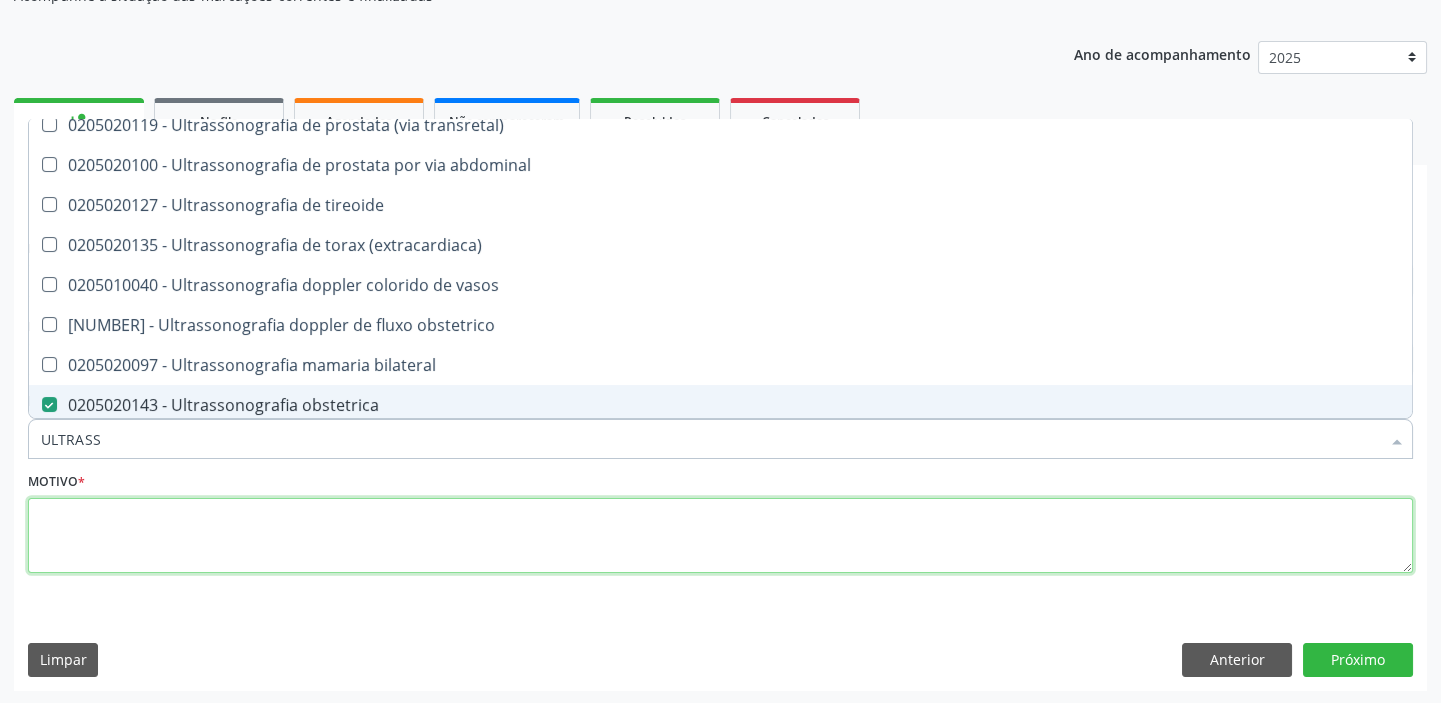 click at bounding box center [720, 536] 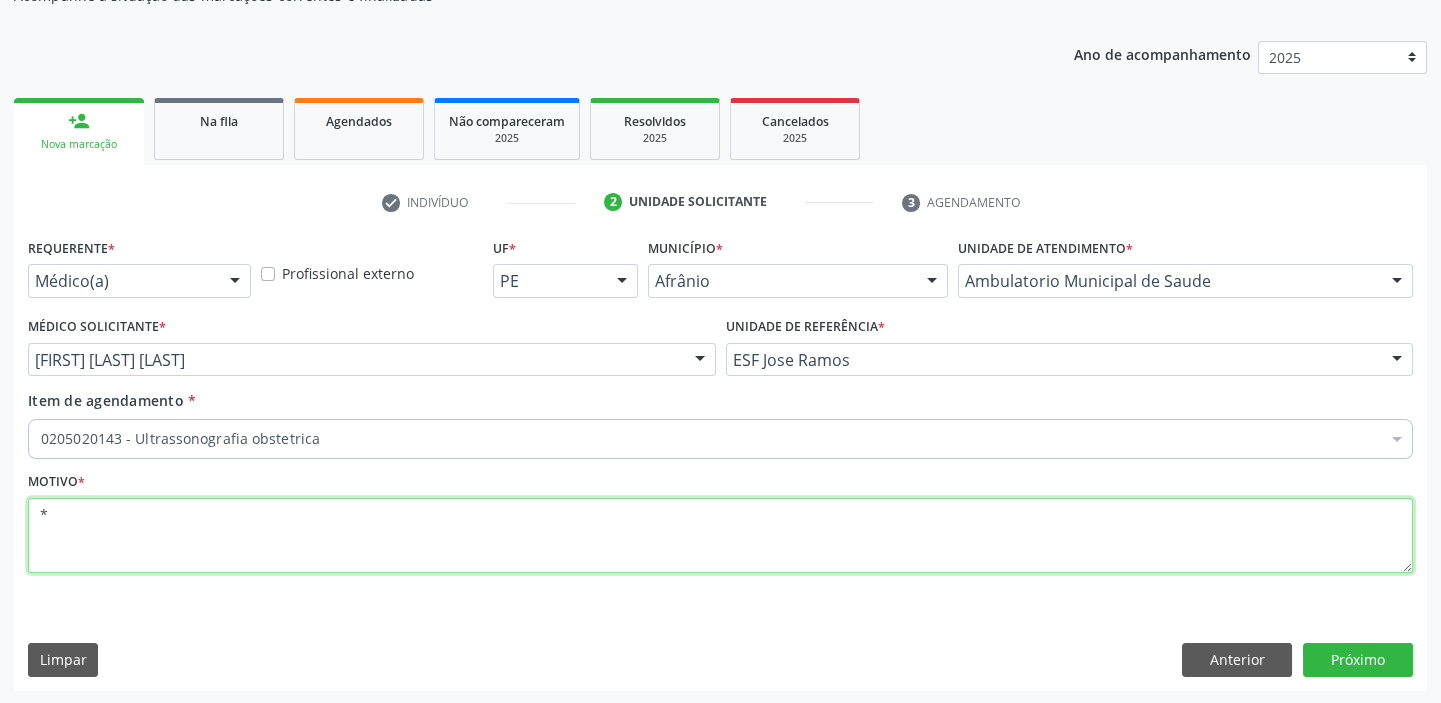 scroll, scrollTop: 0, scrollLeft: 0, axis: both 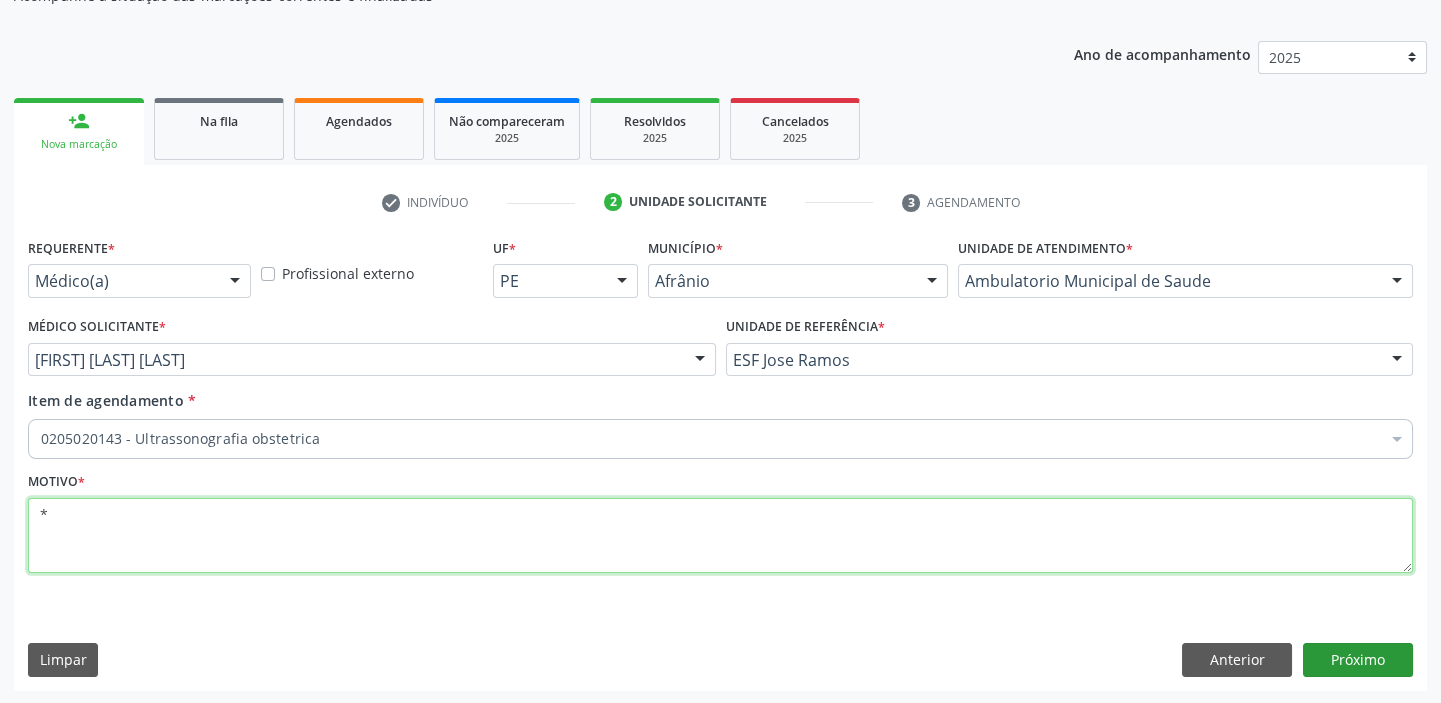 type on "*" 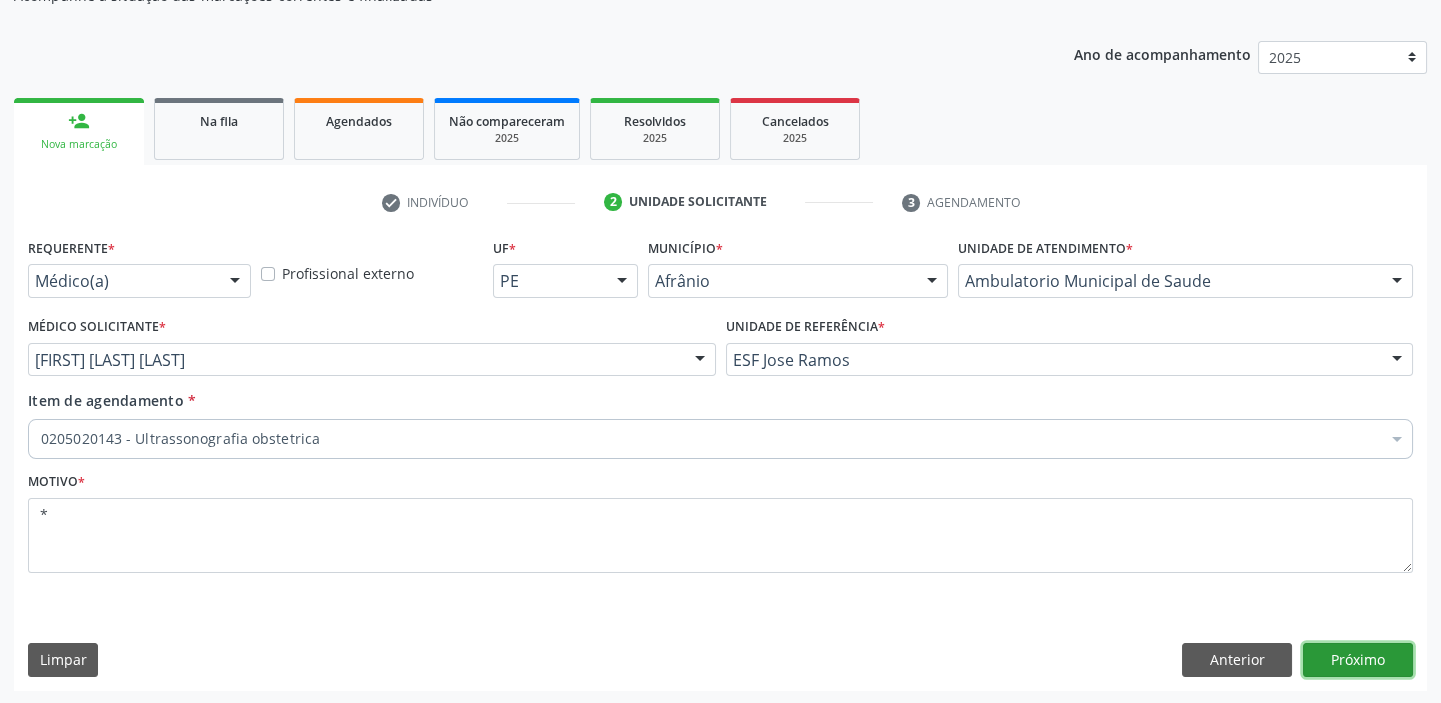click on "Próximo" at bounding box center (1358, 660) 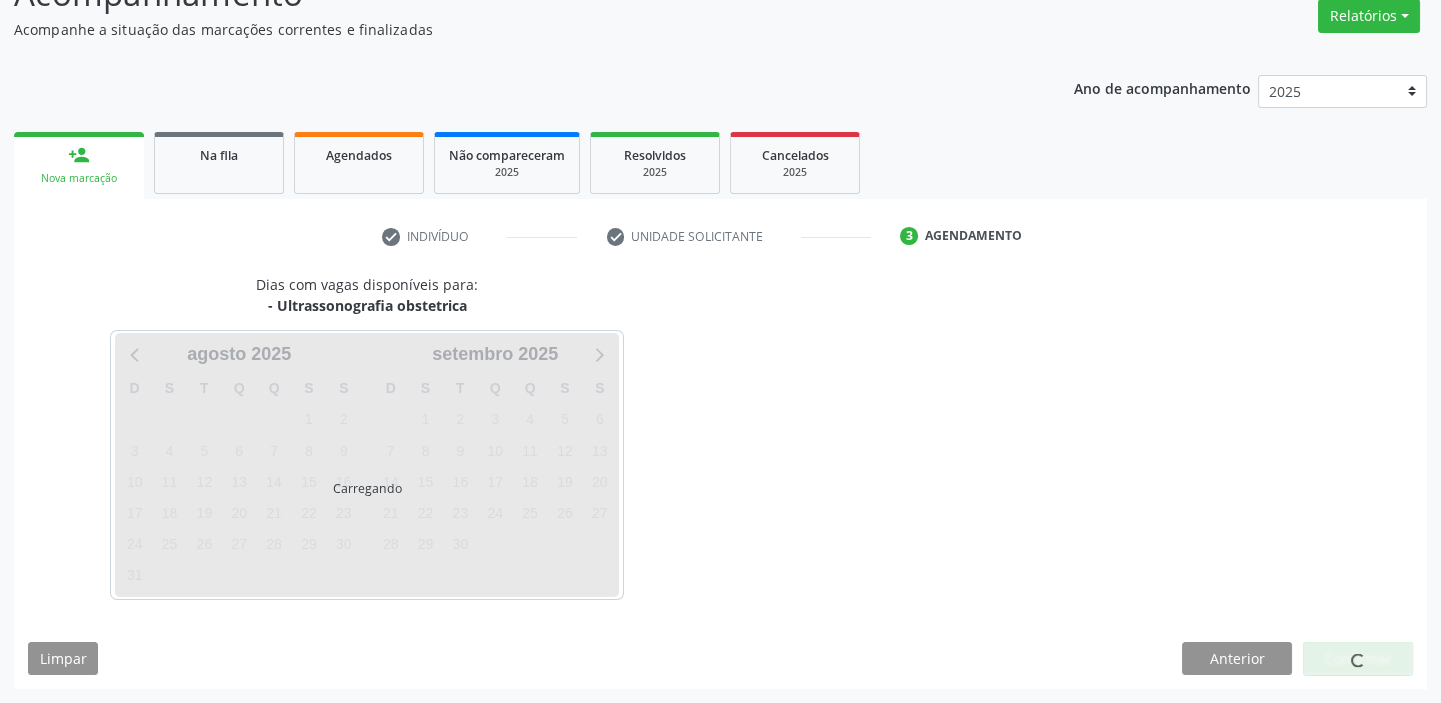 scroll, scrollTop: 166, scrollLeft: 0, axis: vertical 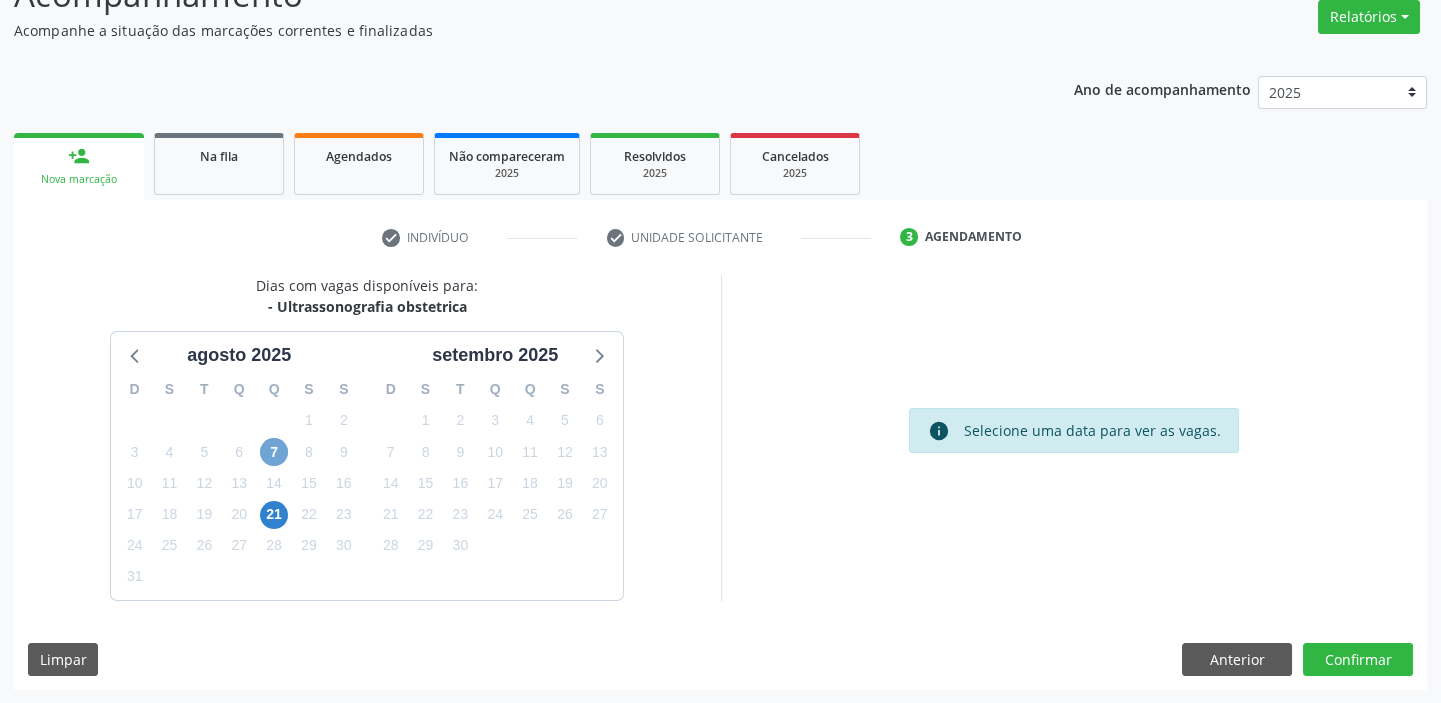 click on "7" at bounding box center (274, 452) 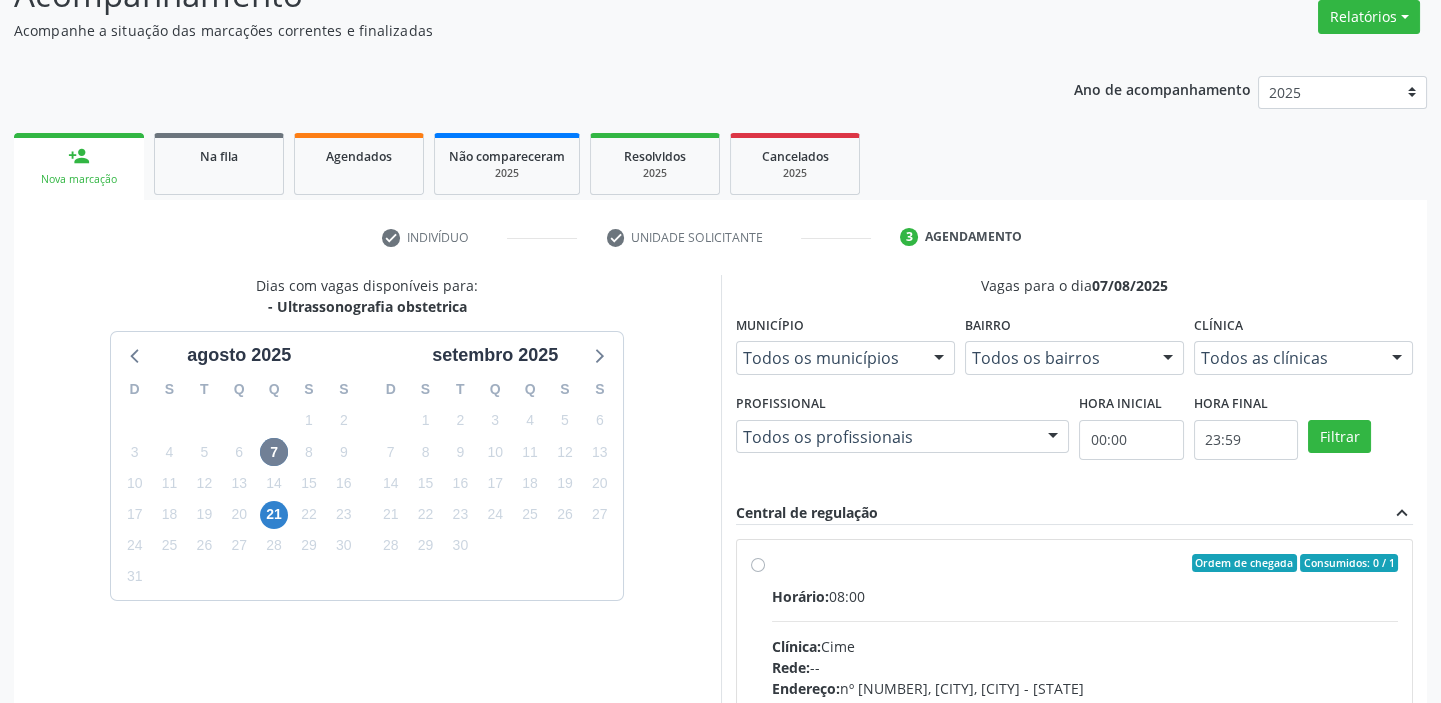 click on "Horário:   [TIME]" at bounding box center (1085, 596) 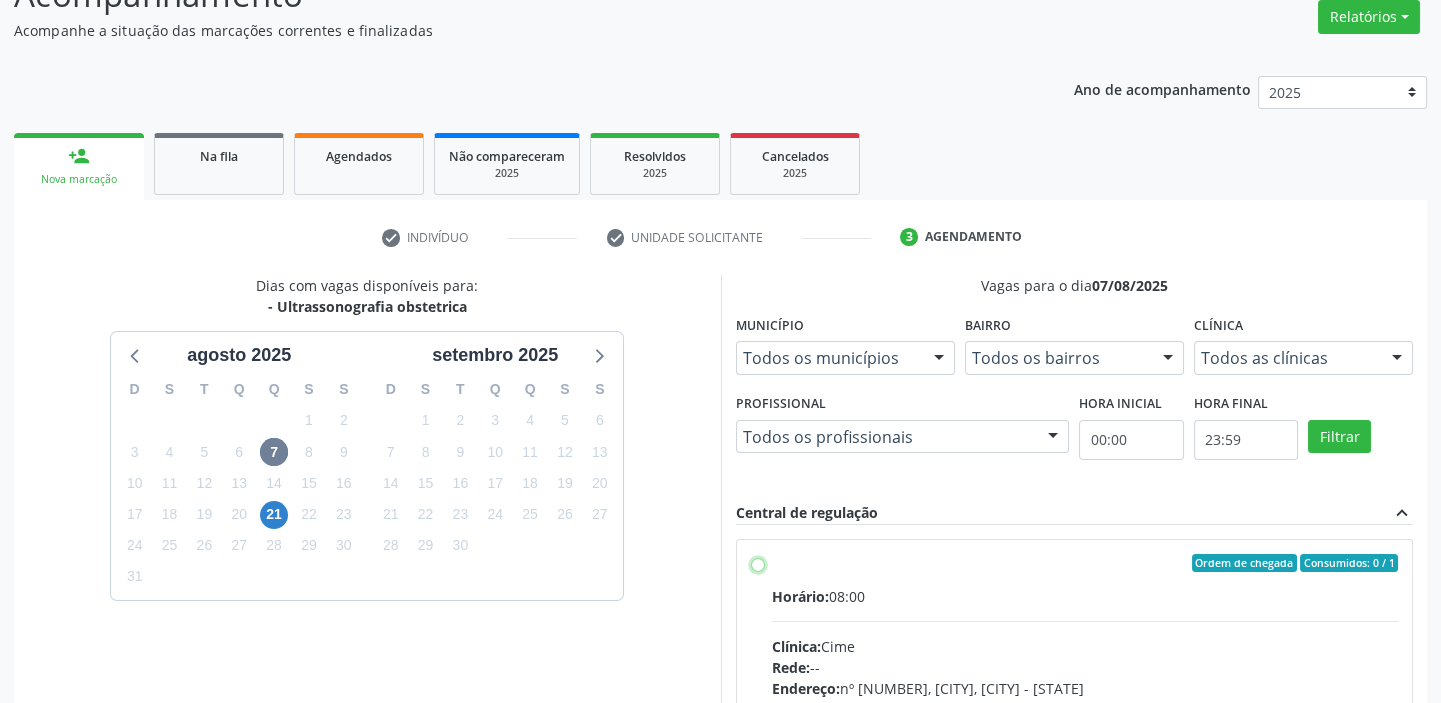 click on "Ordem de chegada
Consumidos: 0 / 1
Horário:   08:00
Clínica:  Cime
Rede:
--
Endereço:   nº 70, Centro, Afrânio - [STATE]
Telefone:   (87) [PHONE]
Profissional:
--
Informações adicionais sobre o atendimento
Idade de atendimento:
Sem restrição
Gênero(s) atendido(s):
Sem restrição
Informações adicionais:
--" at bounding box center [758, 563] 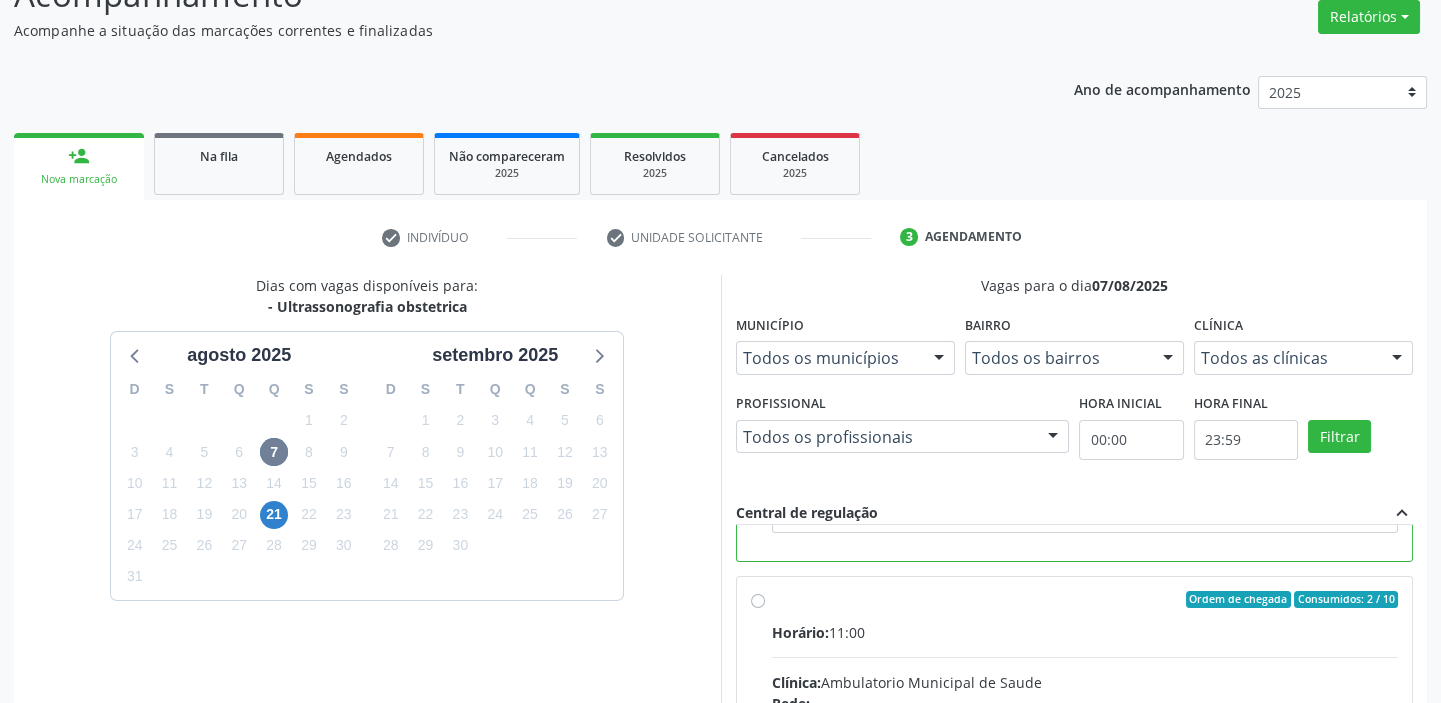 click on "Horário:   11:00" at bounding box center (1085, 632) 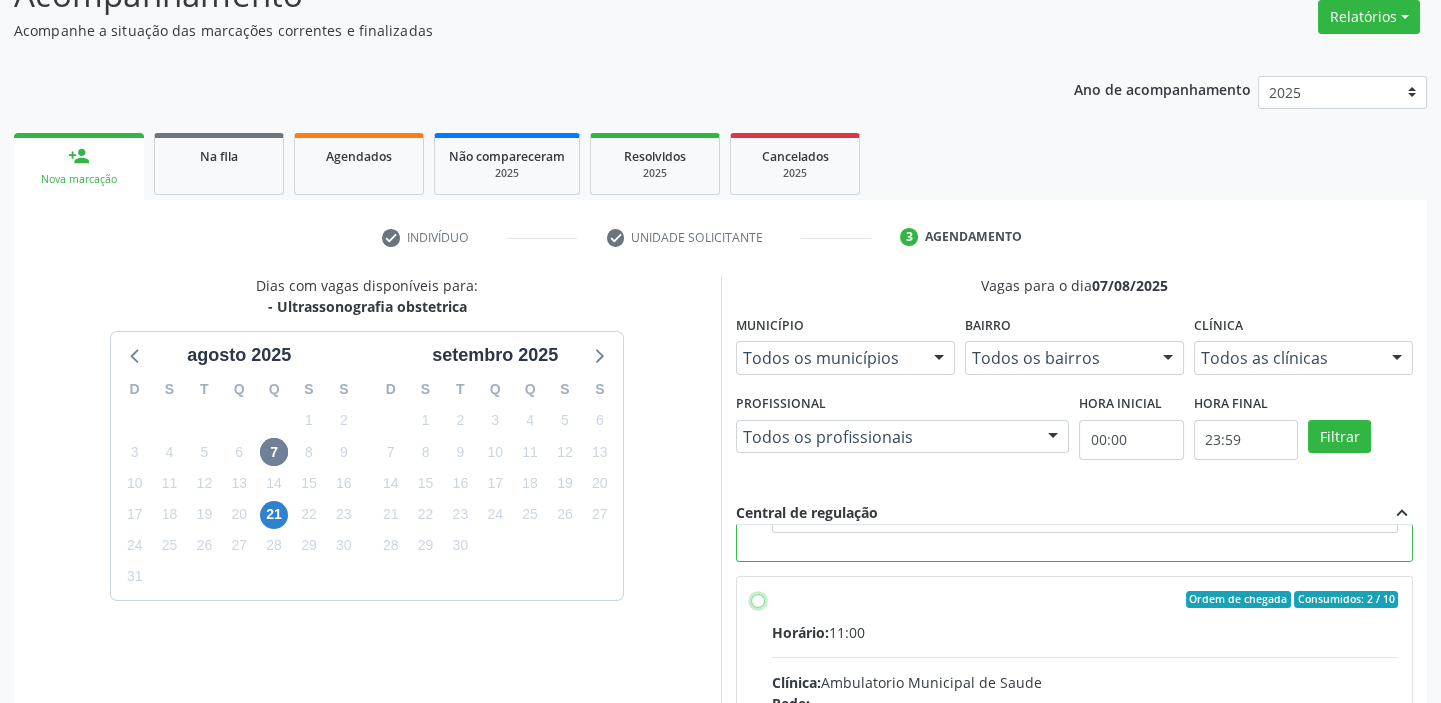 click on "Ordem de chegada
Consumidos: 2 / 10
Horário:   [TIME]
Clínica:  [CLINIC_NAME]
Rede:
--
Endereço:   A, nº [NUMBER], [CITY], [CITY] - [STATE]
Telefone:   --
Profissional:
--
Informações adicionais sobre o atendimento
Idade de atendimento:
Sem restrição
Gênero(s) atendido(s):
Sem restrição
Informações adicionais:
--" at bounding box center [758, 600] 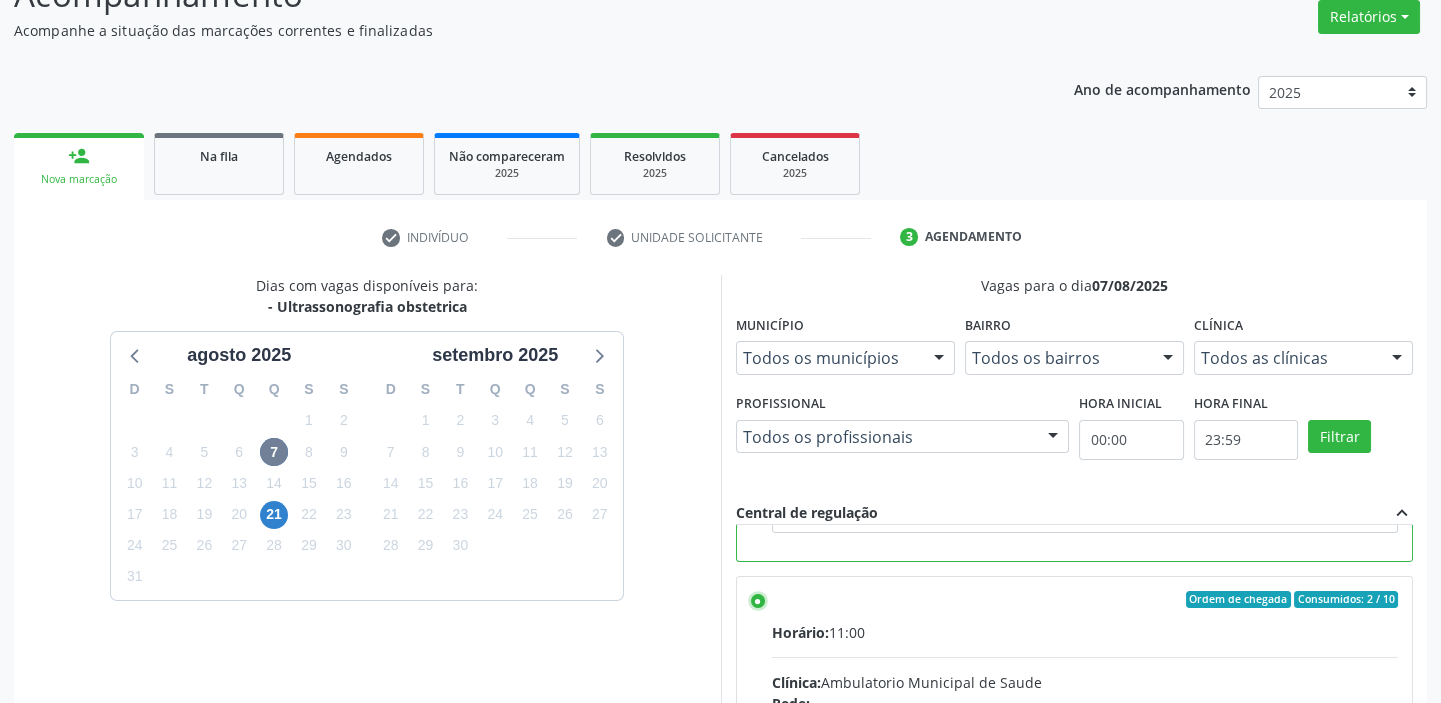 scroll, scrollTop: 188, scrollLeft: 0, axis: vertical 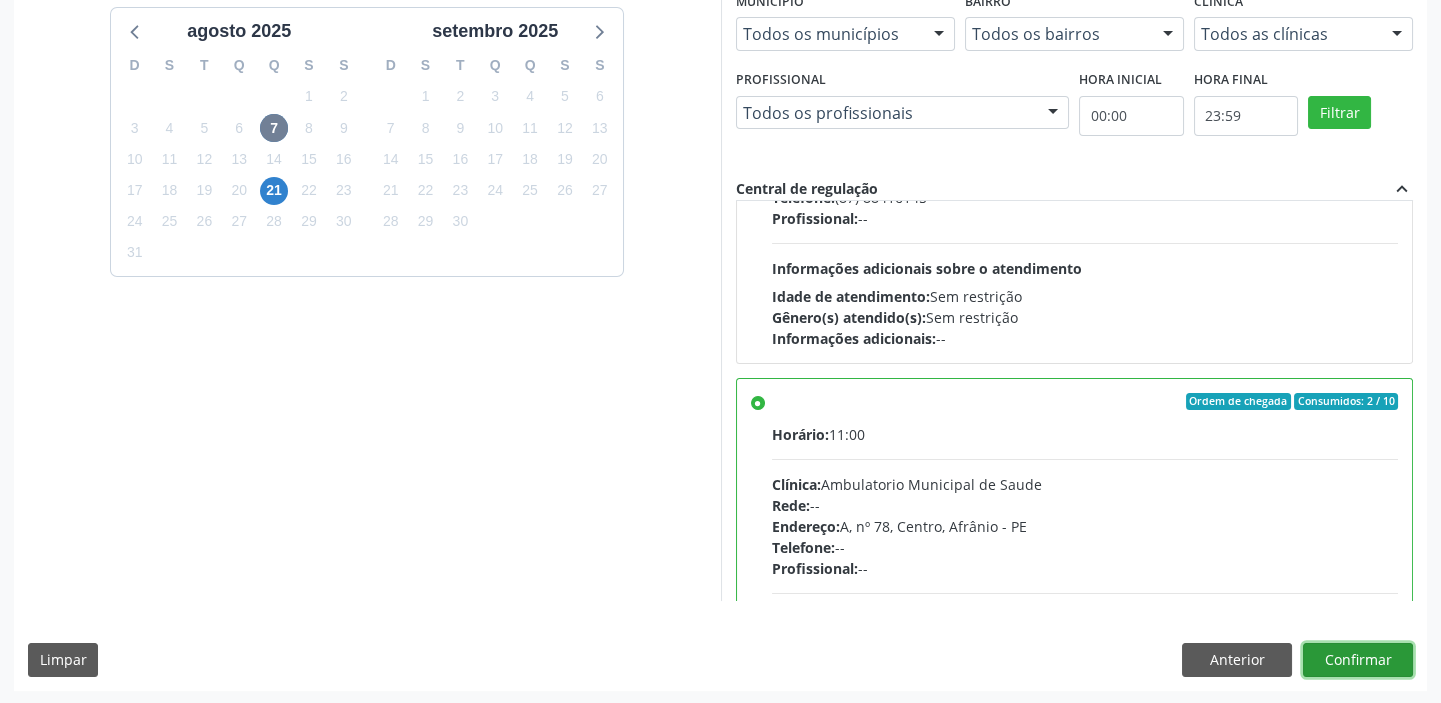 click on "Confirmar" at bounding box center (1358, 660) 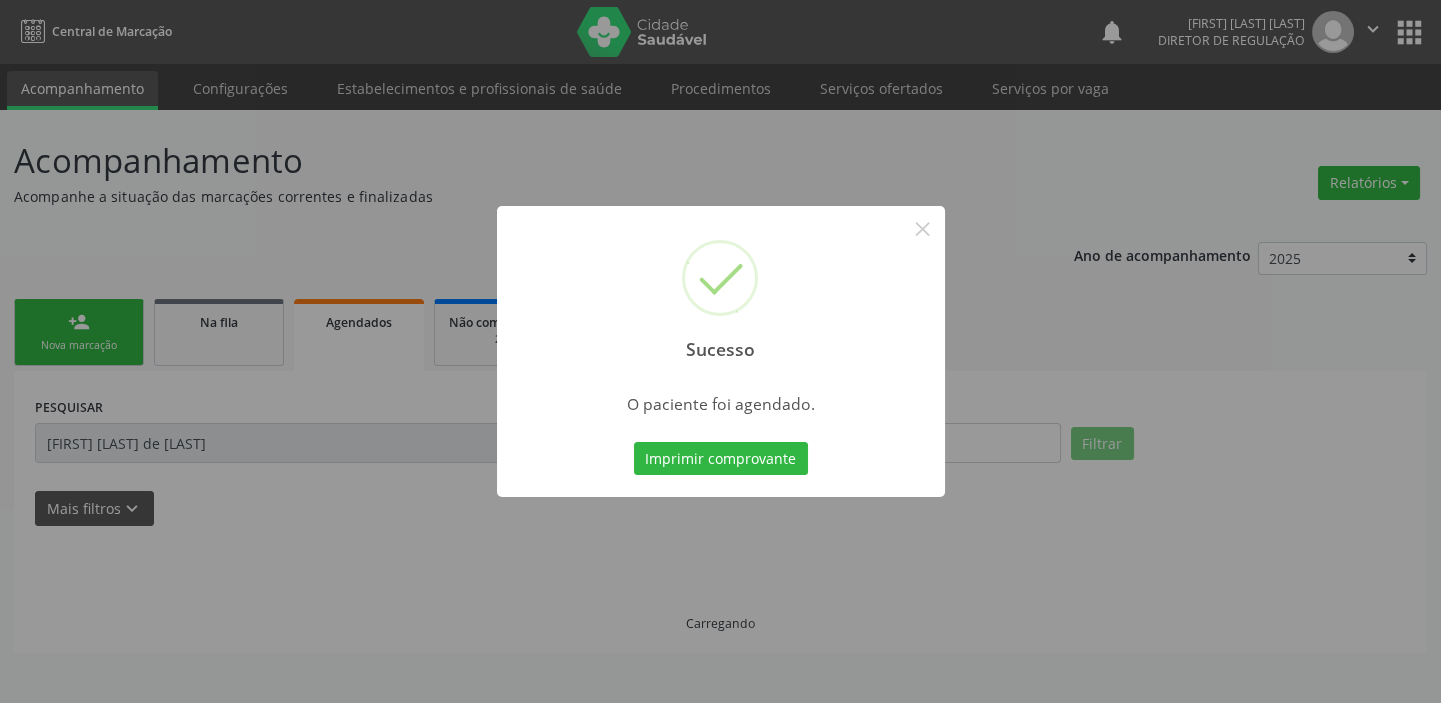 scroll, scrollTop: 0, scrollLeft: 0, axis: both 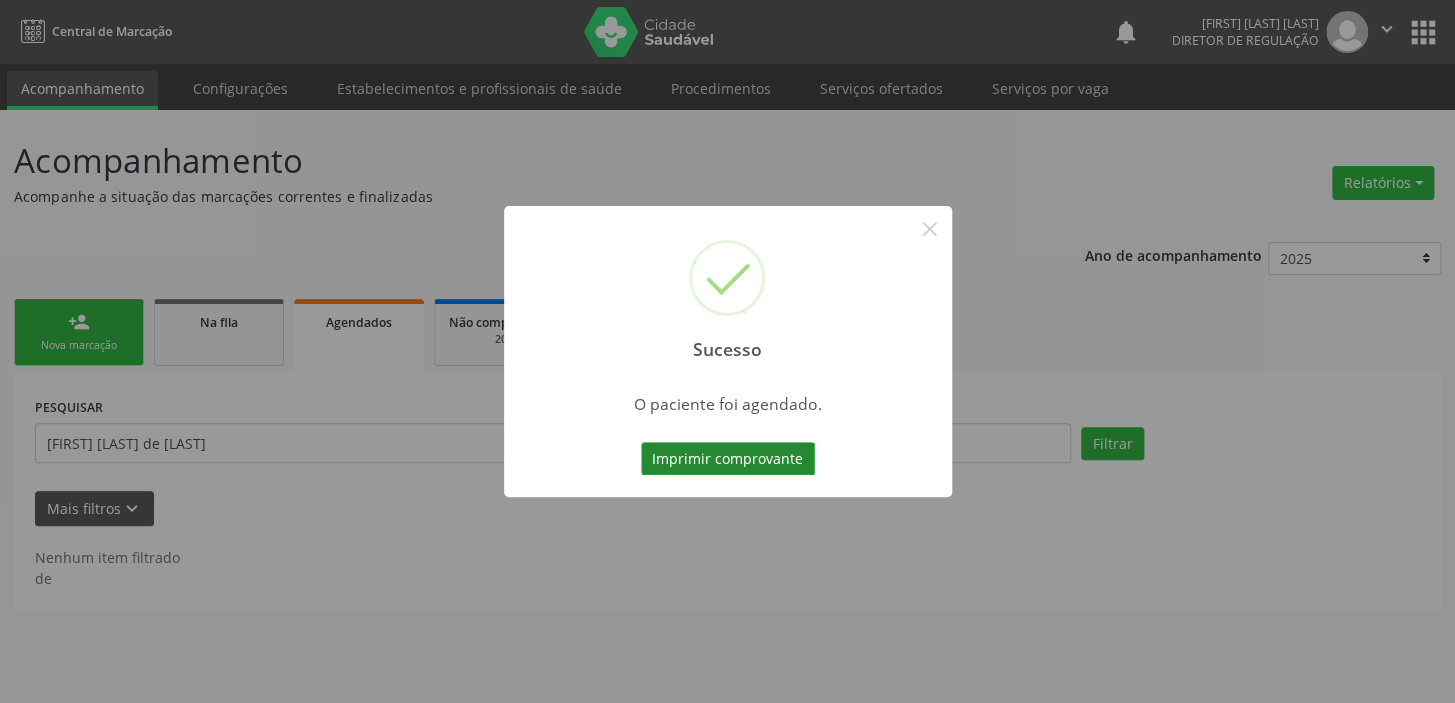 click on "Imprimir comprovante" at bounding box center (728, 459) 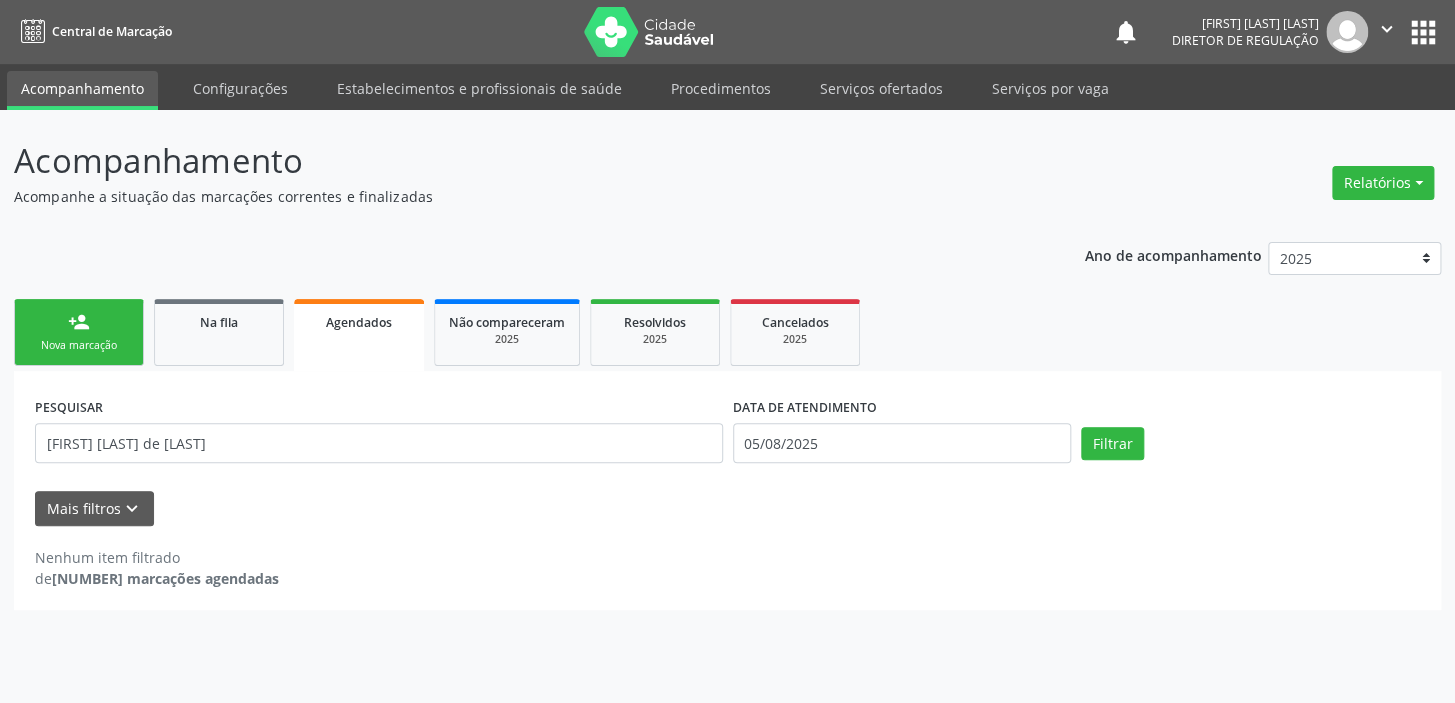 click on "person_add
Nova marcação" at bounding box center [79, 332] 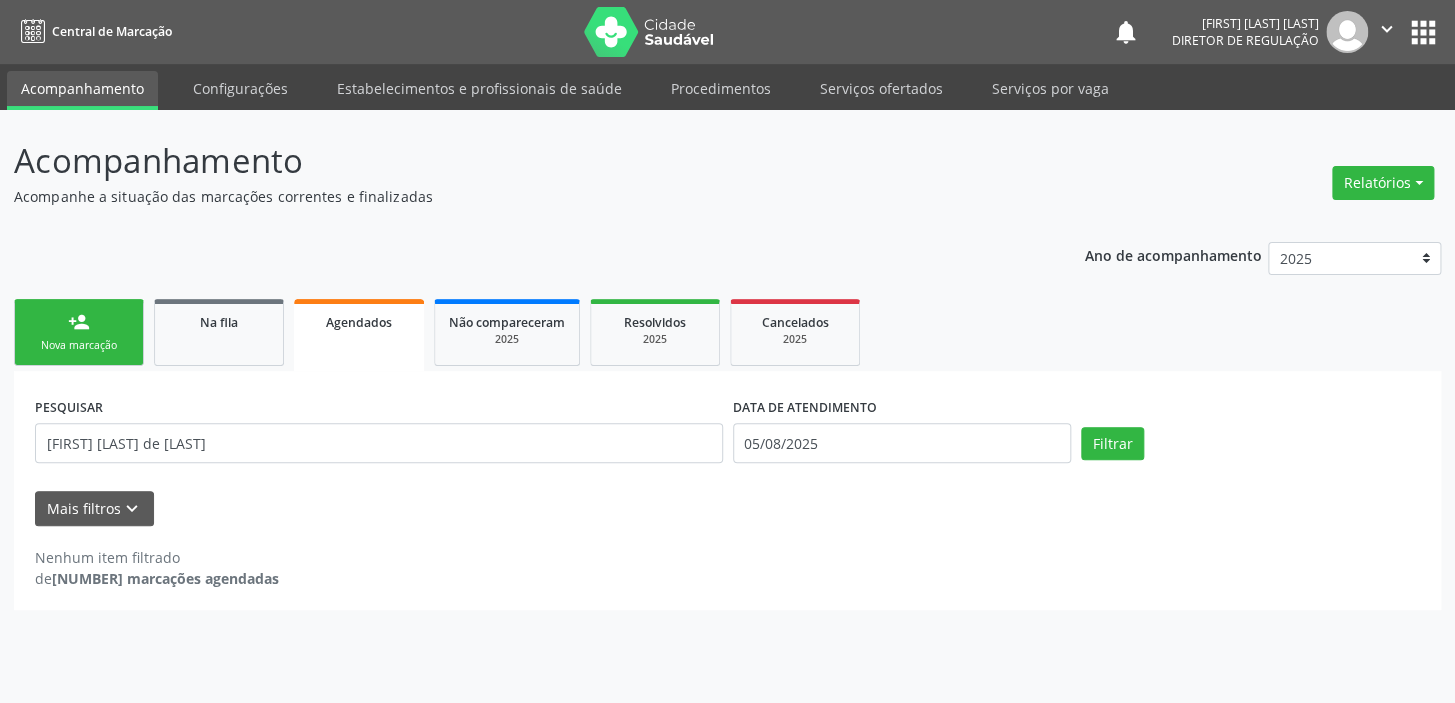 click on "person_add
Nova marcação" at bounding box center (79, 332) 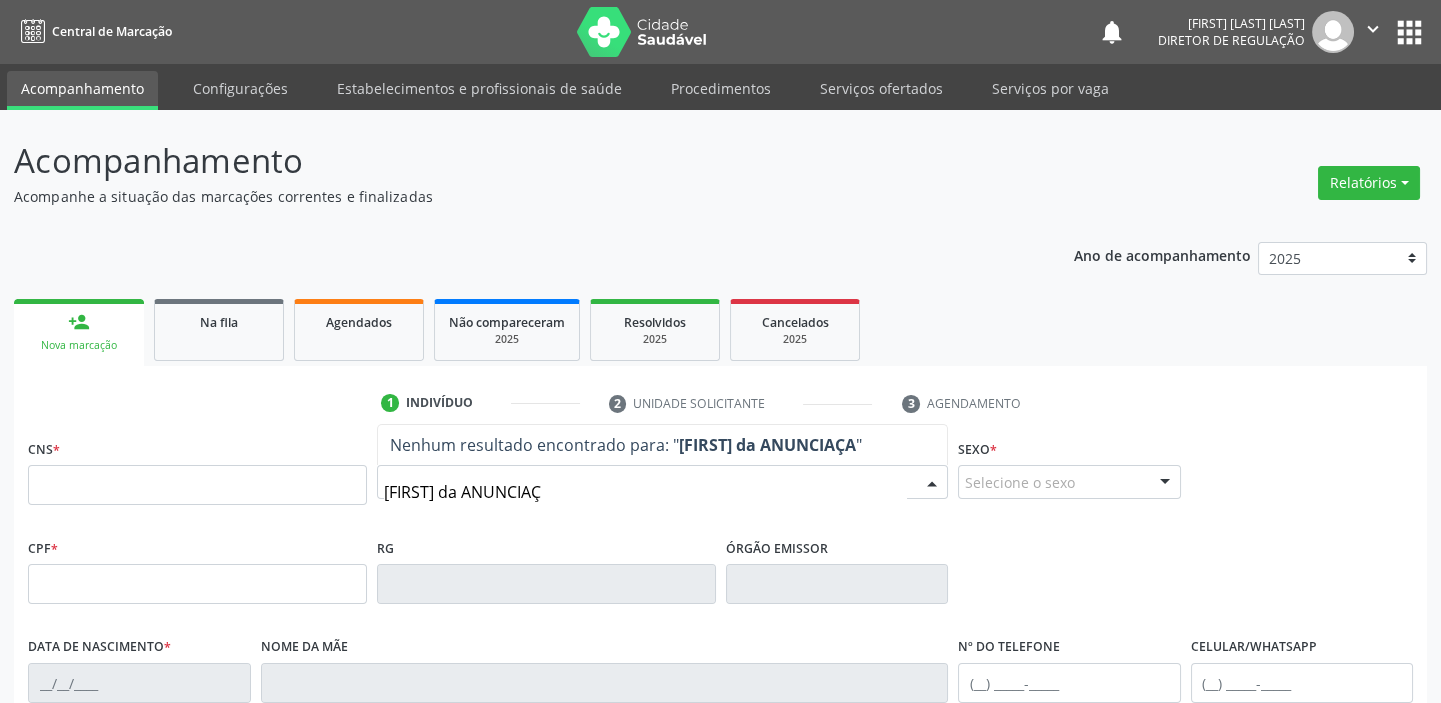 type on "[FIRST] [LAST]" 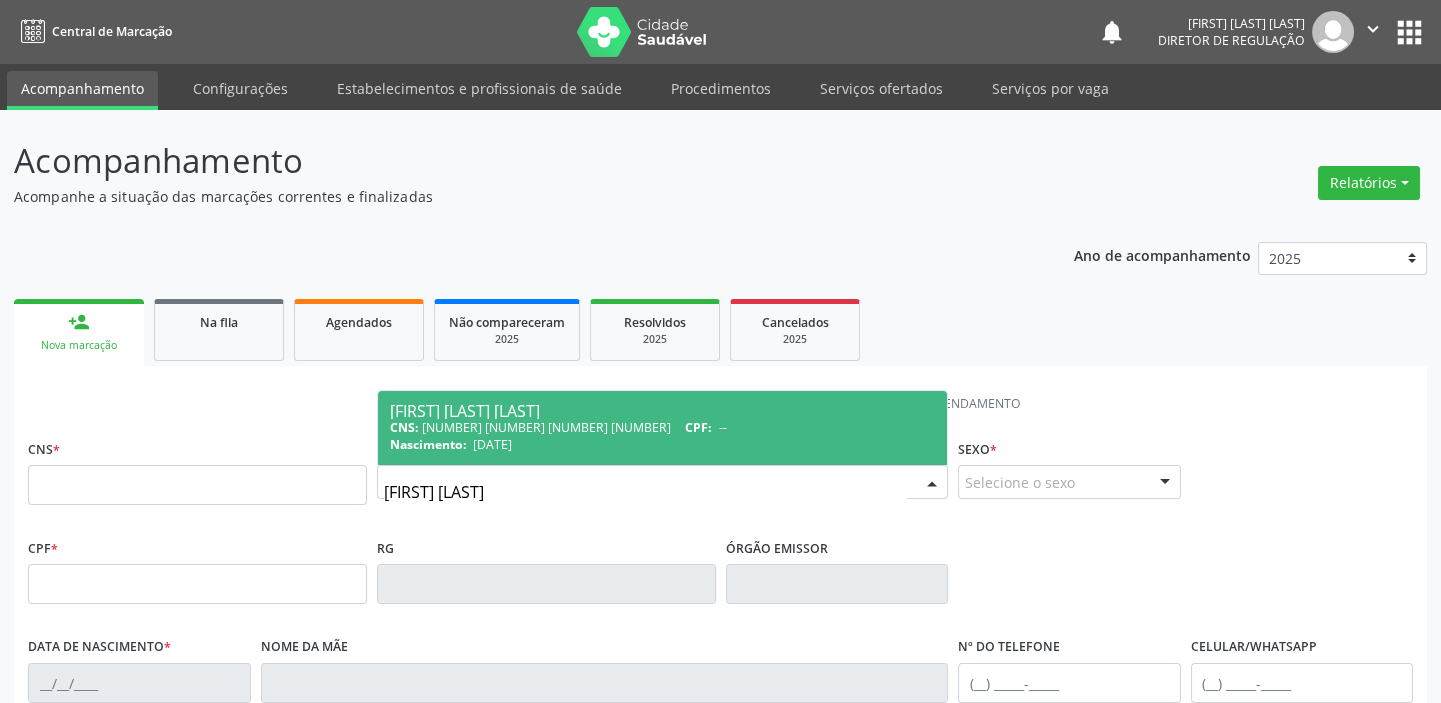 click on "Nascimento:
[DATE]" at bounding box center [662, 444] 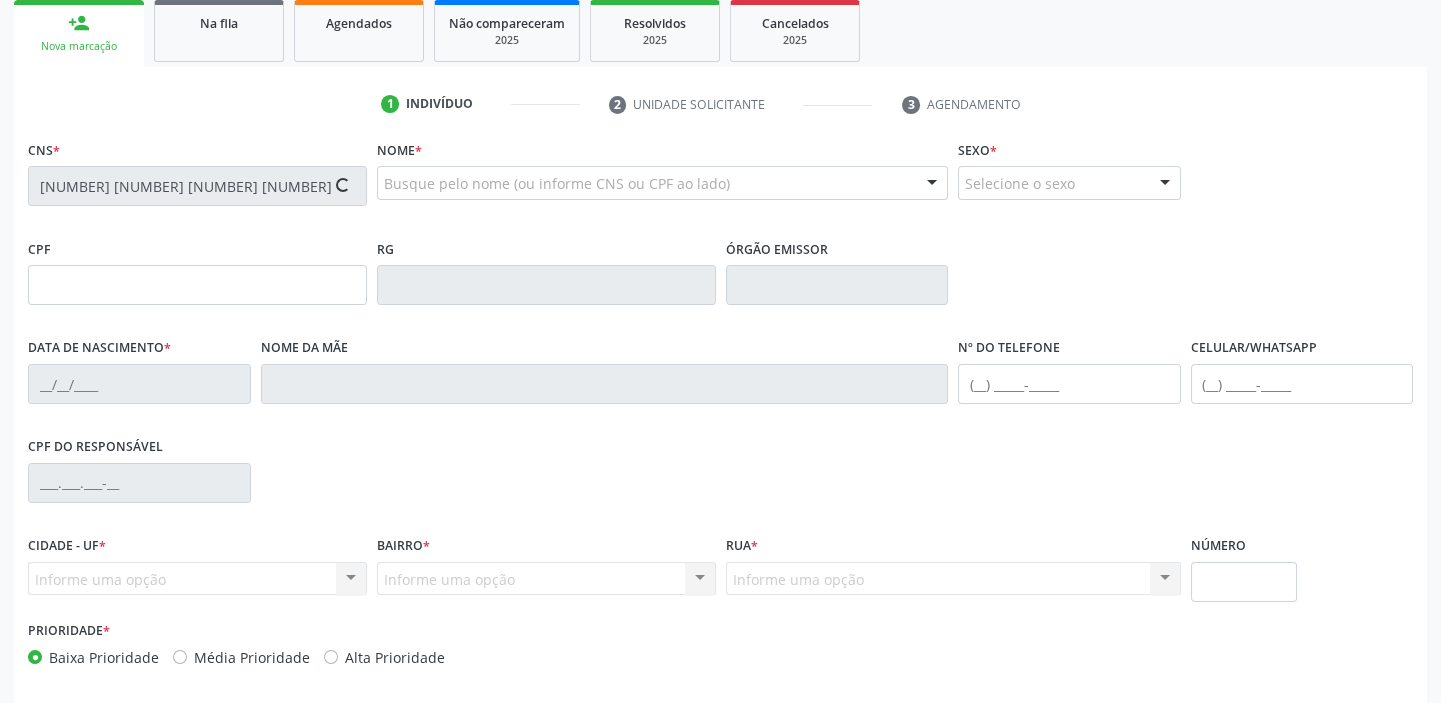 scroll, scrollTop: 380, scrollLeft: 0, axis: vertical 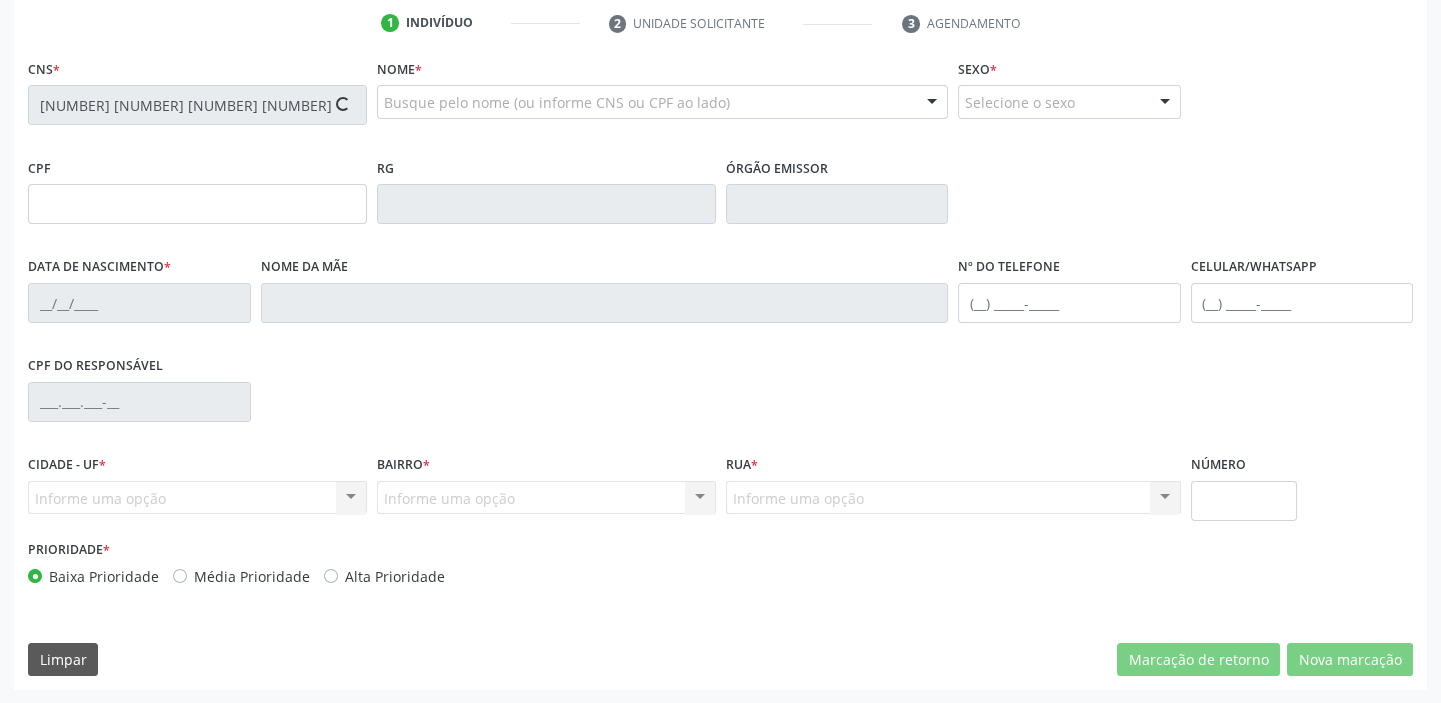 type on "[DATE]" 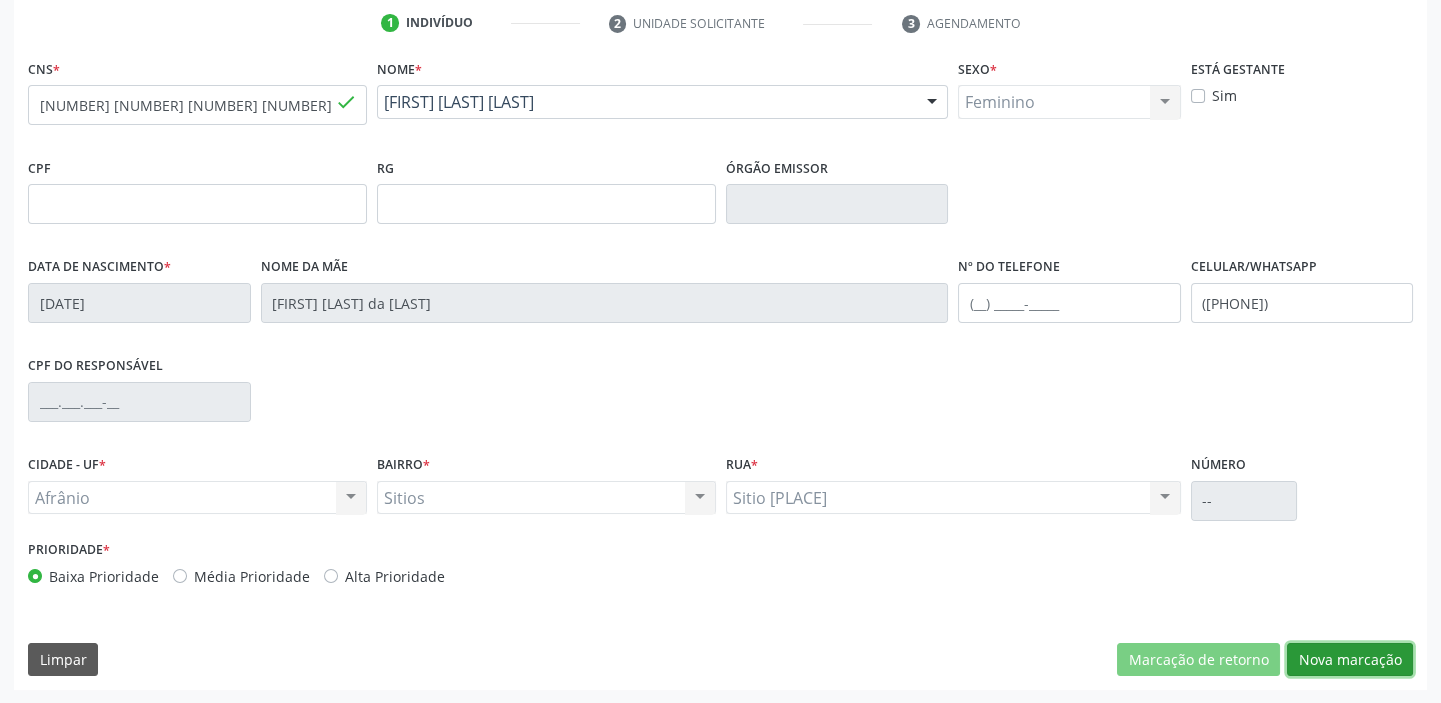 click on "Nova marcação" at bounding box center (1350, 660) 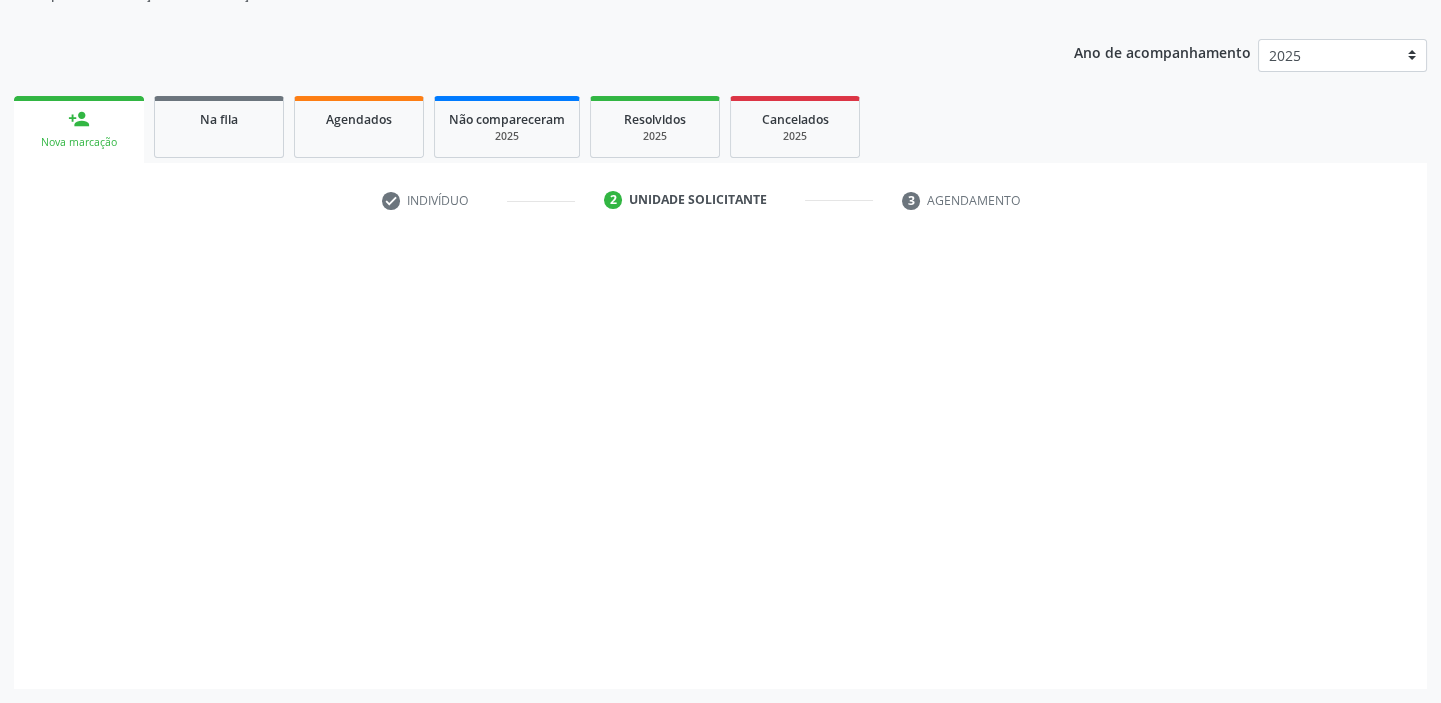 scroll, scrollTop: 201, scrollLeft: 0, axis: vertical 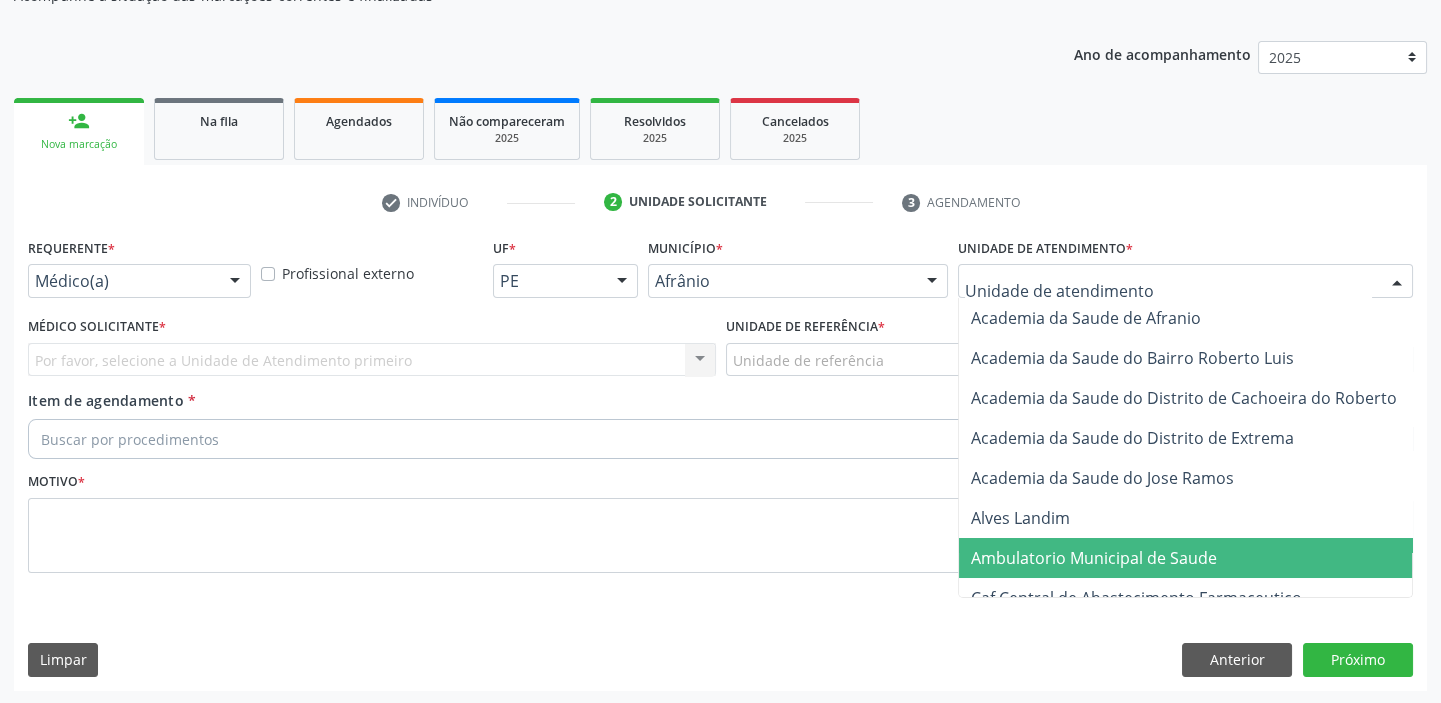 drag, startPoint x: 1031, startPoint y: 552, endPoint x: 971, endPoint y: 522, distance: 67.08204 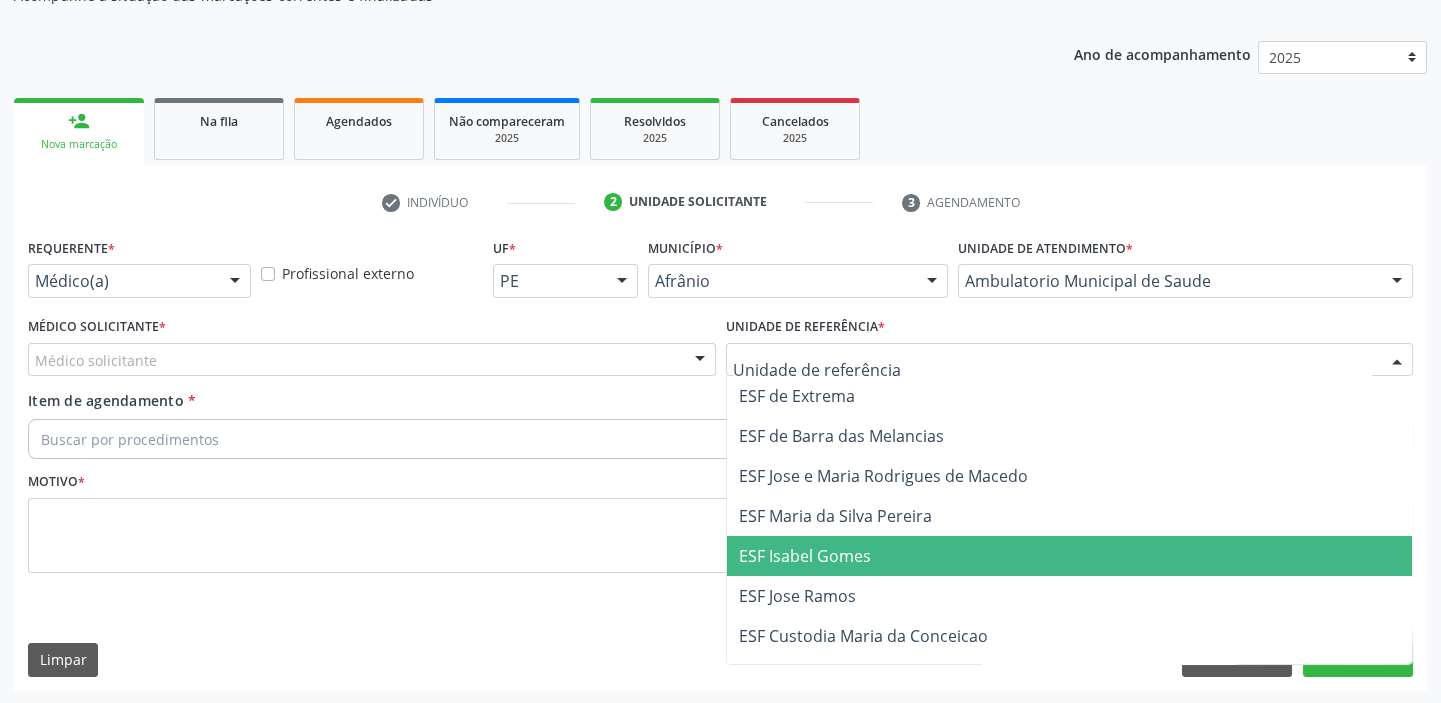 click on "ESF Isabel Gomes" at bounding box center (805, 556) 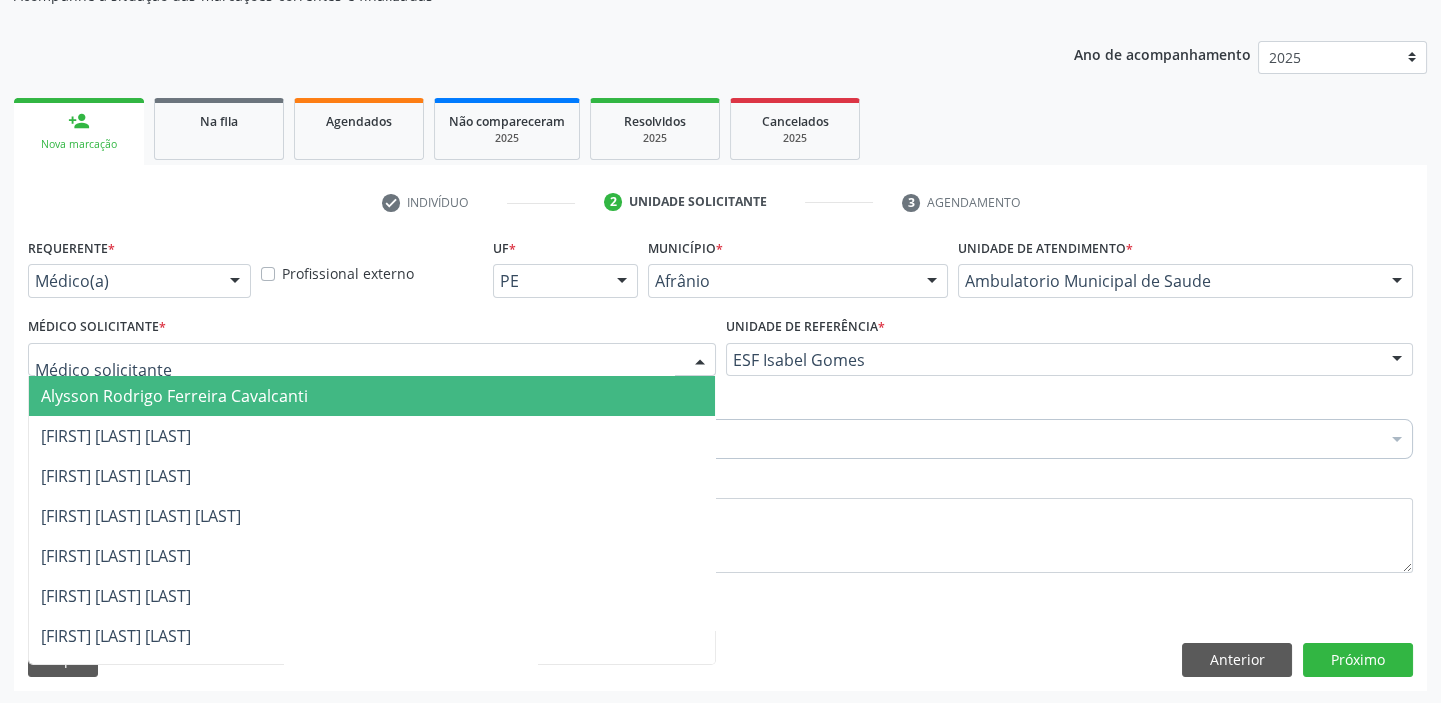 click on "Alysson Rodrigo Ferreira Cavalcanti" at bounding box center (174, 396) 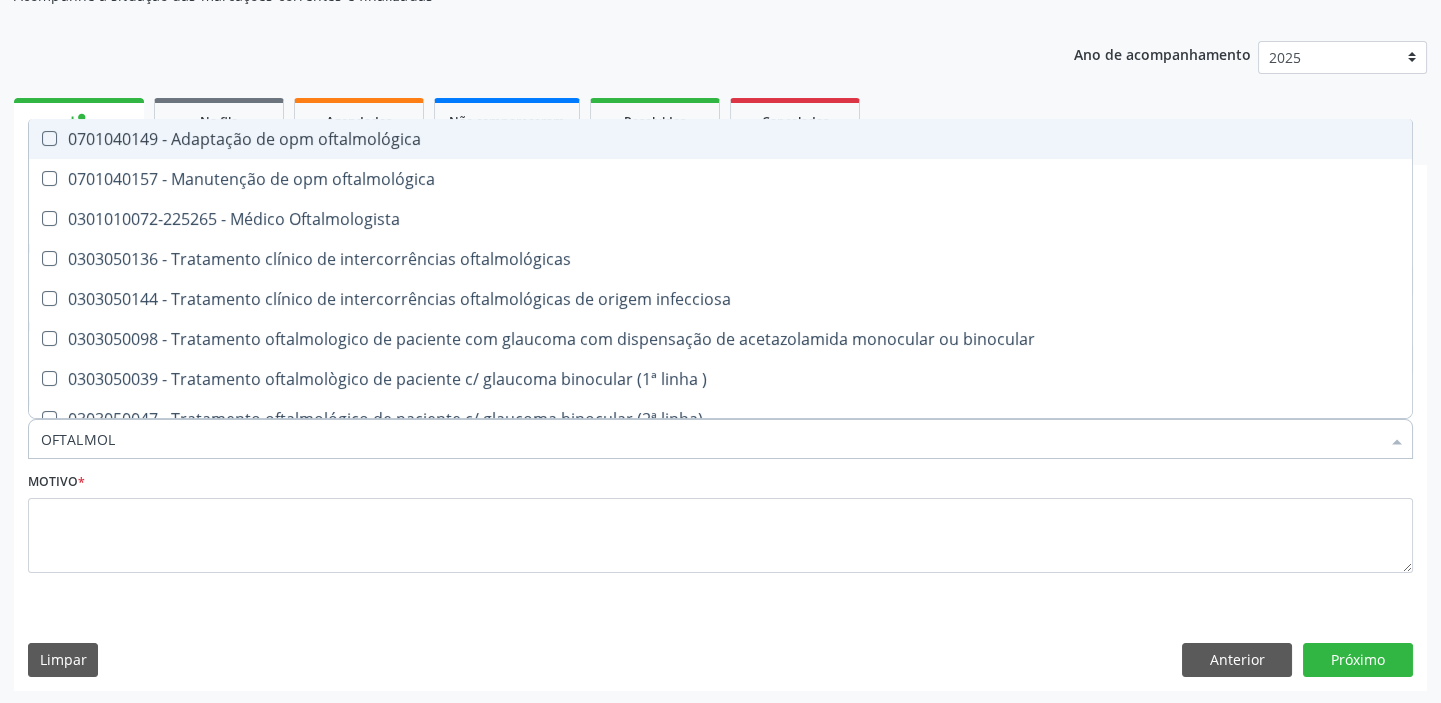 type on "OFTALMOLO" 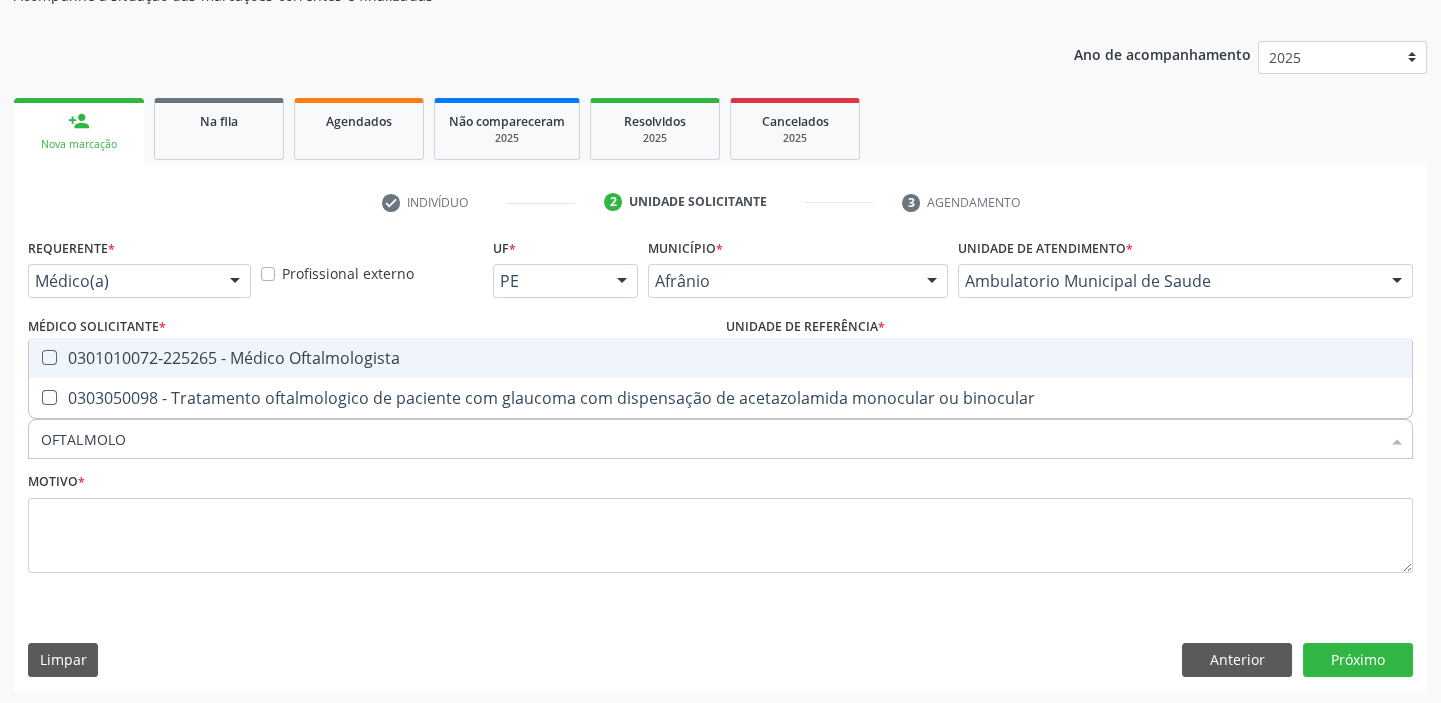 click on "0301010072-225265 - Médico Oftalmologista" at bounding box center [720, 358] 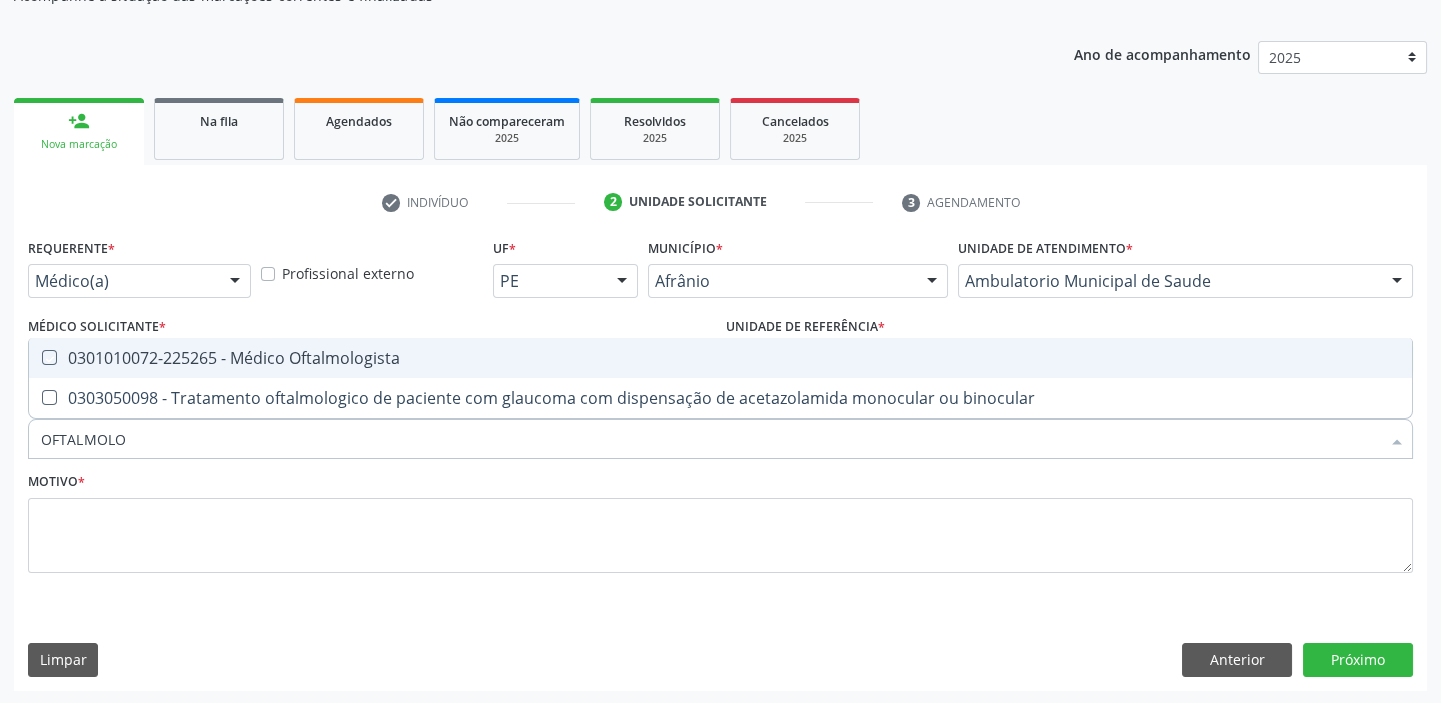 checkbox on "true" 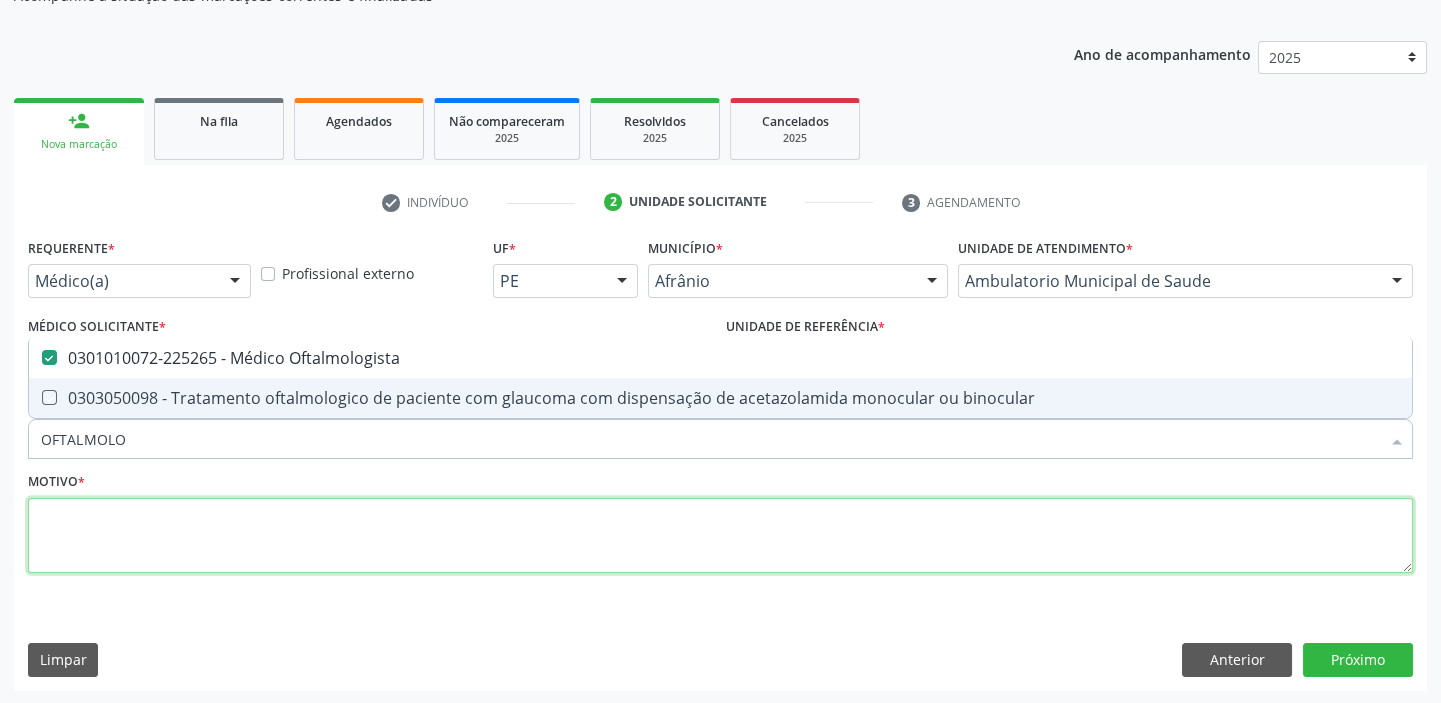 click at bounding box center (720, 536) 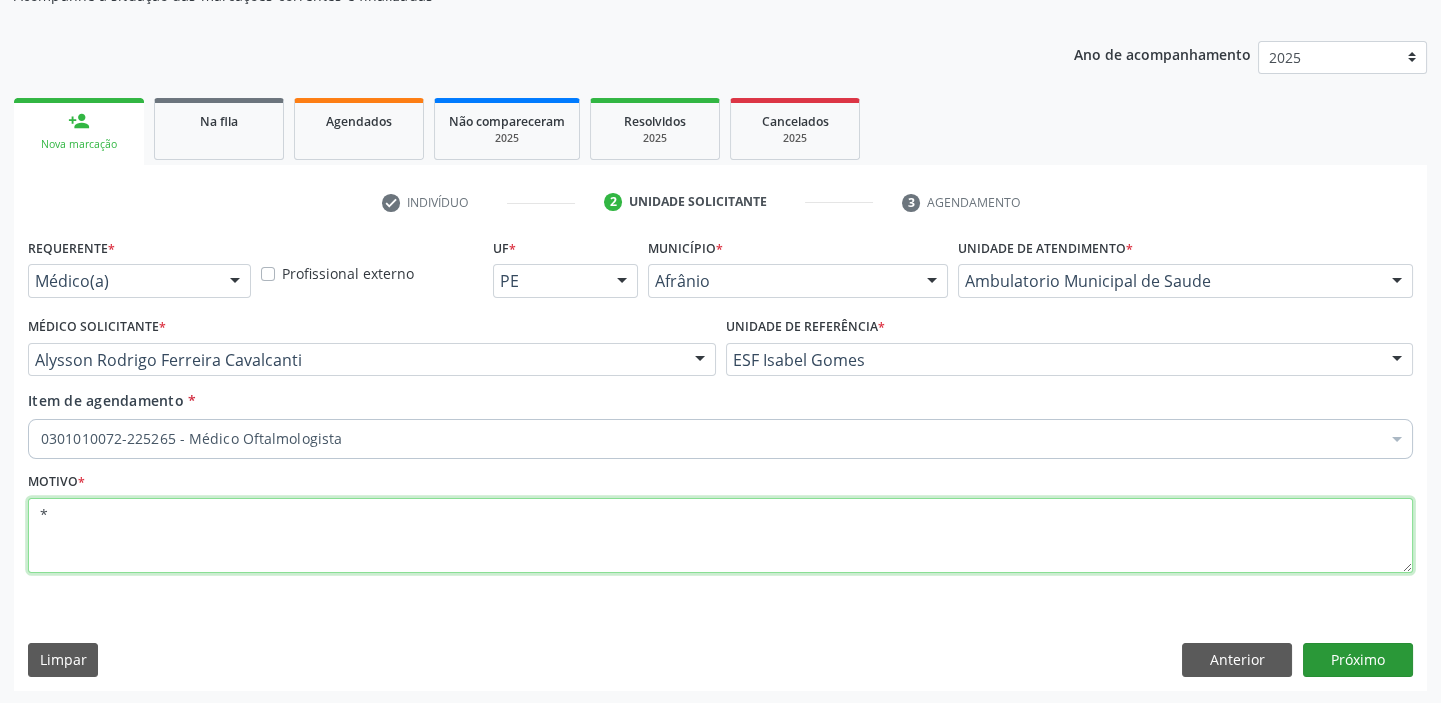 type on "*" 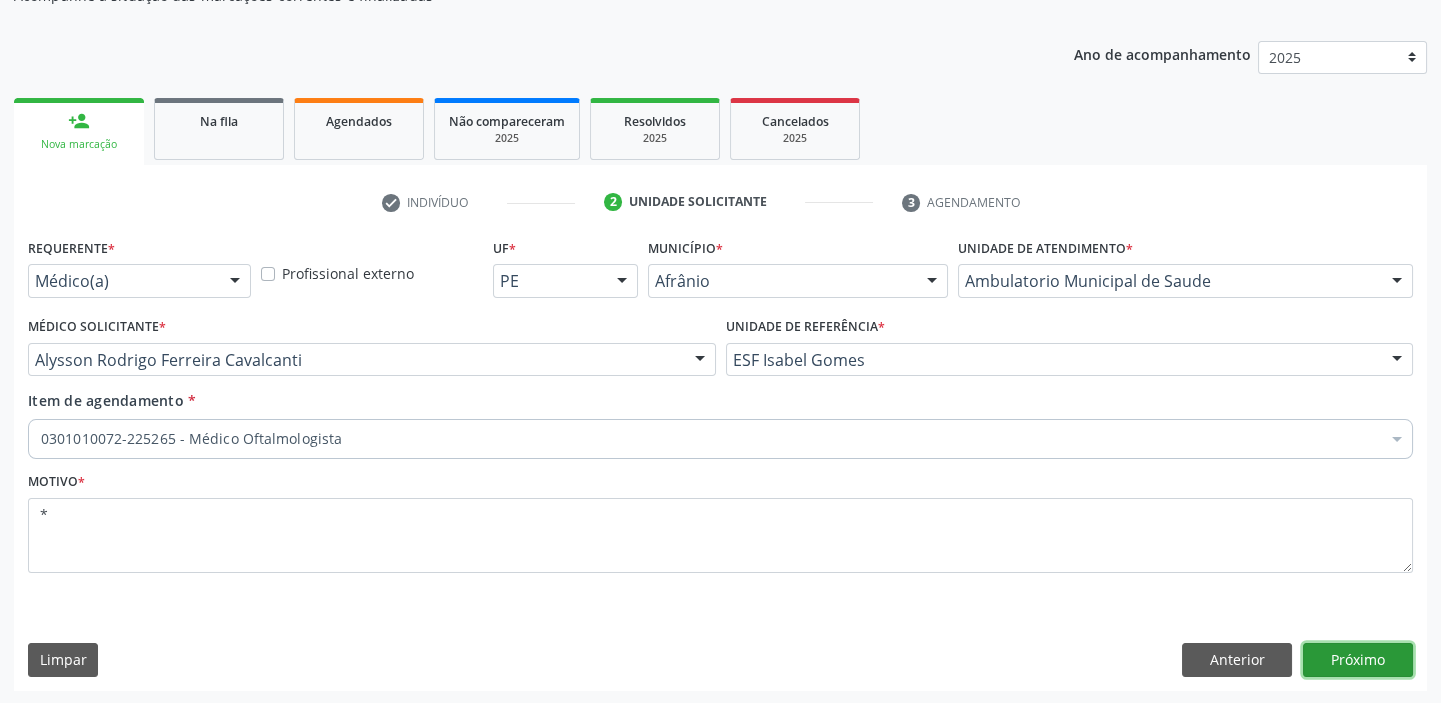 click on "Próximo" at bounding box center [1358, 660] 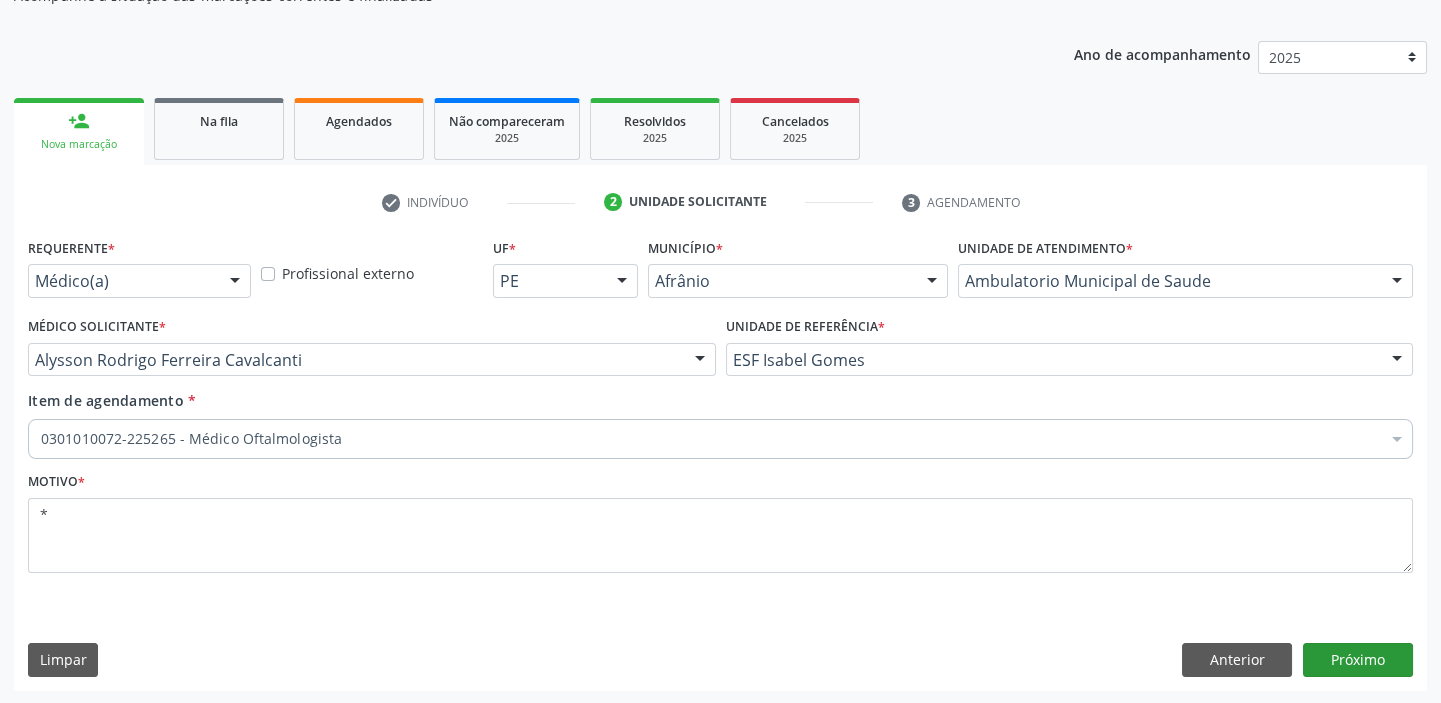 scroll, scrollTop: 166, scrollLeft: 0, axis: vertical 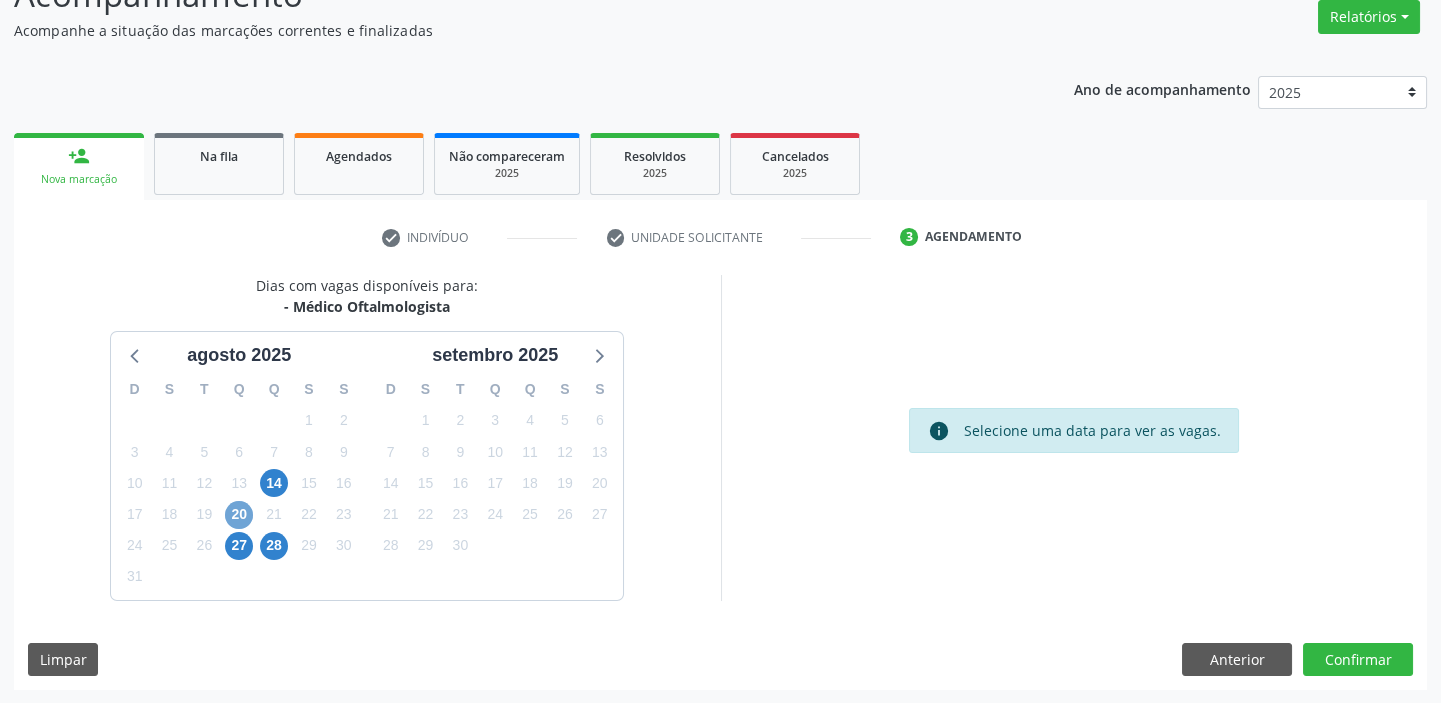 click on "20" at bounding box center (239, 515) 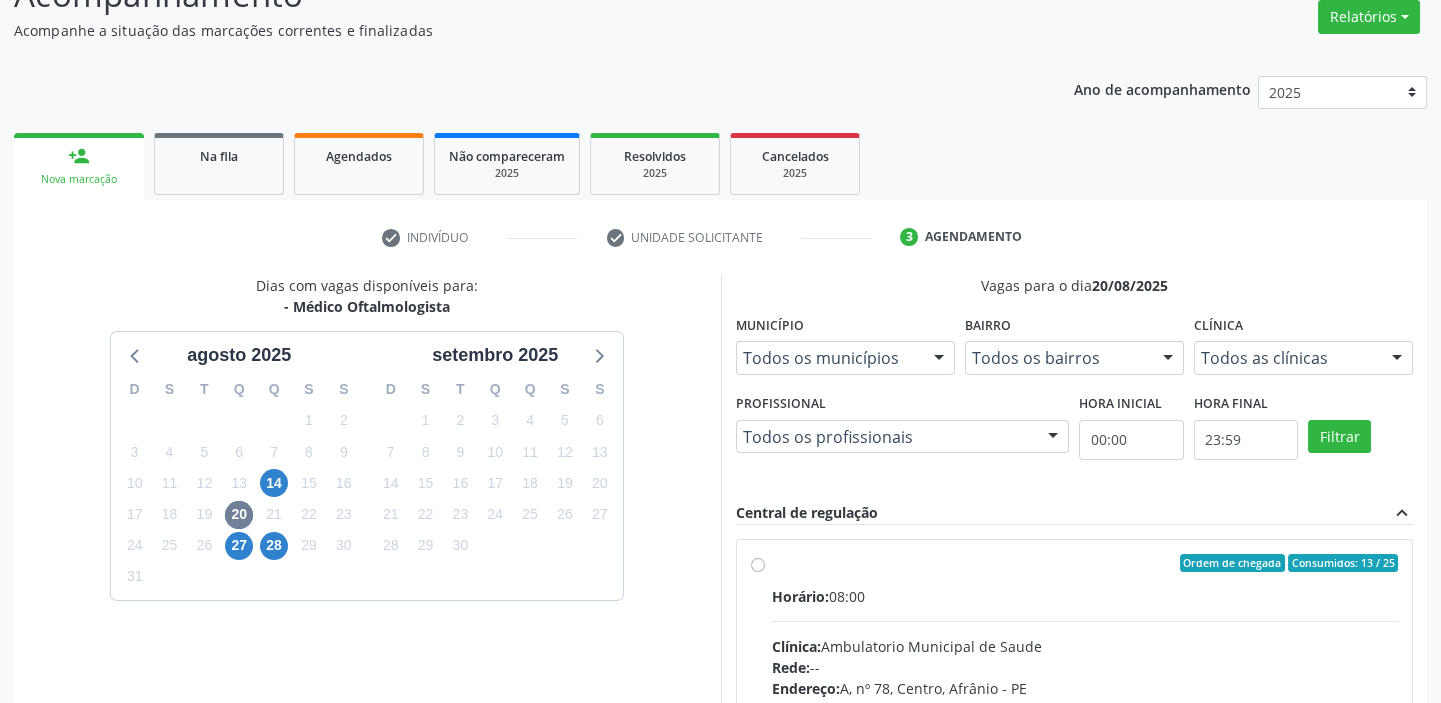 click on "Horário:   [TIME]" at bounding box center (1085, 596) 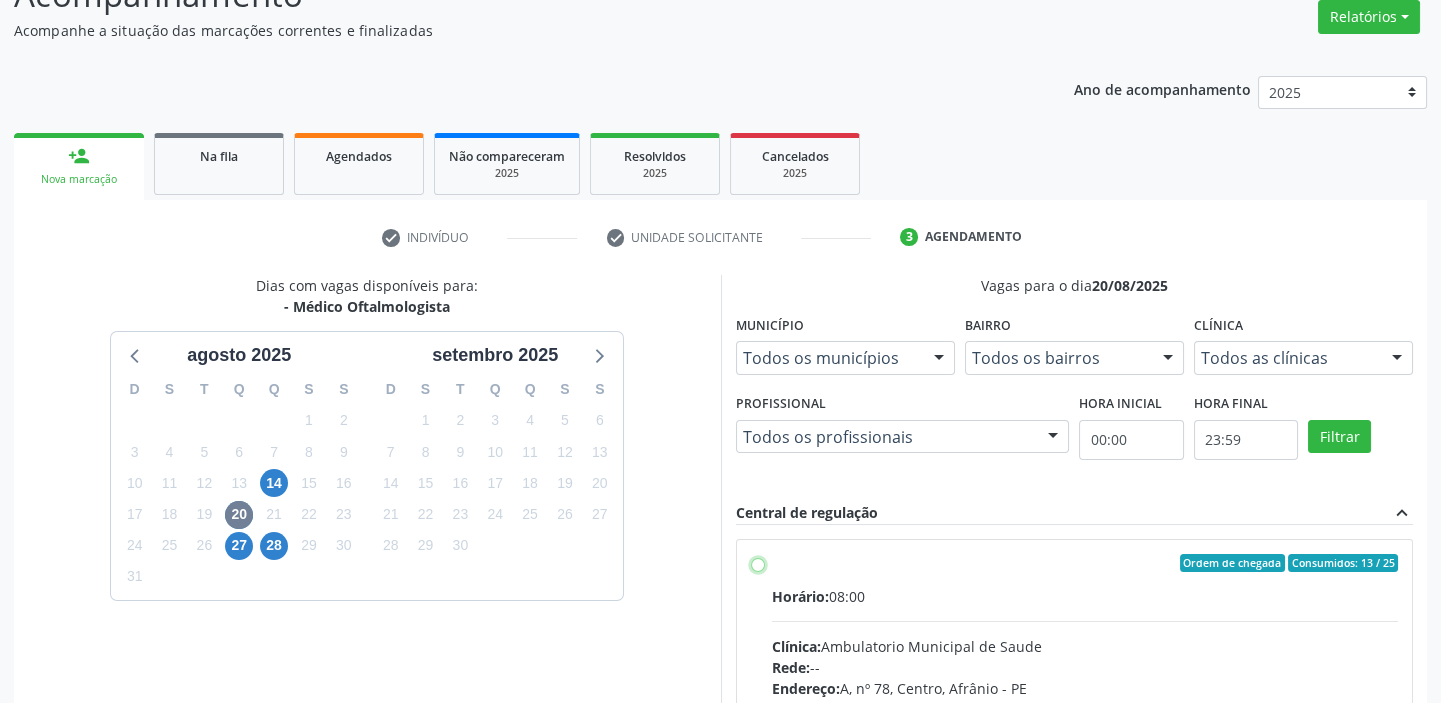 click on "Ordem de chegada
Consumidos: [NUMBER] / [NUMBER]
Horário:   [TIME]
Clínica:  Ambulatorio Municipal de Saude
Rede:
--
Endereço:   A, nº [NUMBER], Centro, [CITY] - [STATE]
Telefone:   --
Profissional:
--
Informações adicionais sobre o atendimento
Idade de atendimento:
Sem restrição
Gênero(s) atendido(s):
Sem restrição
Informações adicionais:
--" at bounding box center (758, 563) 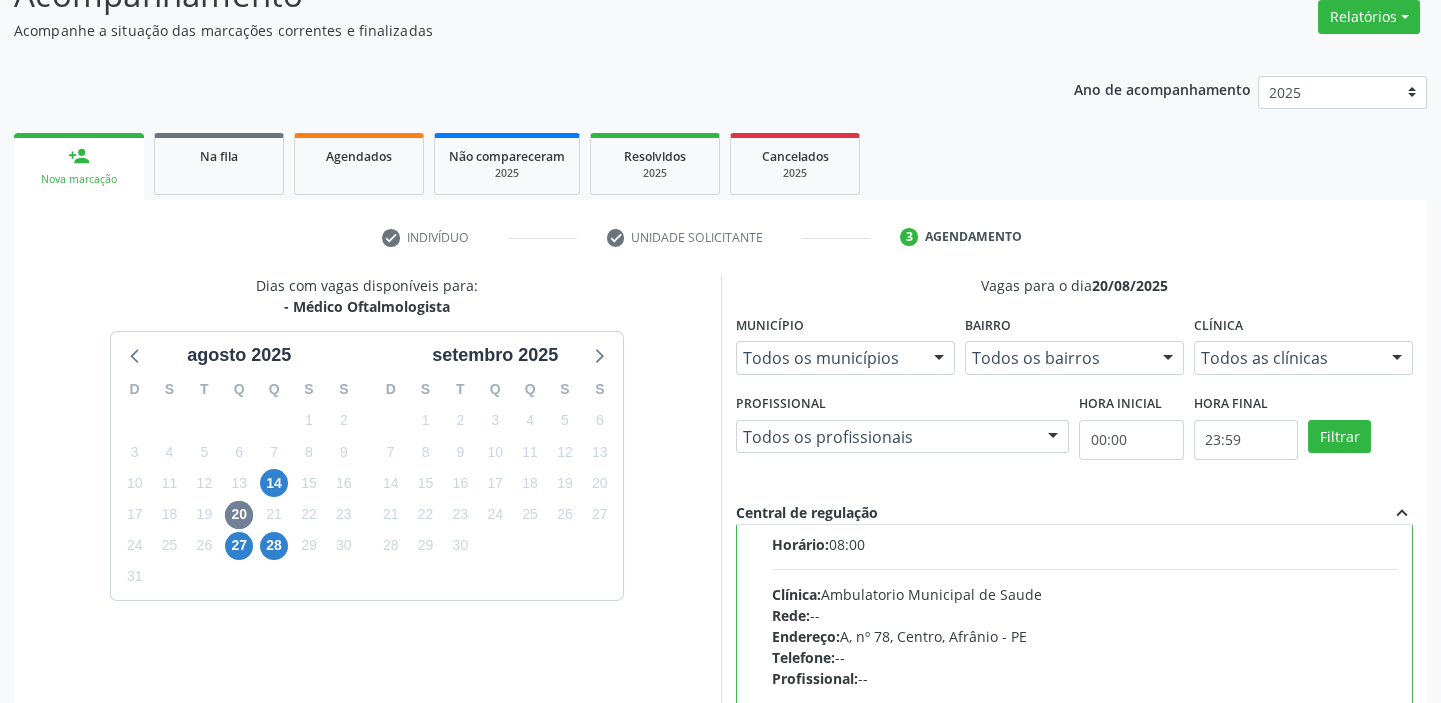 scroll, scrollTop: 99, scrollLeft: 0, axis: vertical 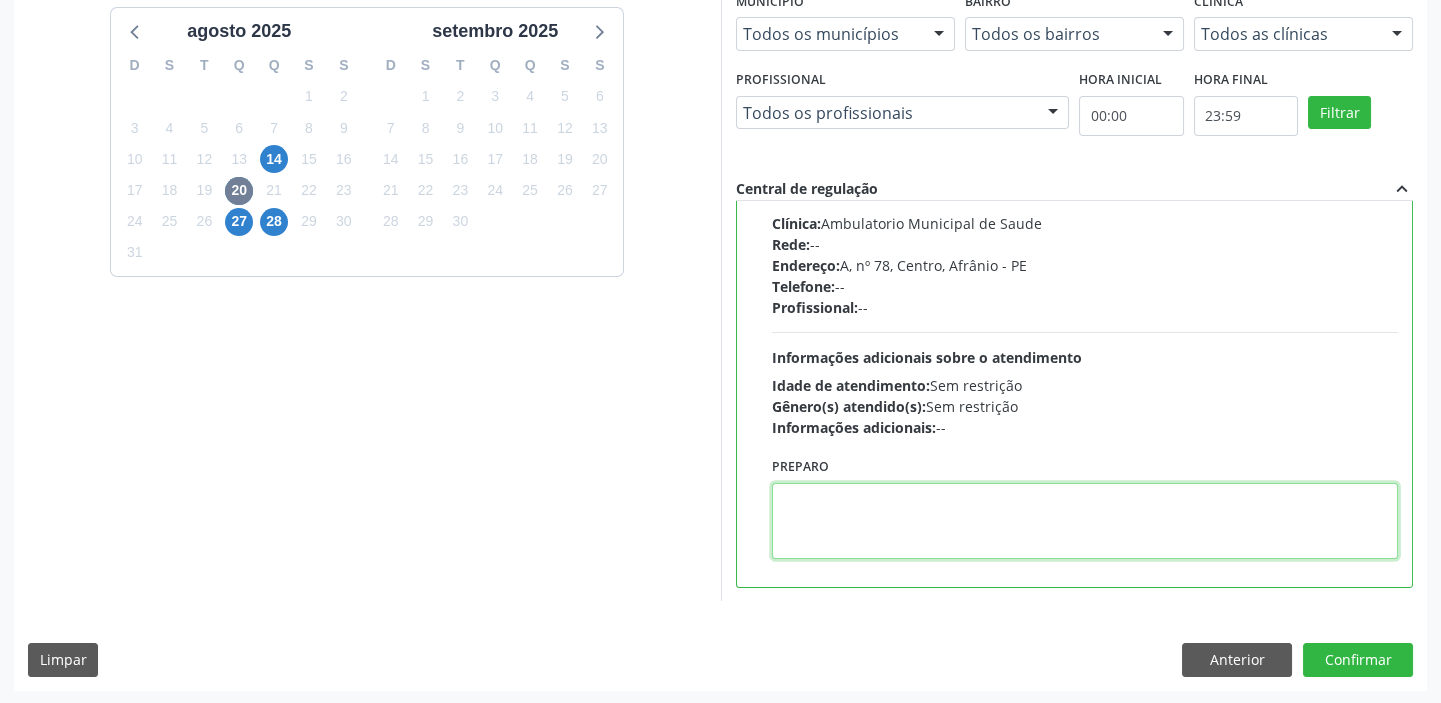 click at bounding box center [1085, 521] 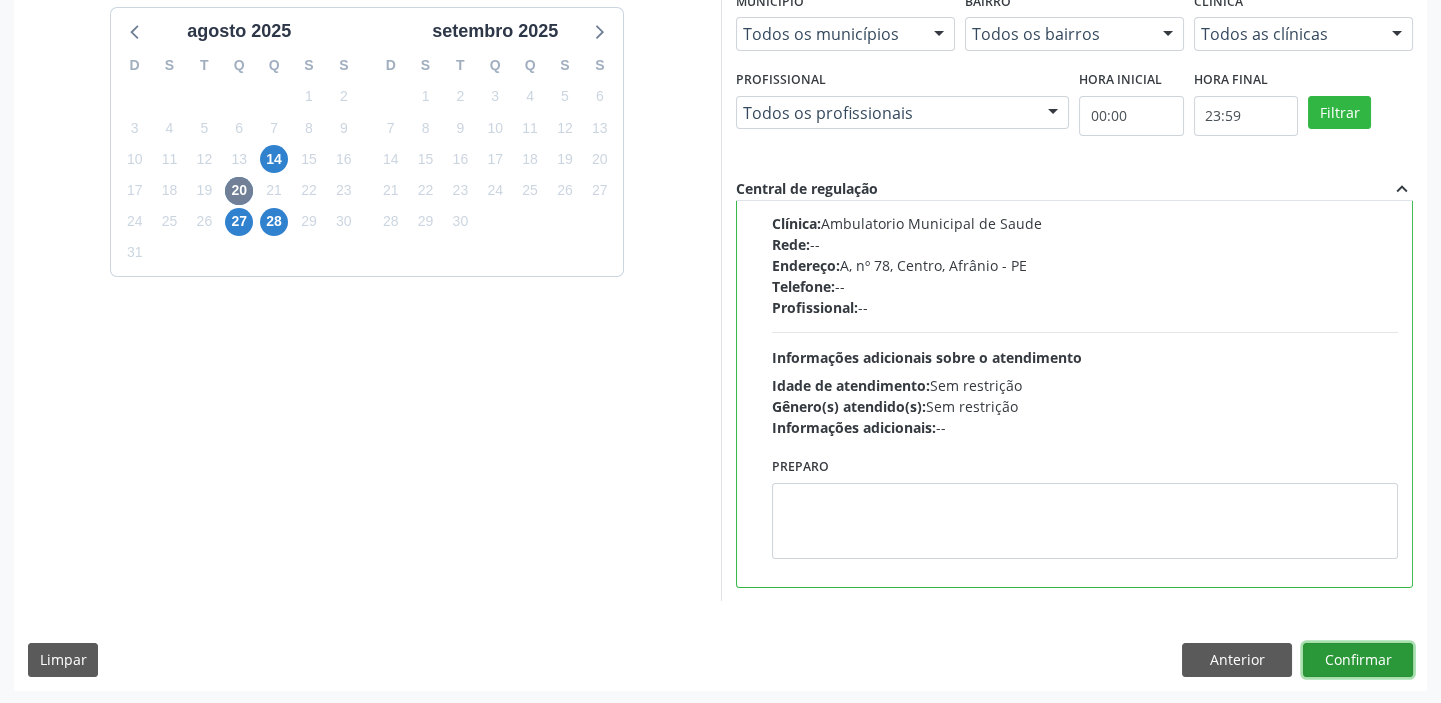 click on "Confirmar" at bounding box center (1358, 660) 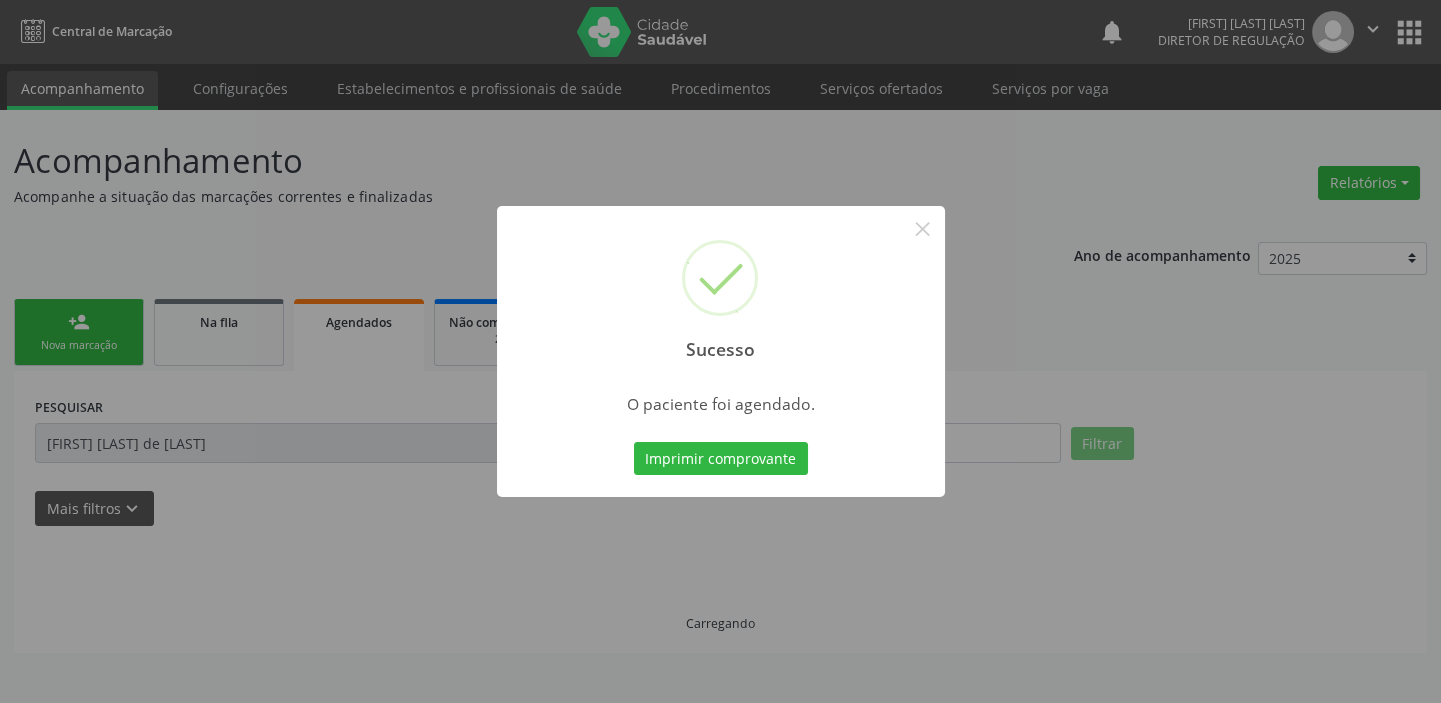 scroll, scrollTop: 0, scrollLeft: 0, axis: both 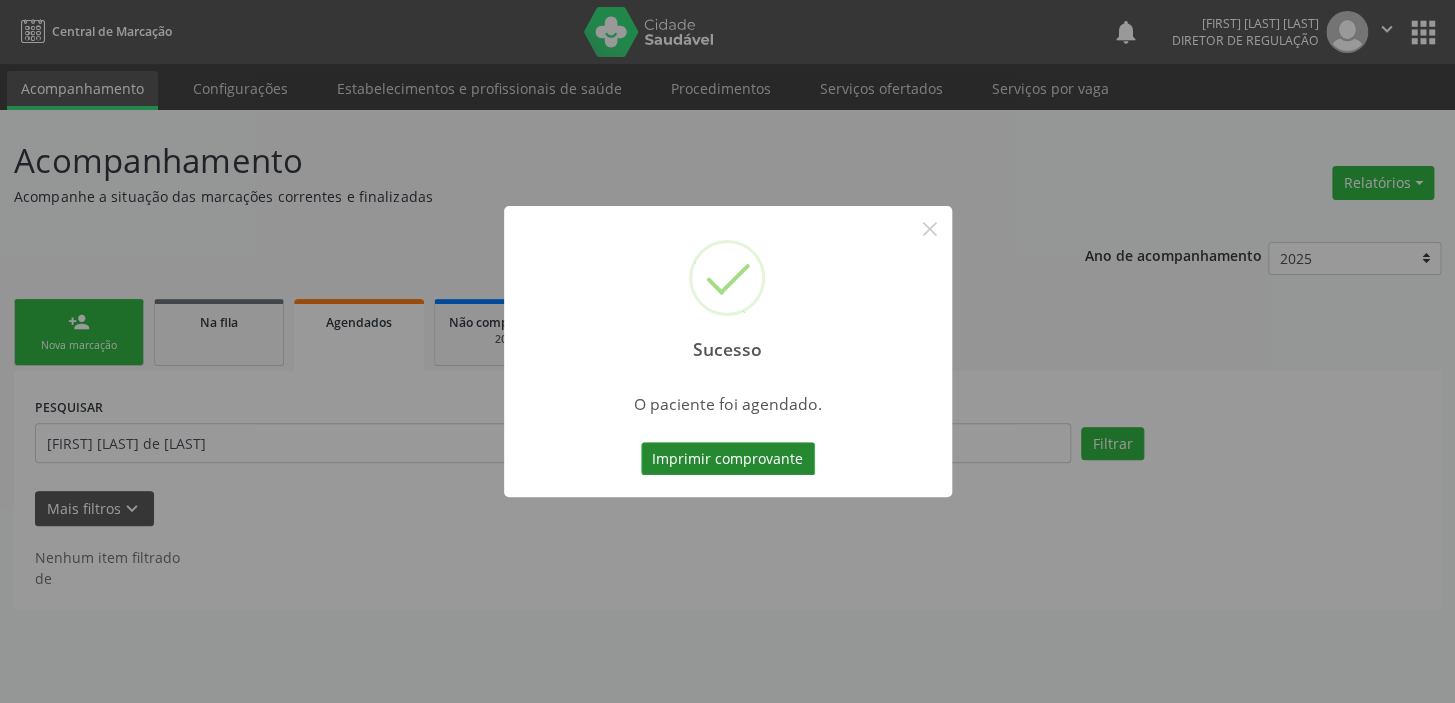 click on "Imprimir comprovante" at bounding box center (728, 459) 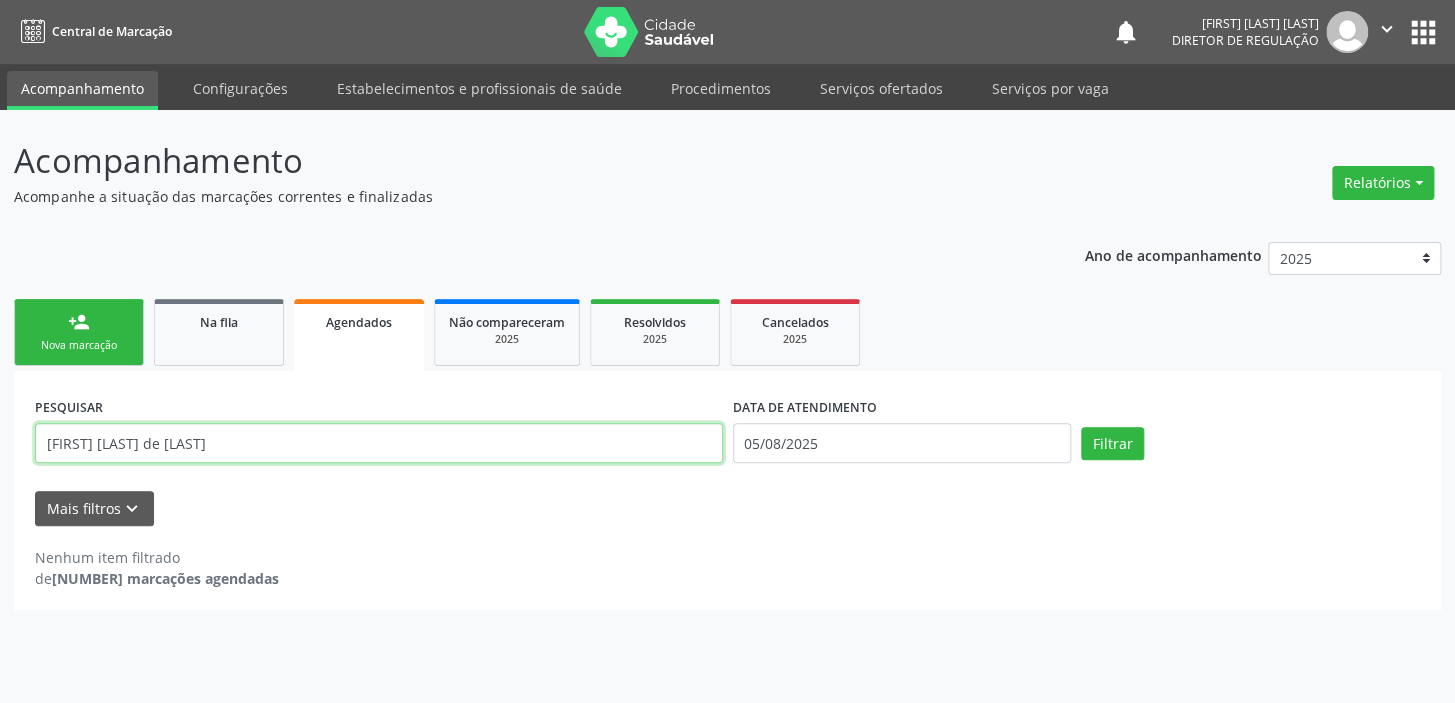 click on "[FIRST] [LAST] de [LAST]" at bounding box center (379, 443) 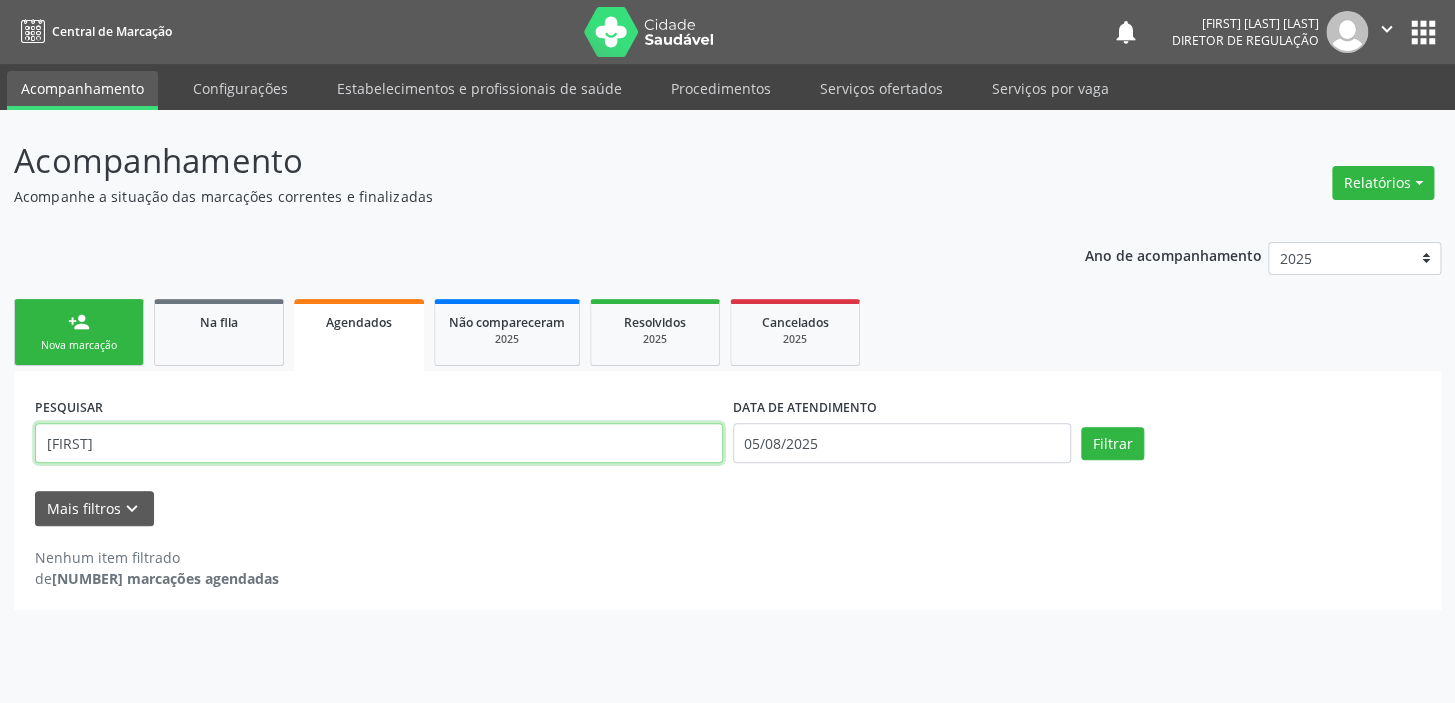 type on "j" 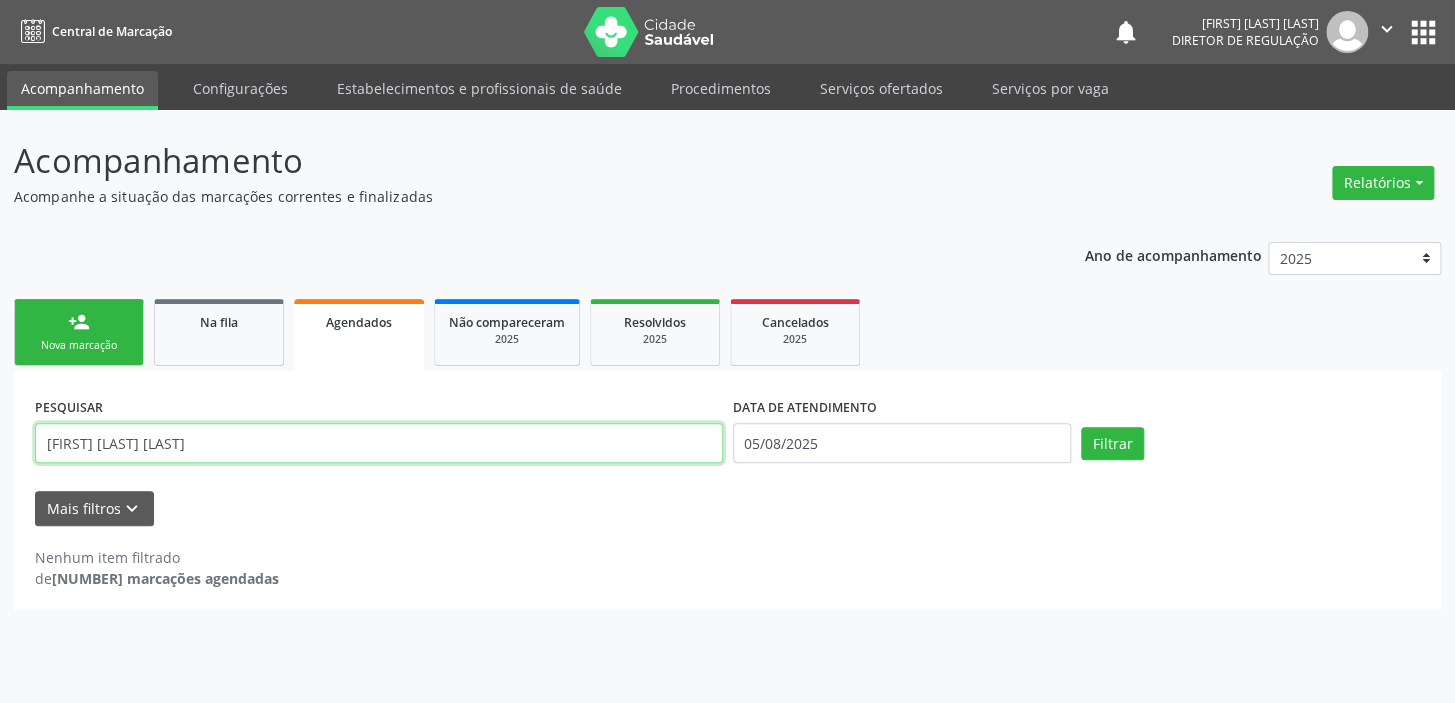 type on "[FIRST] [LAST] [LAST]" 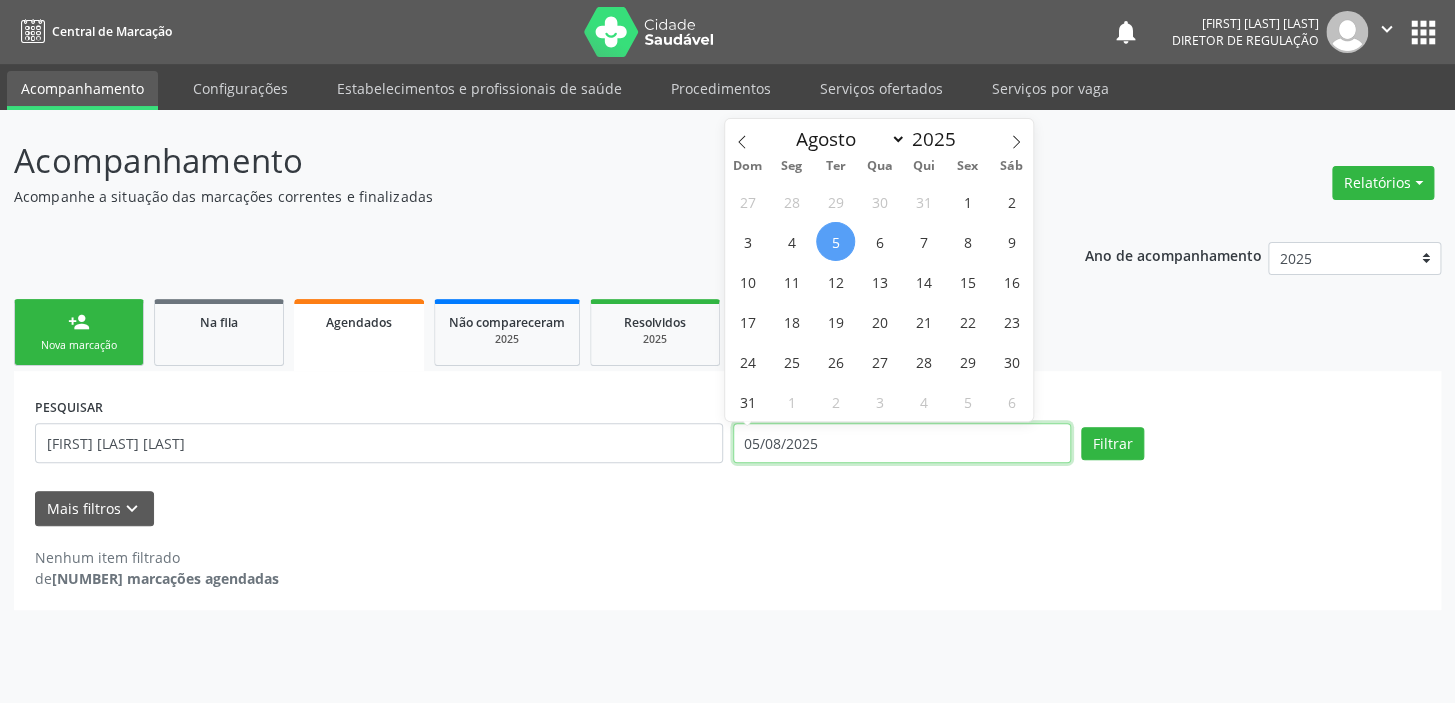 click on "05/08/2025" at bounding box center (902, 443) 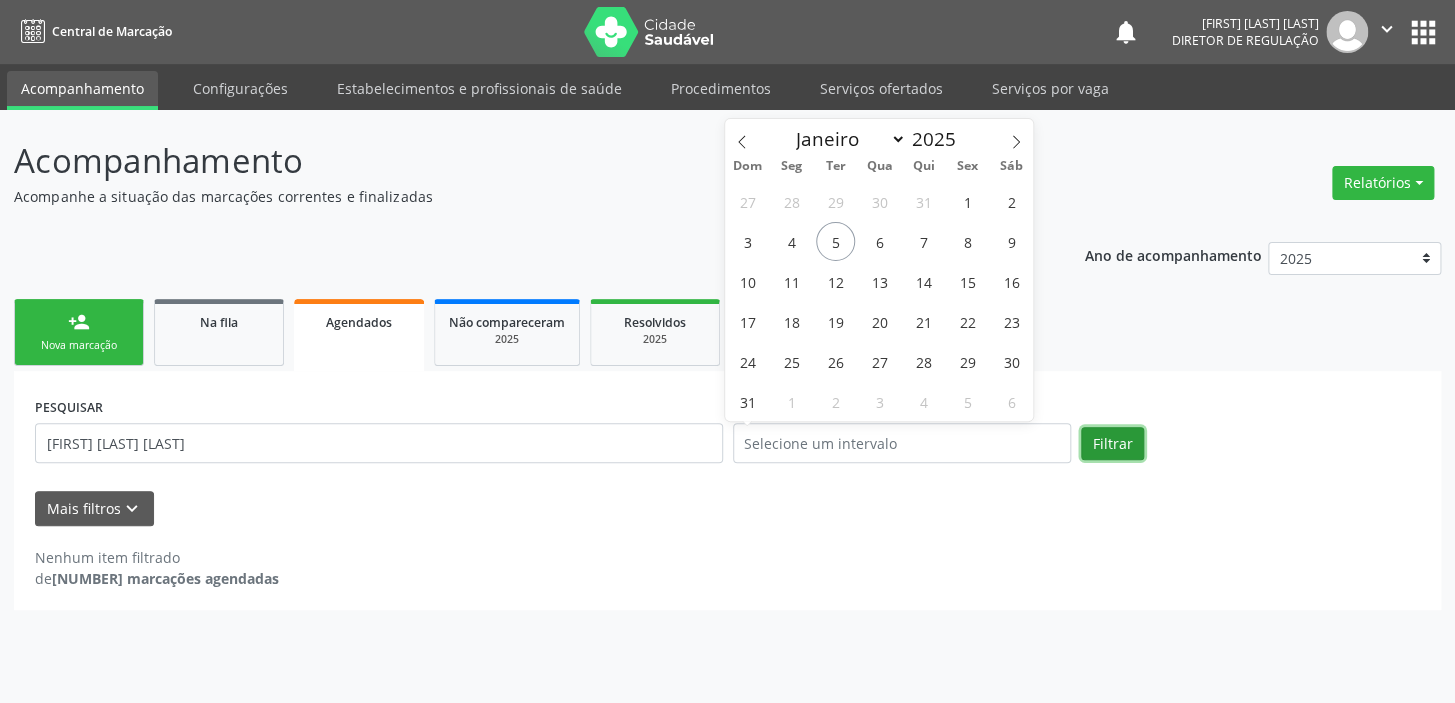 click on "Filtrar" at bounding box center [1112, 444] 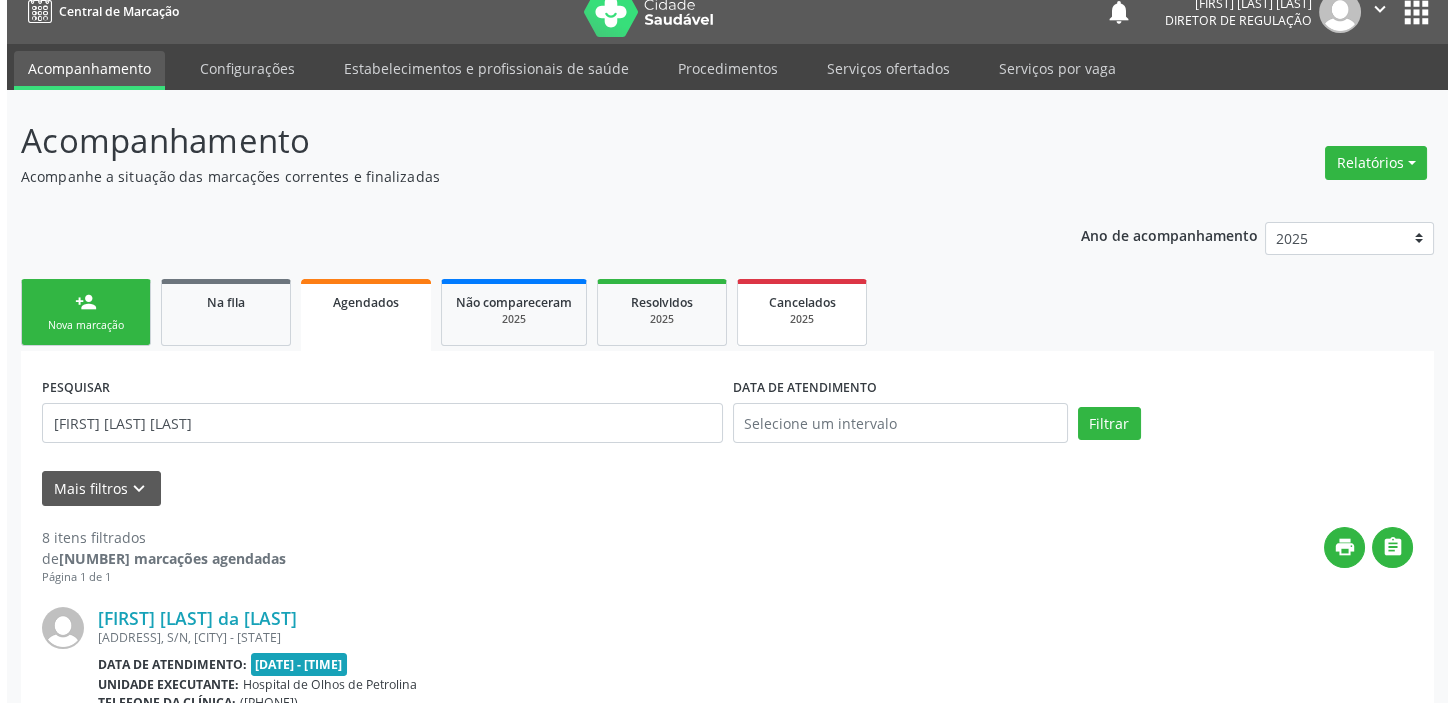 scroll, scrollTop: 0, scrollLeft: 0, axis: both 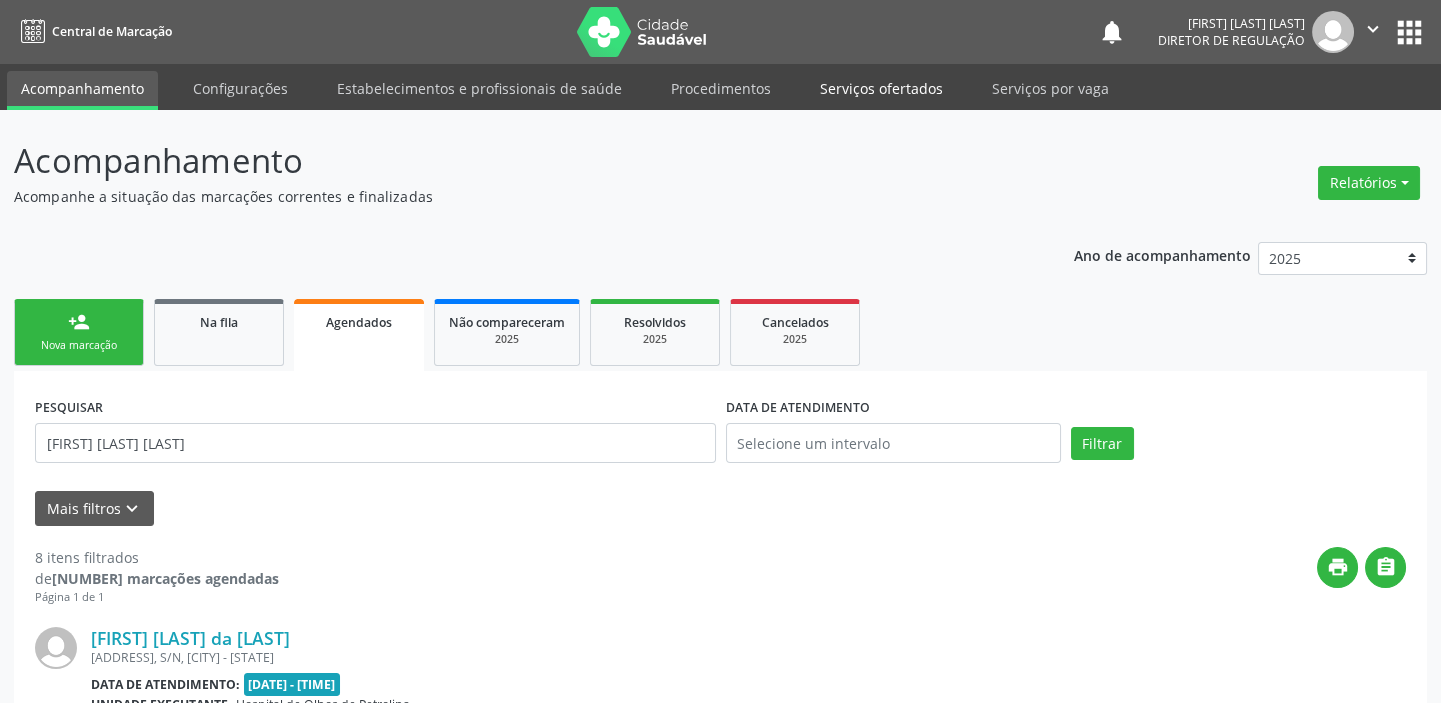 click on "Serviços ofertados" at bounding box center (881, 88) 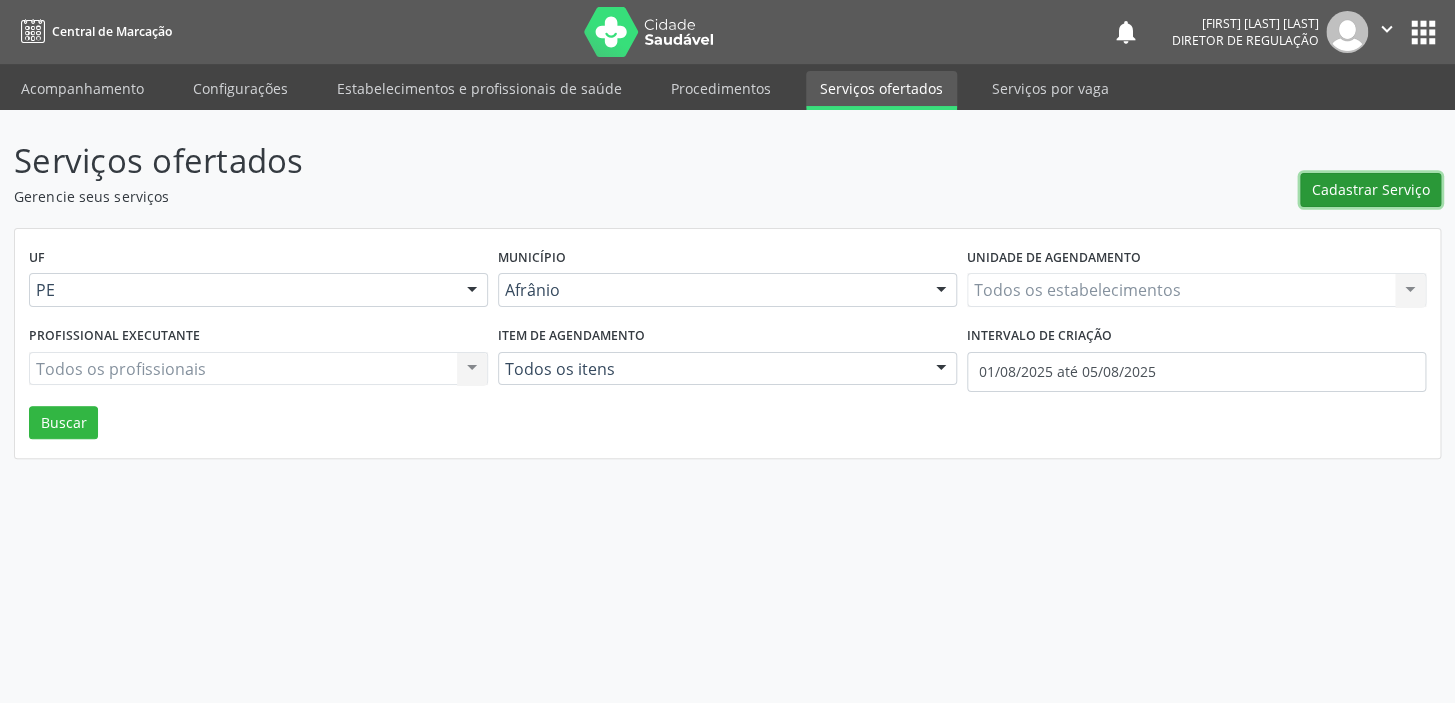 click on "Cadastrar Serviço" at bounding box center [1371, 189] 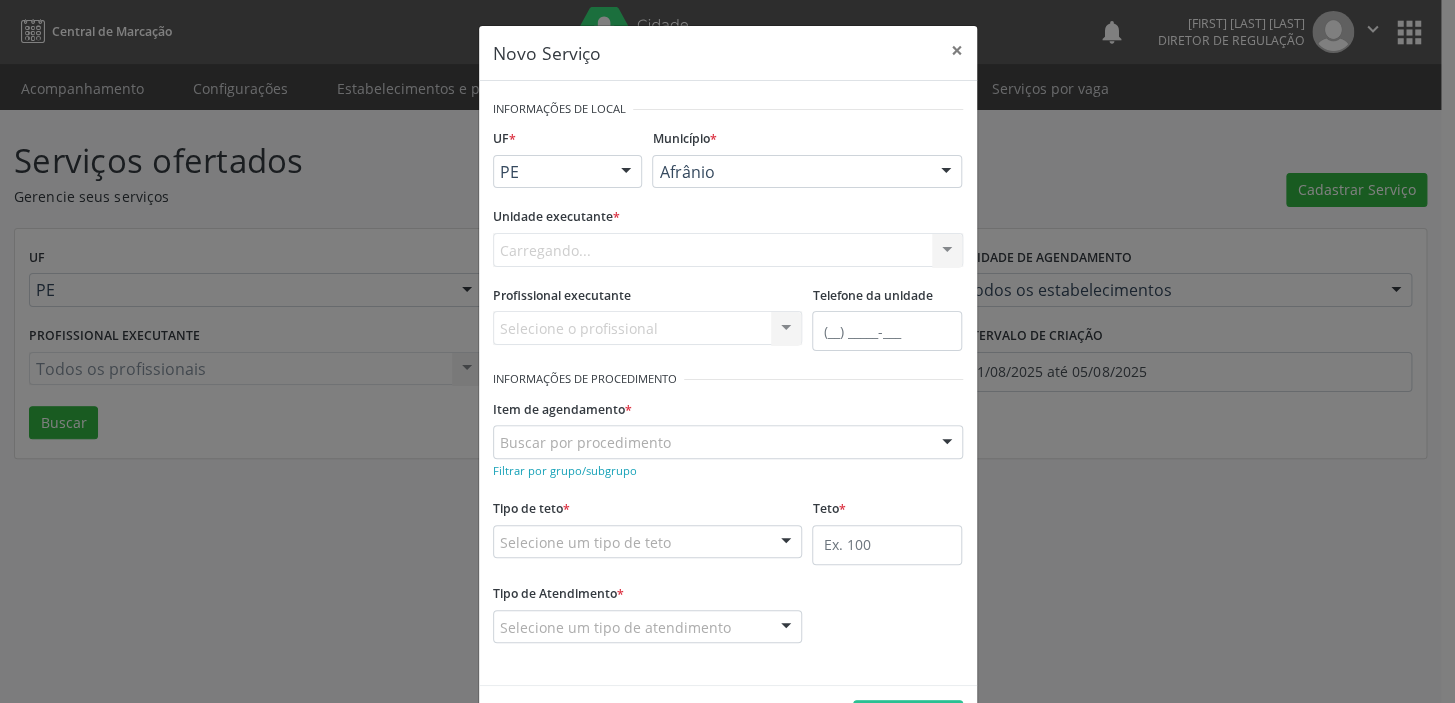 scroll, scrollTop: 0, scrollLeft: 0, axis: both 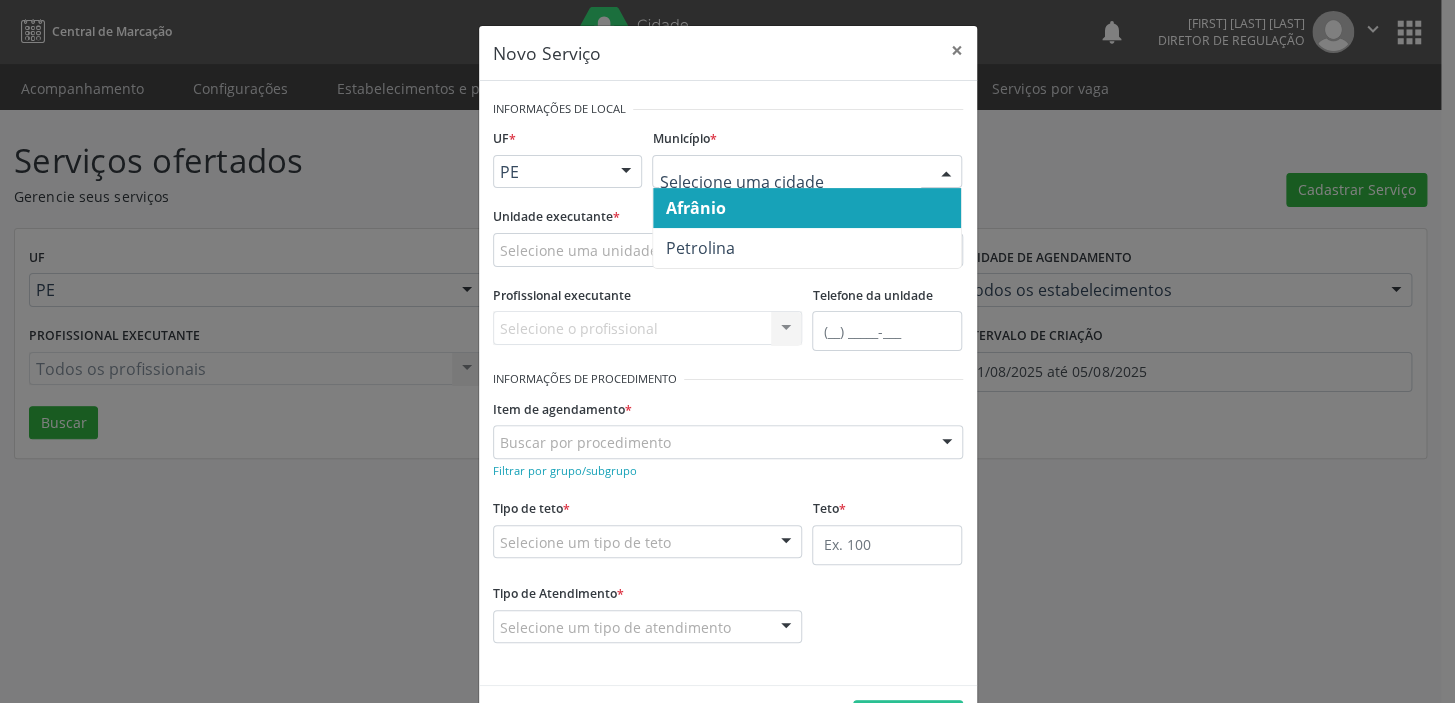 click on "Afrânio" at bounding box center (695, 208) 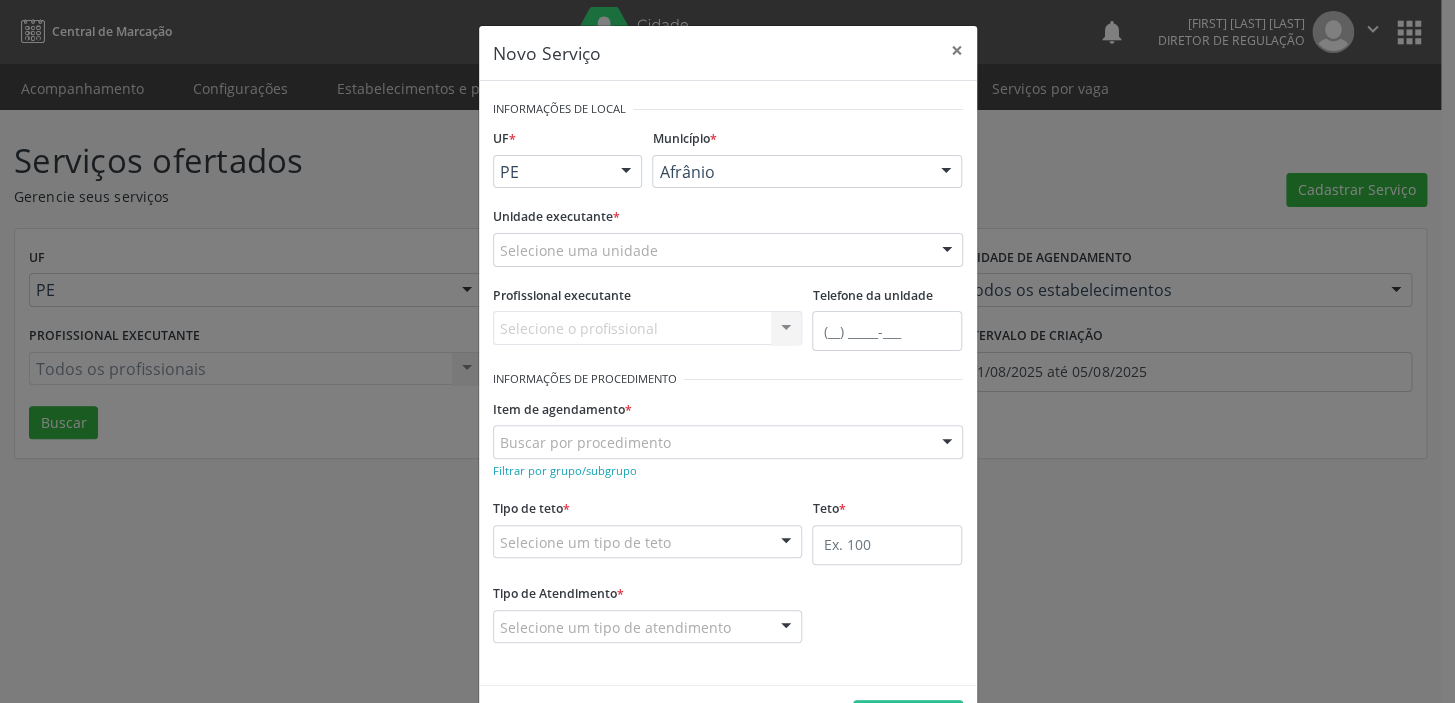 click on "Unidade executante
*" at bounding box center (556, 217) 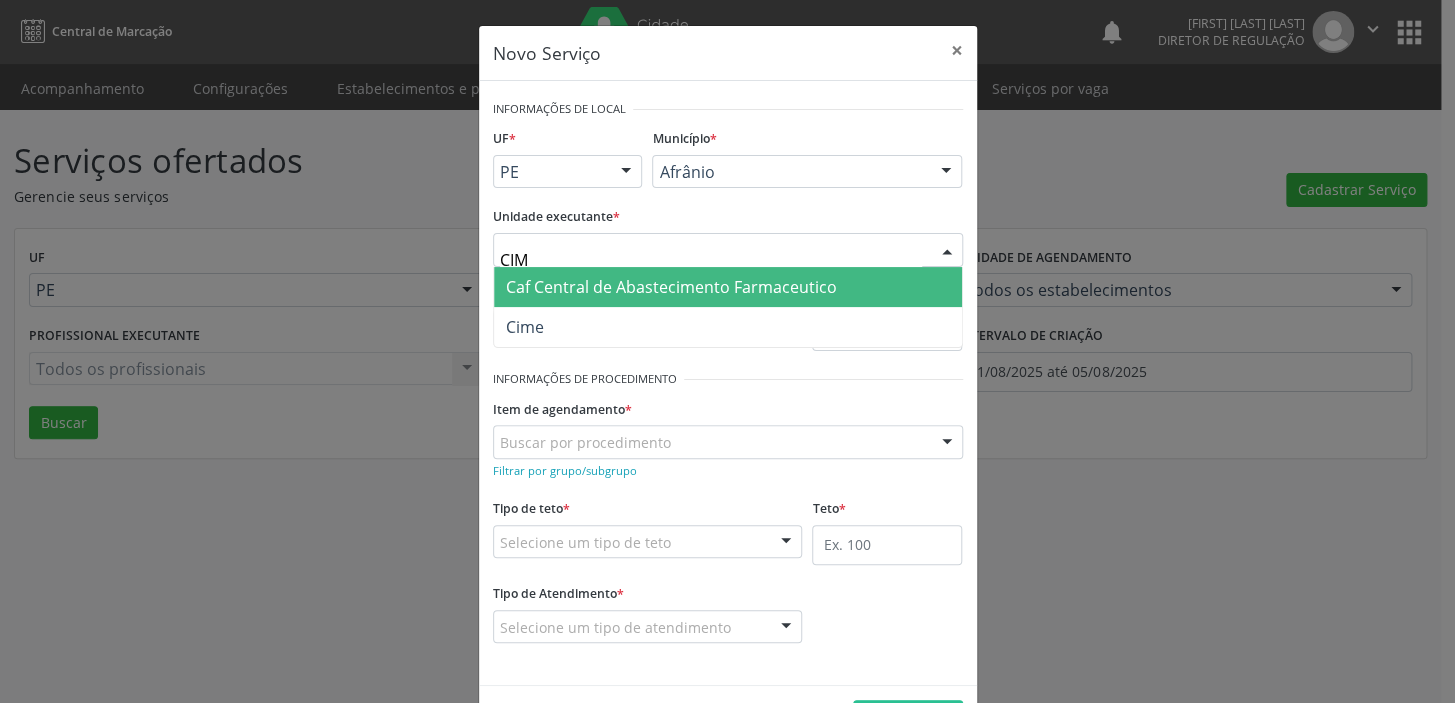 type on "CIME" 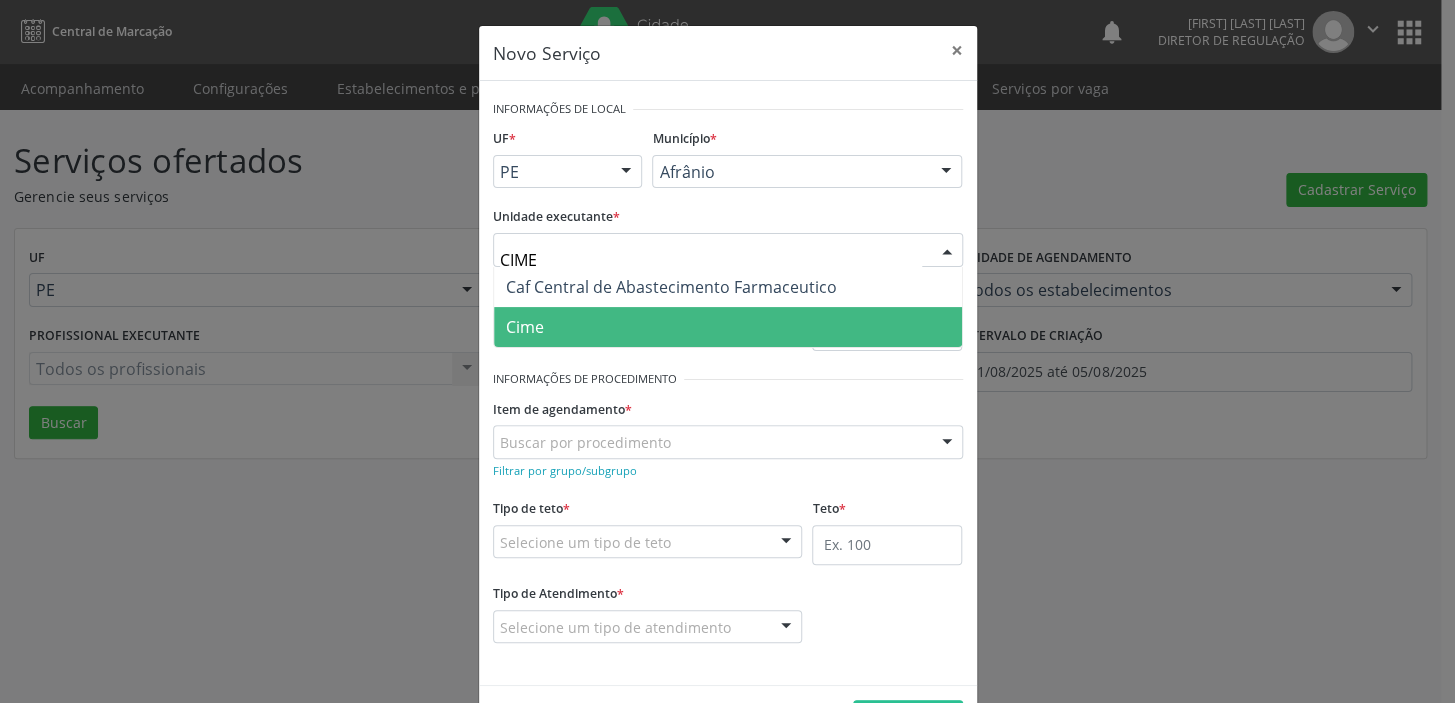 click on "Cime" at bounding box center (728, 327) 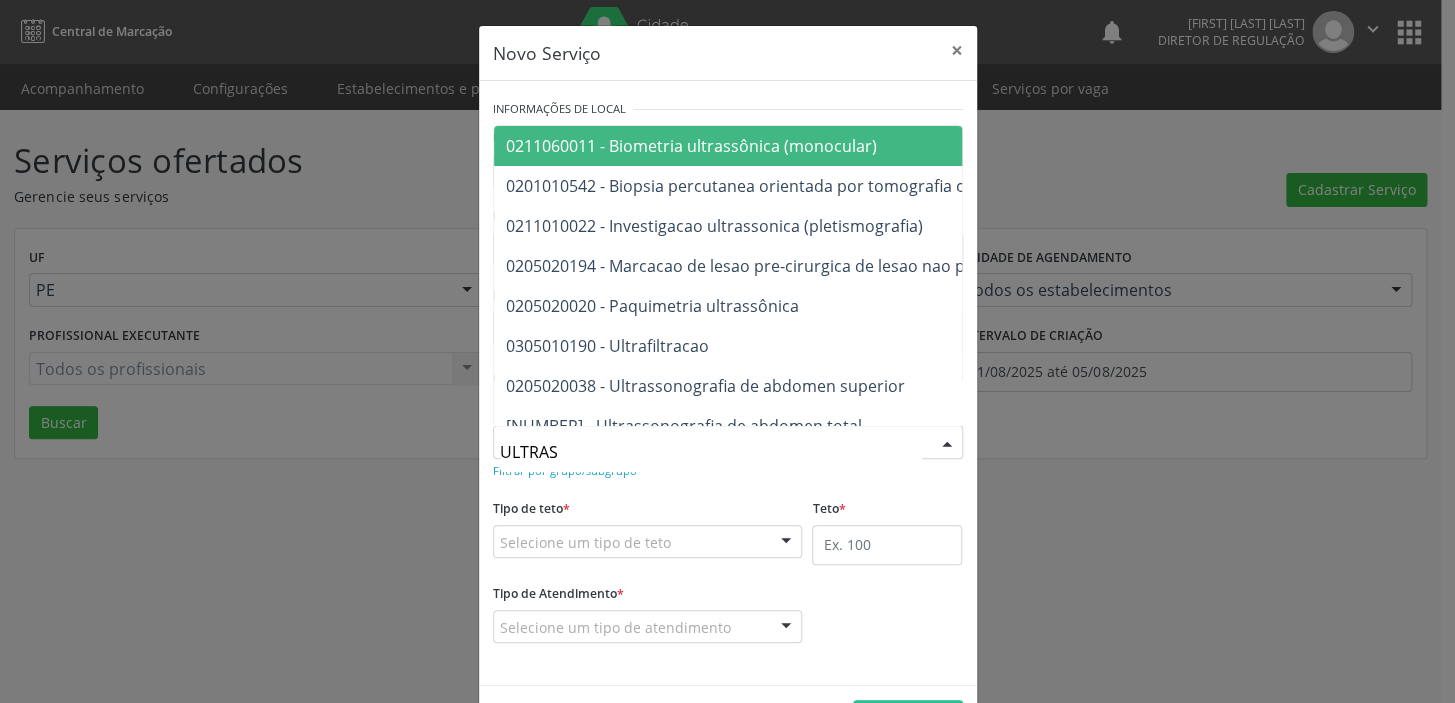 type on "ULTRASS" 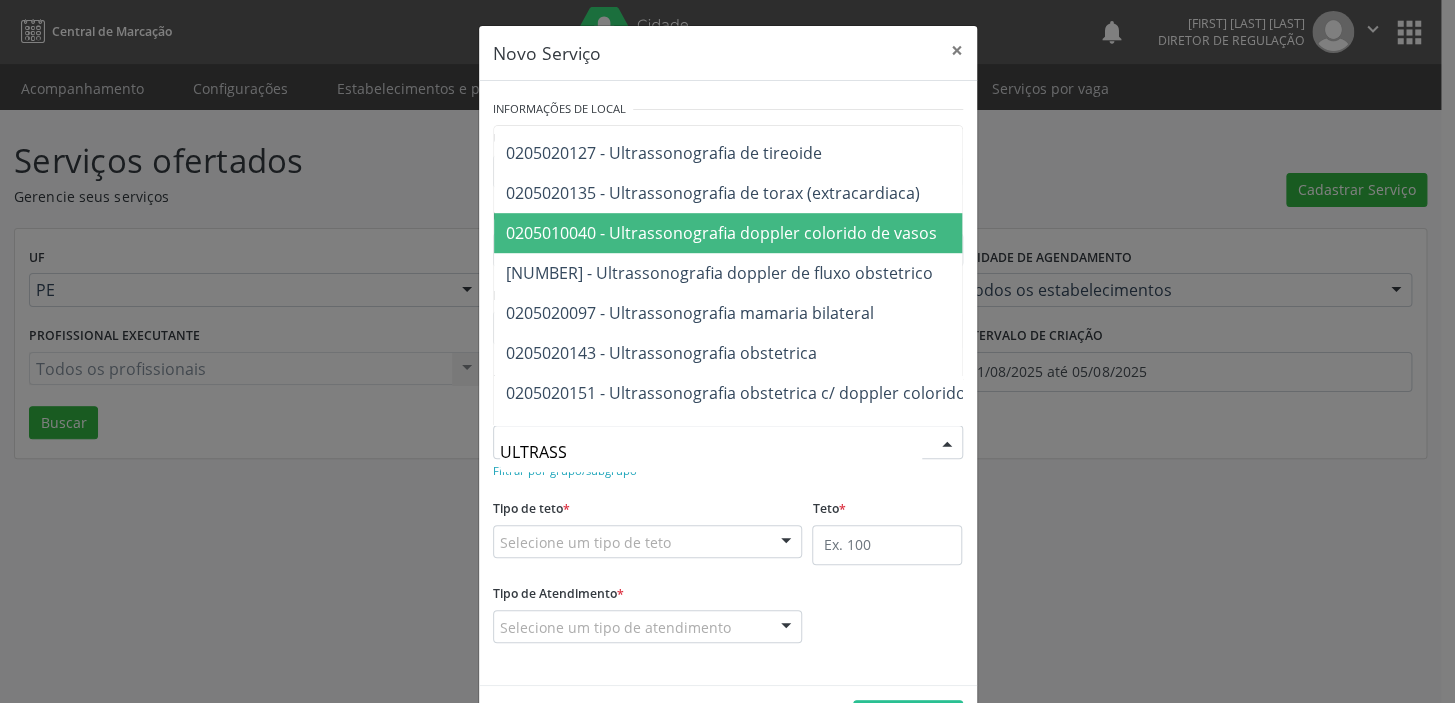 scroll, scrollTop: 545, scrollLeft: 0, axis: vertical 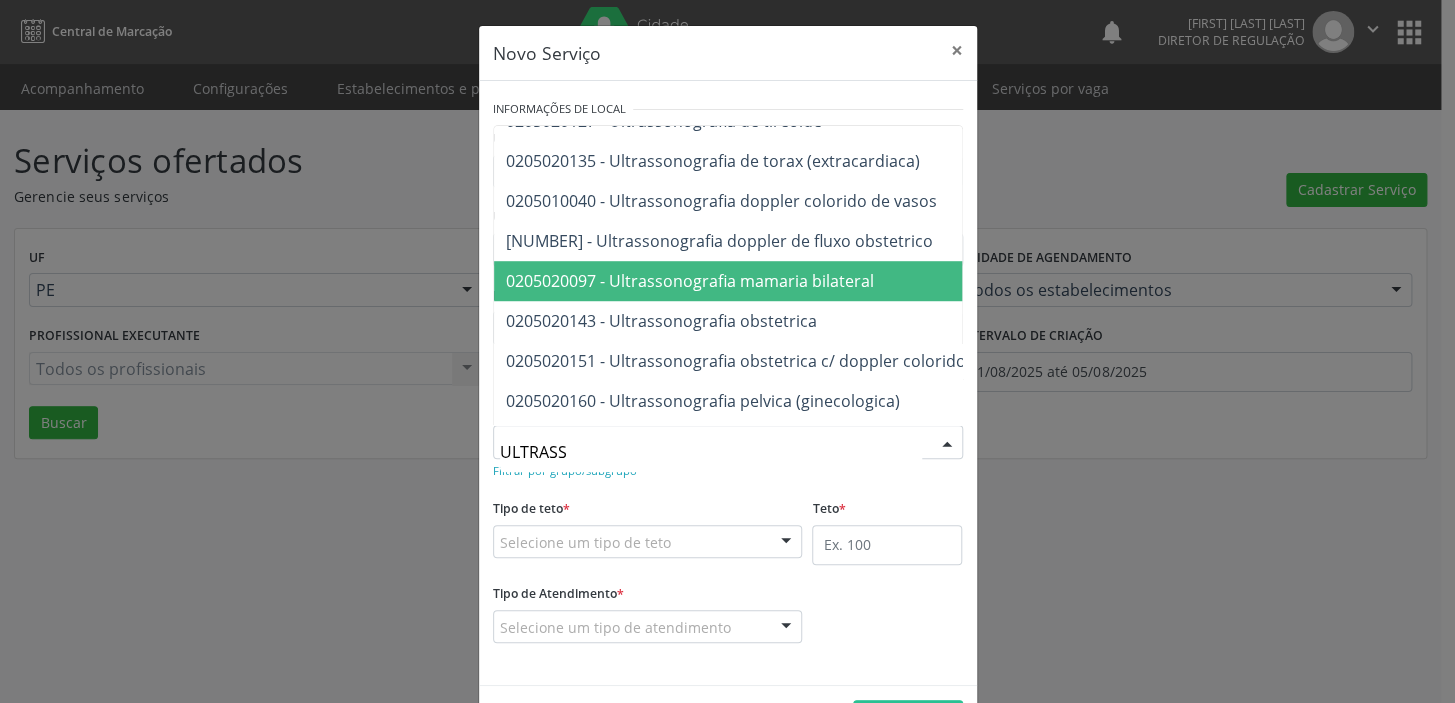 drag, startPoint x: 671, startPoint y: 286, endPoint x: 624, endPoint y: 398, distance: 121.46193 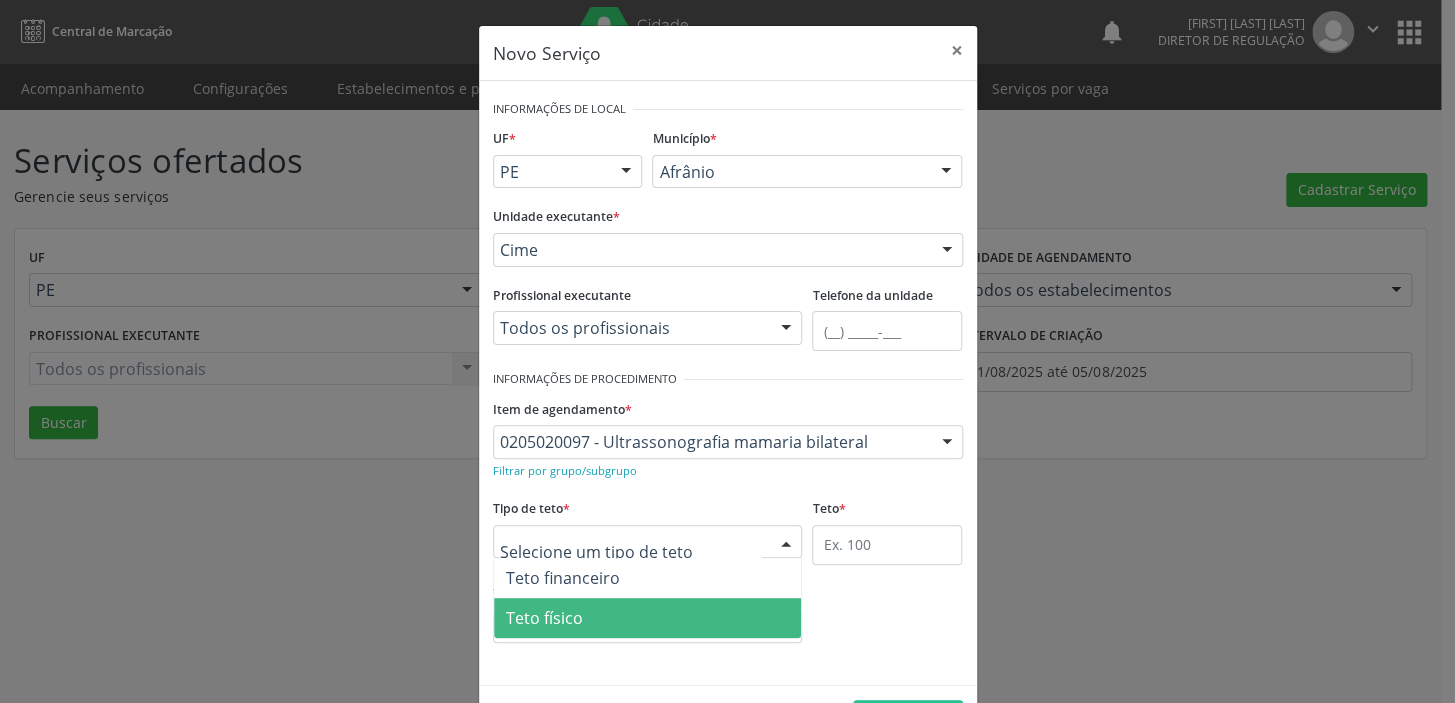 click on "Teto físico" at bounding box center [544, 618] 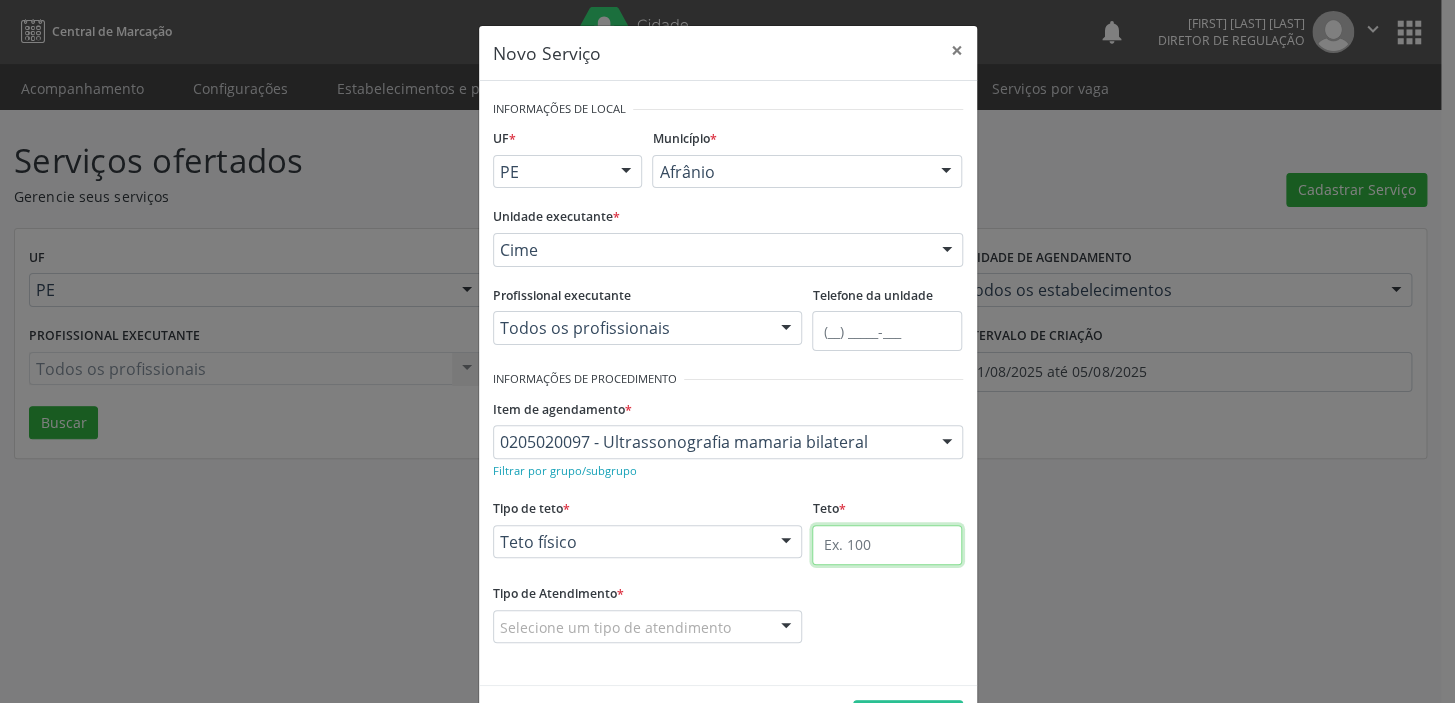 click at bounding box center [887, 545] 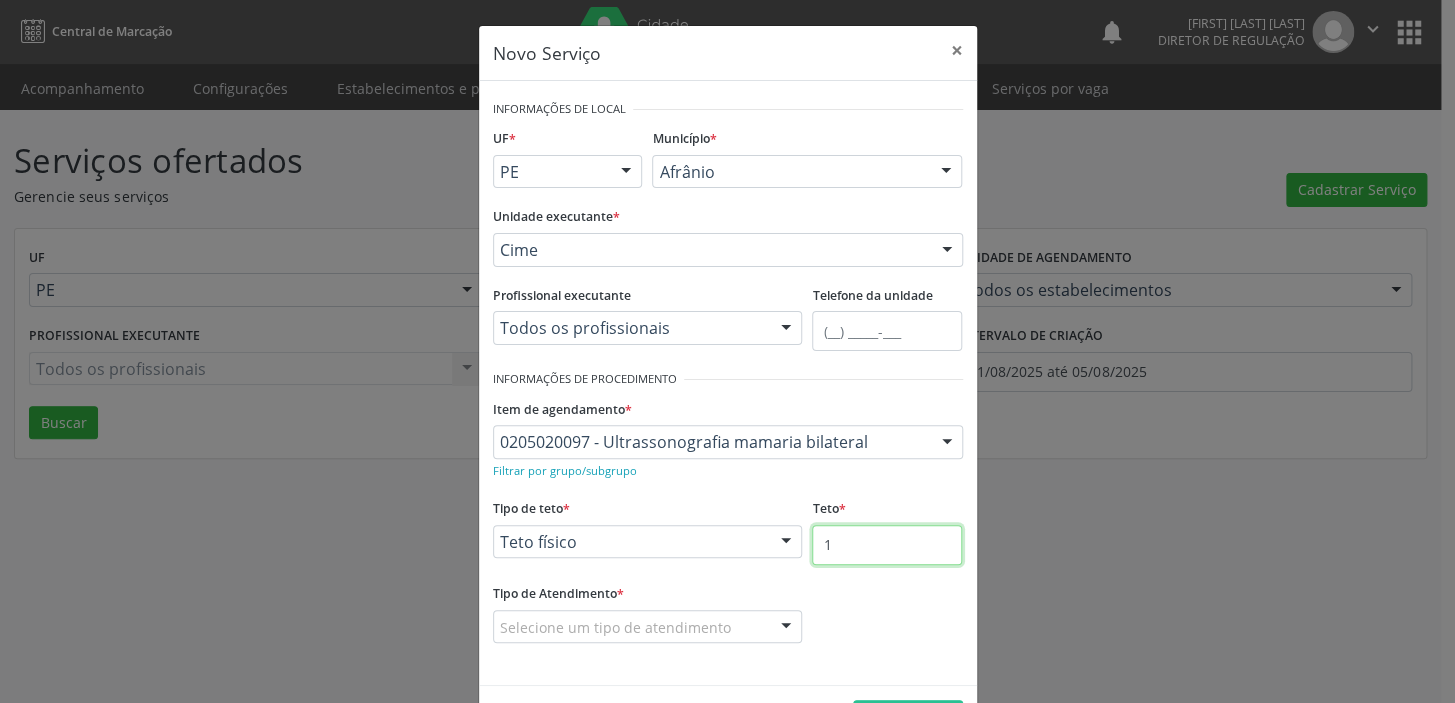 type on "1" 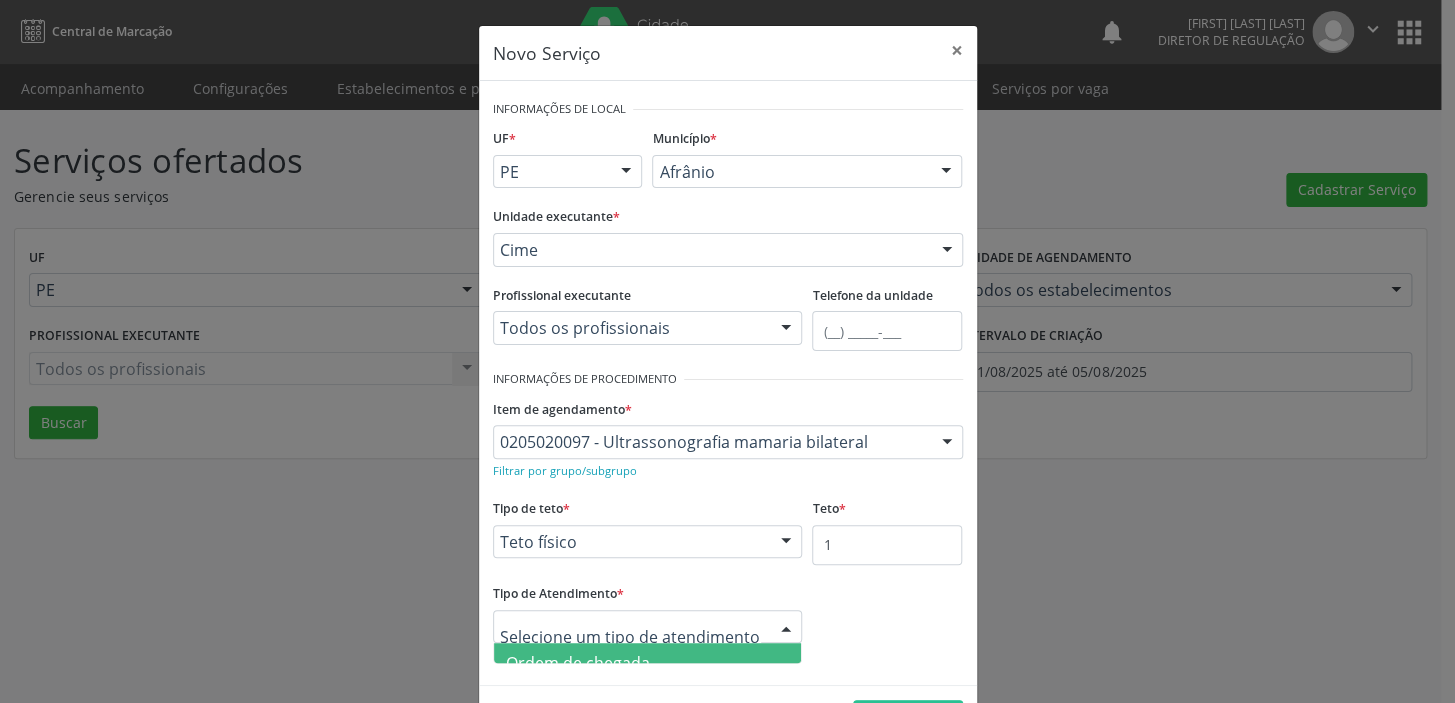 click on "Ordem de chegada" at bounding box center (578, 663) 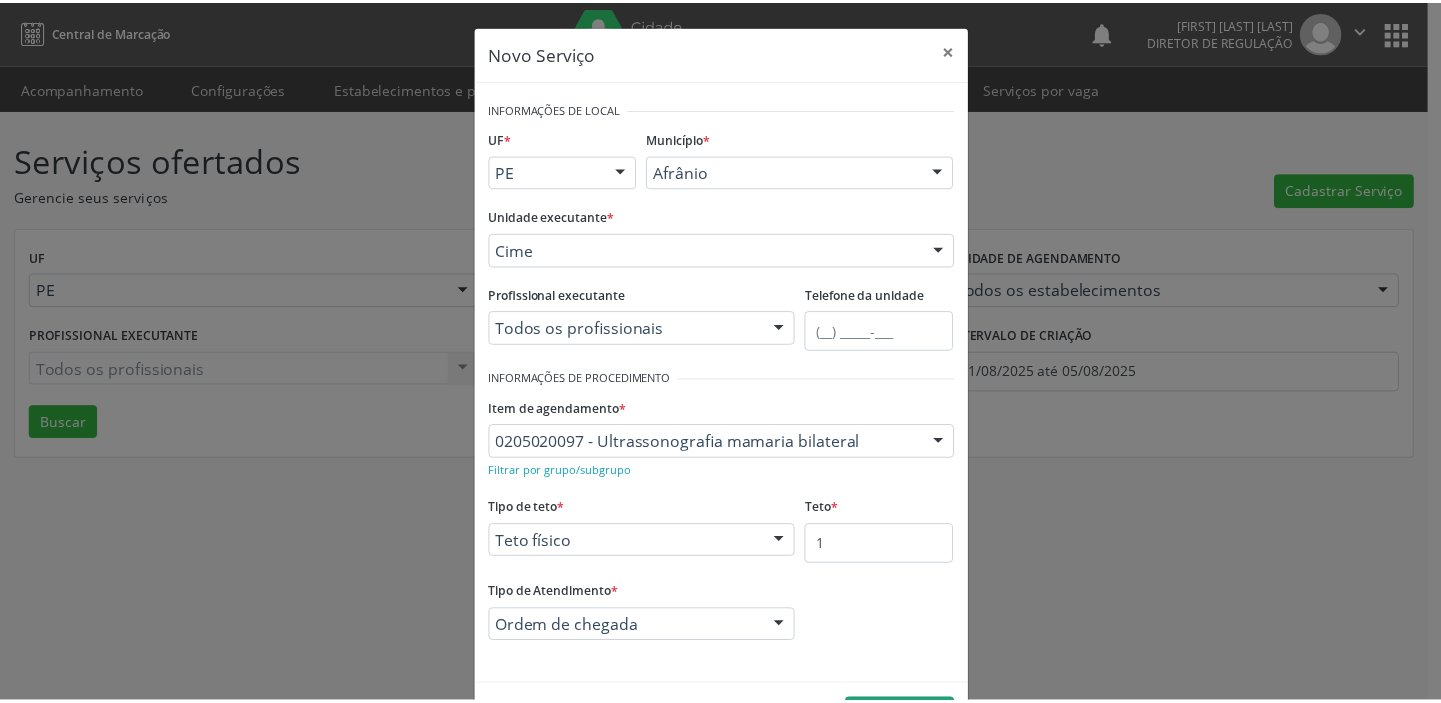 scroll, scrollTop: 69, scrollLeft: 0, axis: vertical 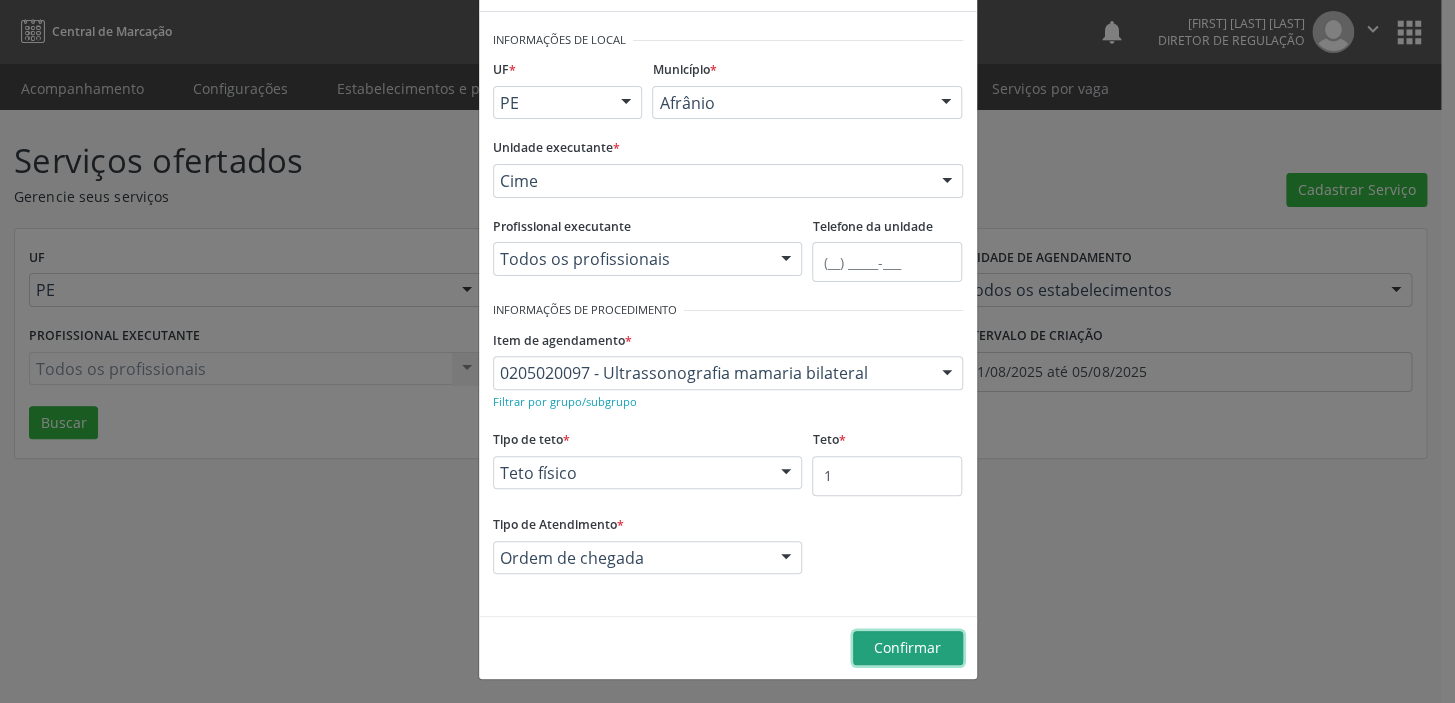 click on "Confirmar" at bounding box center (908, 648) 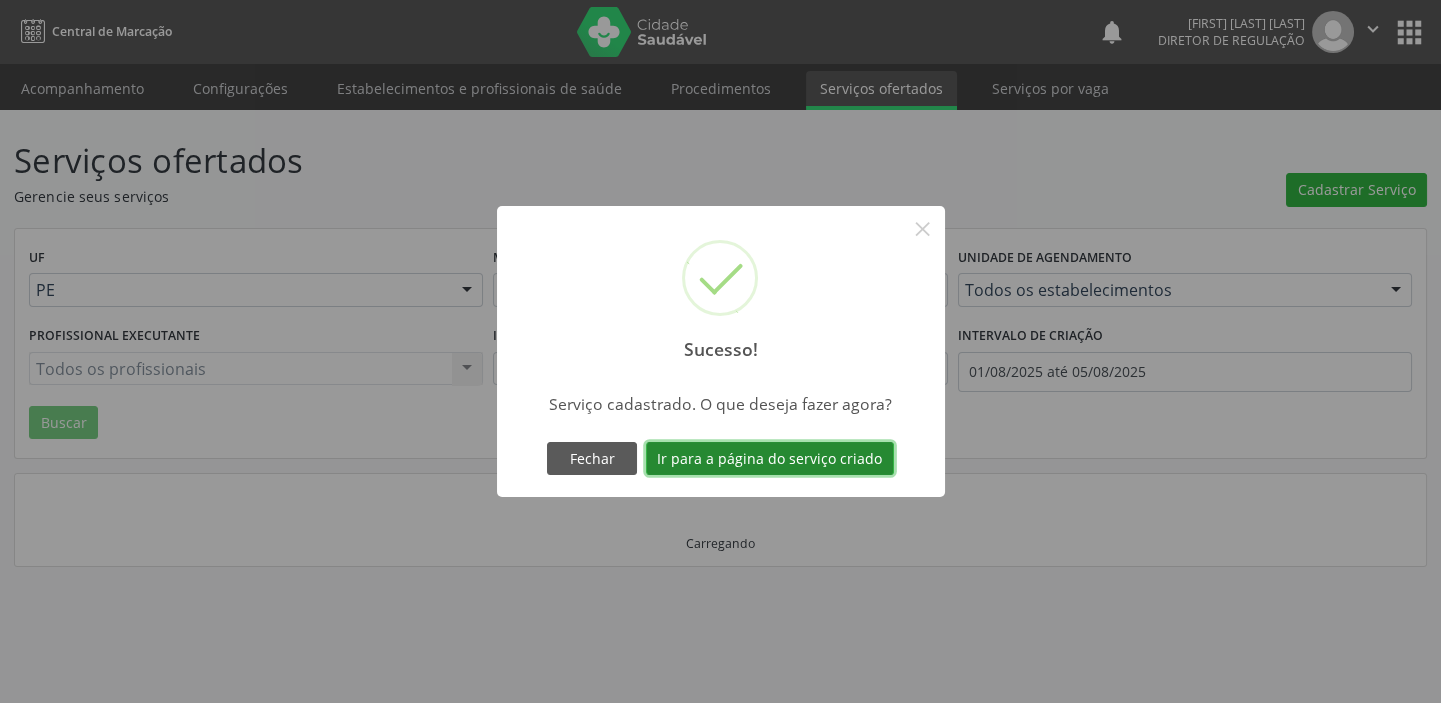 click on "Ir para a página do serviço criado" at bounding box center (770, 459) 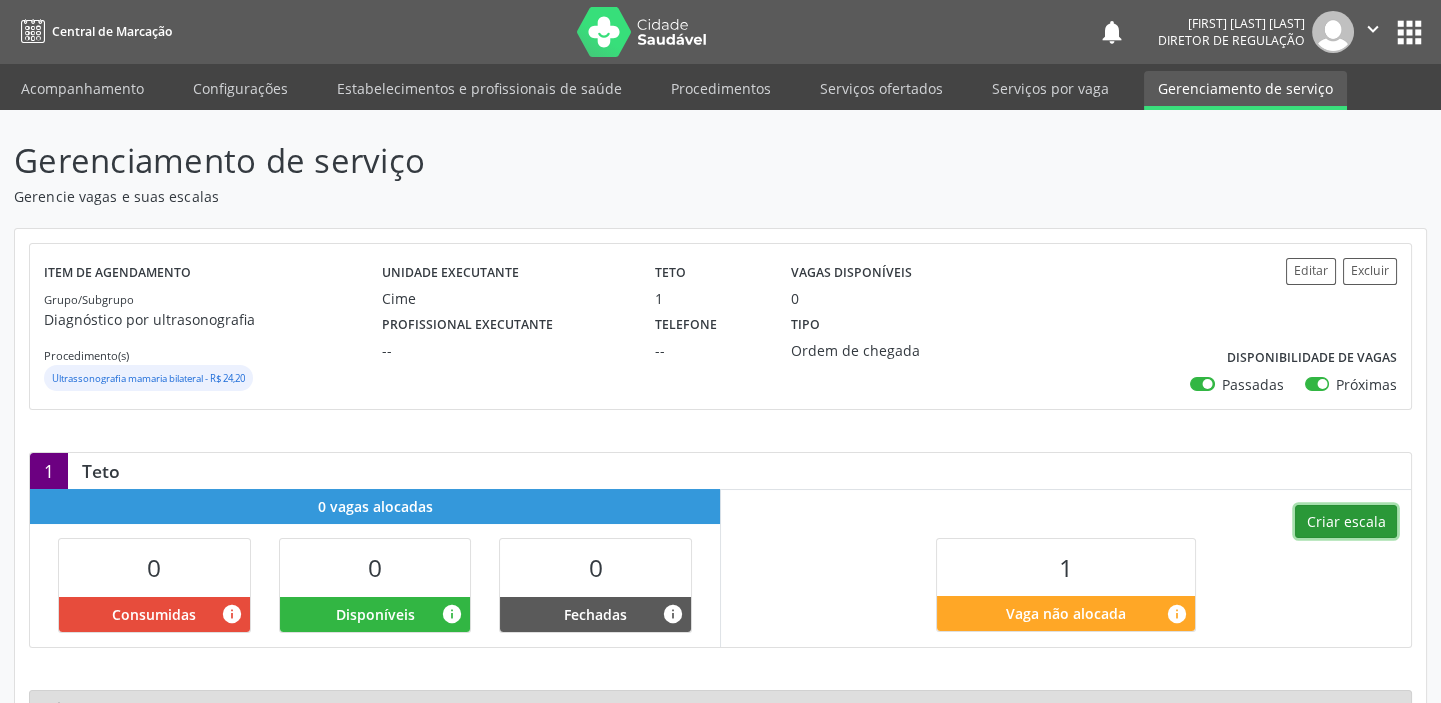 click on "Criar escala" at bounding box center (1346, 522) 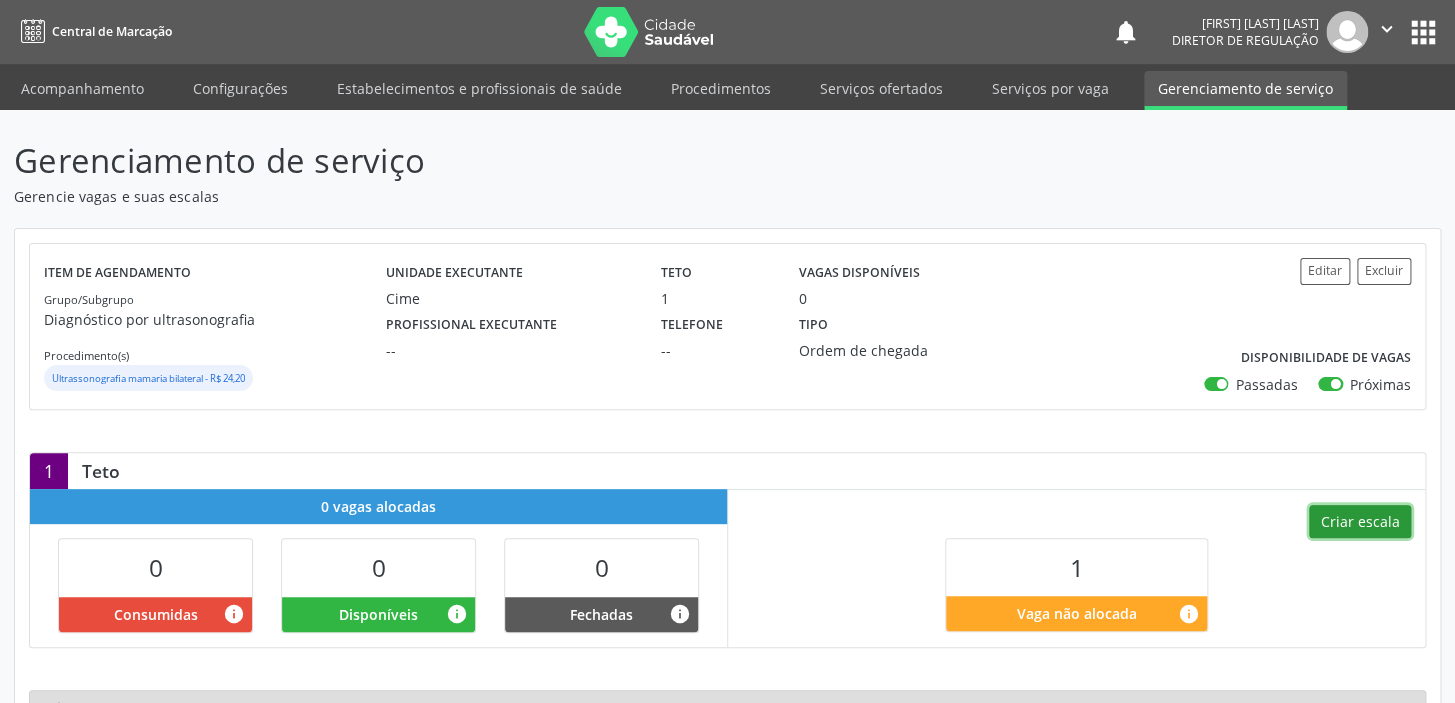 select on "7" 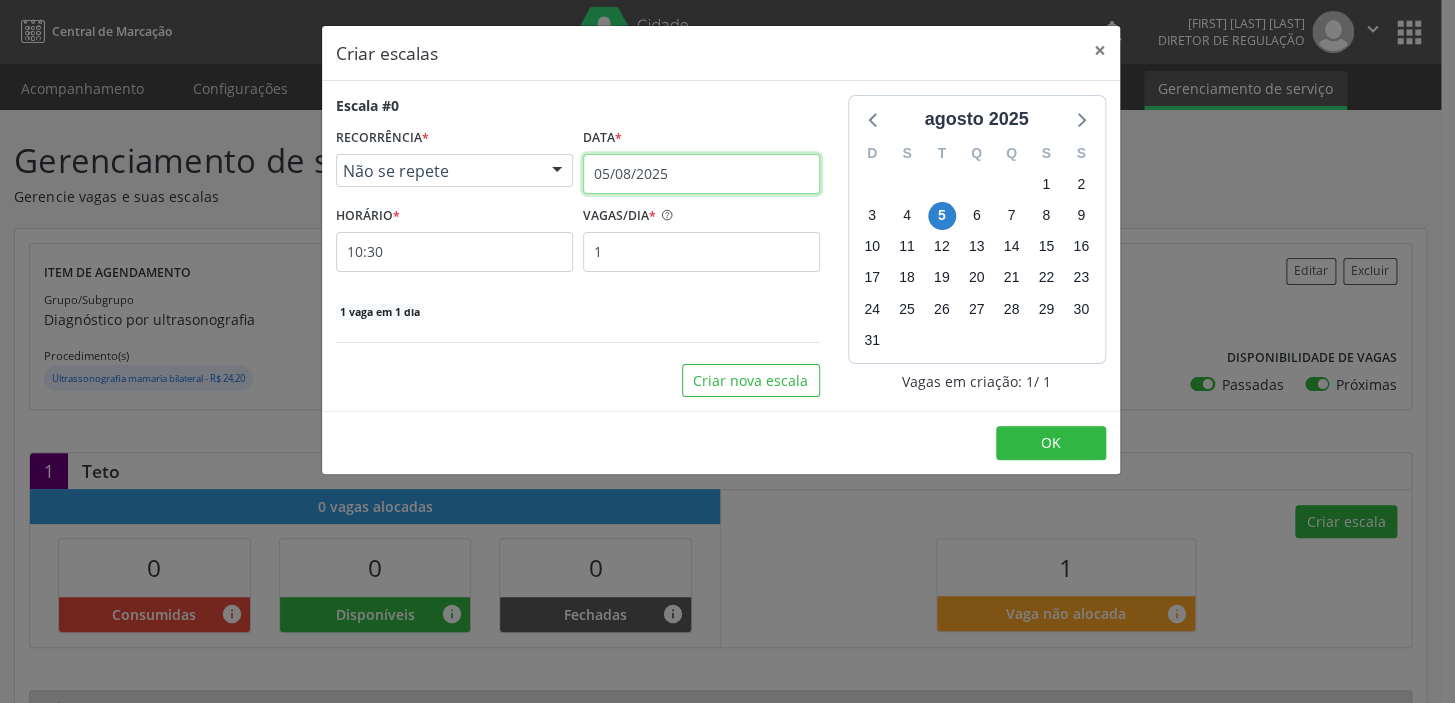 click on "05/08/2025" at bounding box center [701, 174] 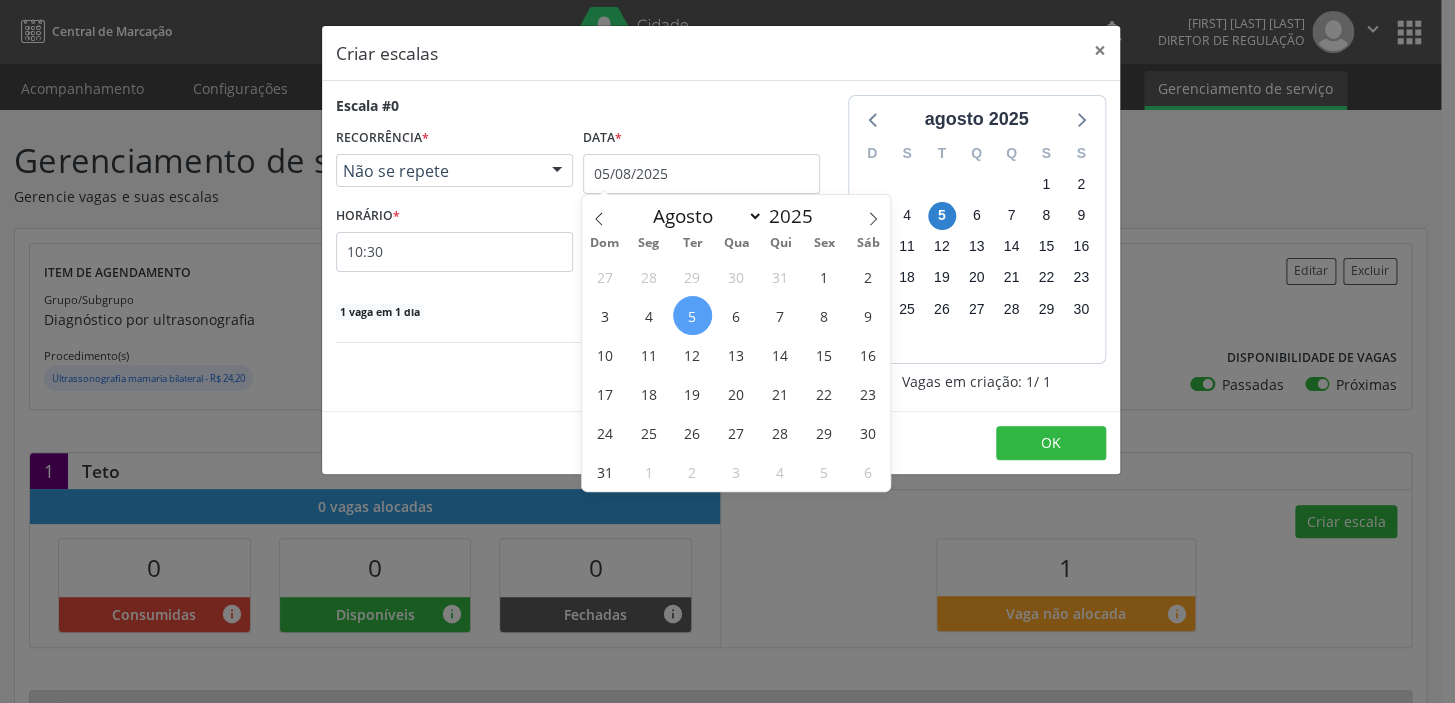 click on "5" at bounding box center [692, 315] 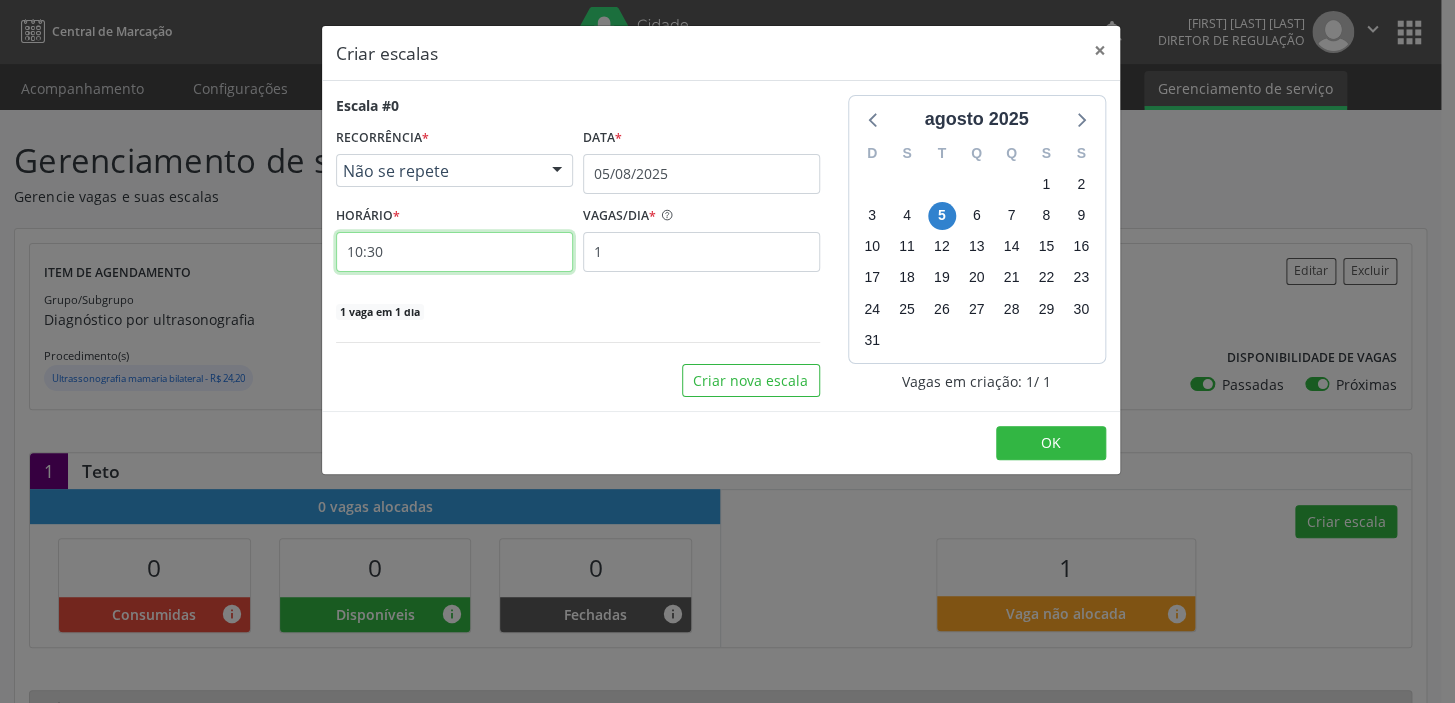 click on "10:30" at bounding box center (454, 252) 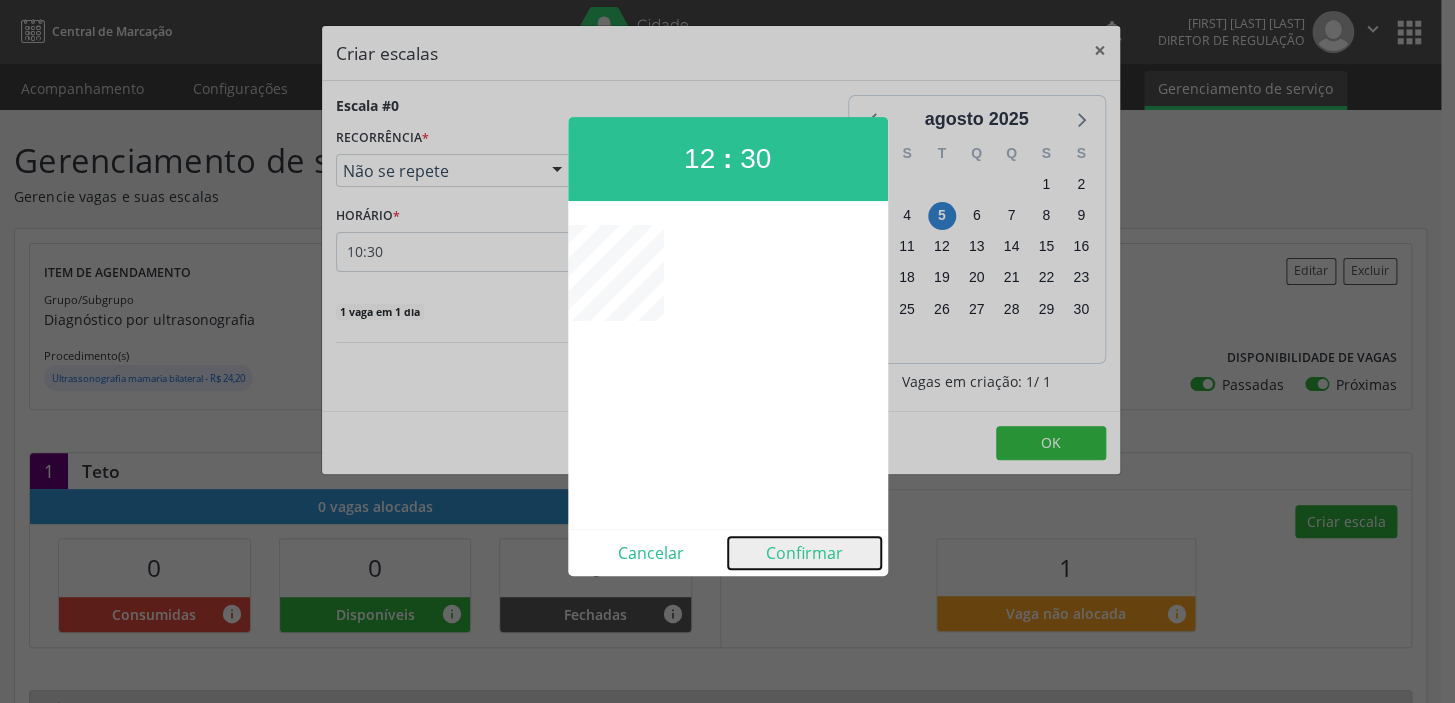 click on "Confirmar" at bounding box center [804, 553] 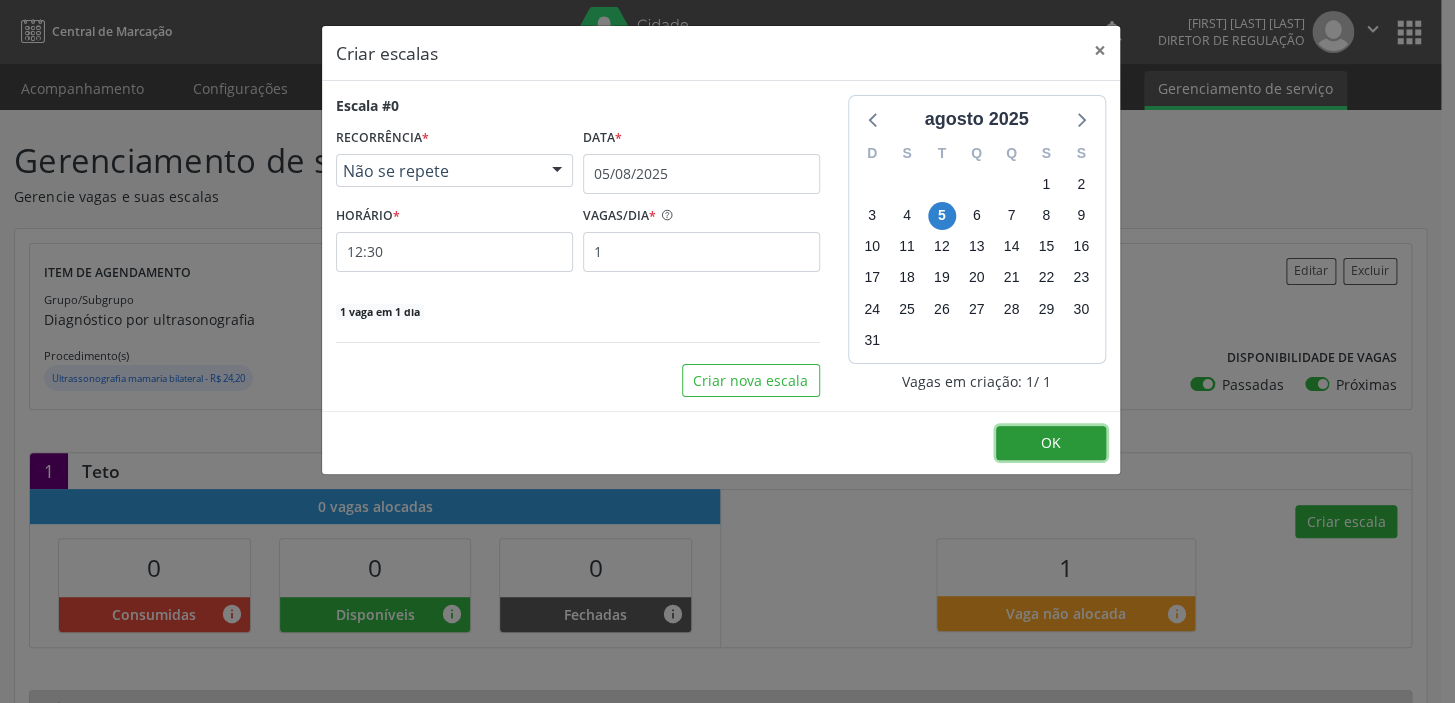 click on "OK" at bounding box center [1051, 443] 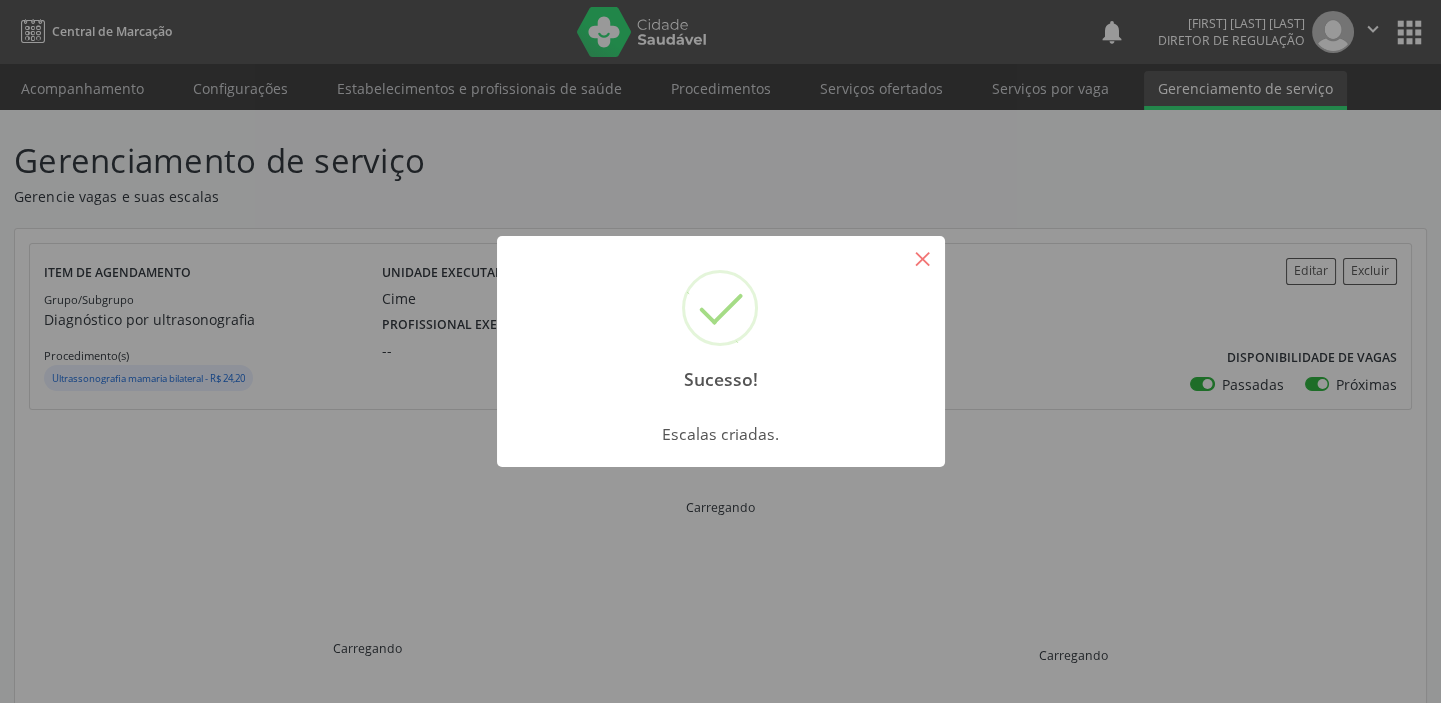 click on "×" at bounding box center [923, 258] 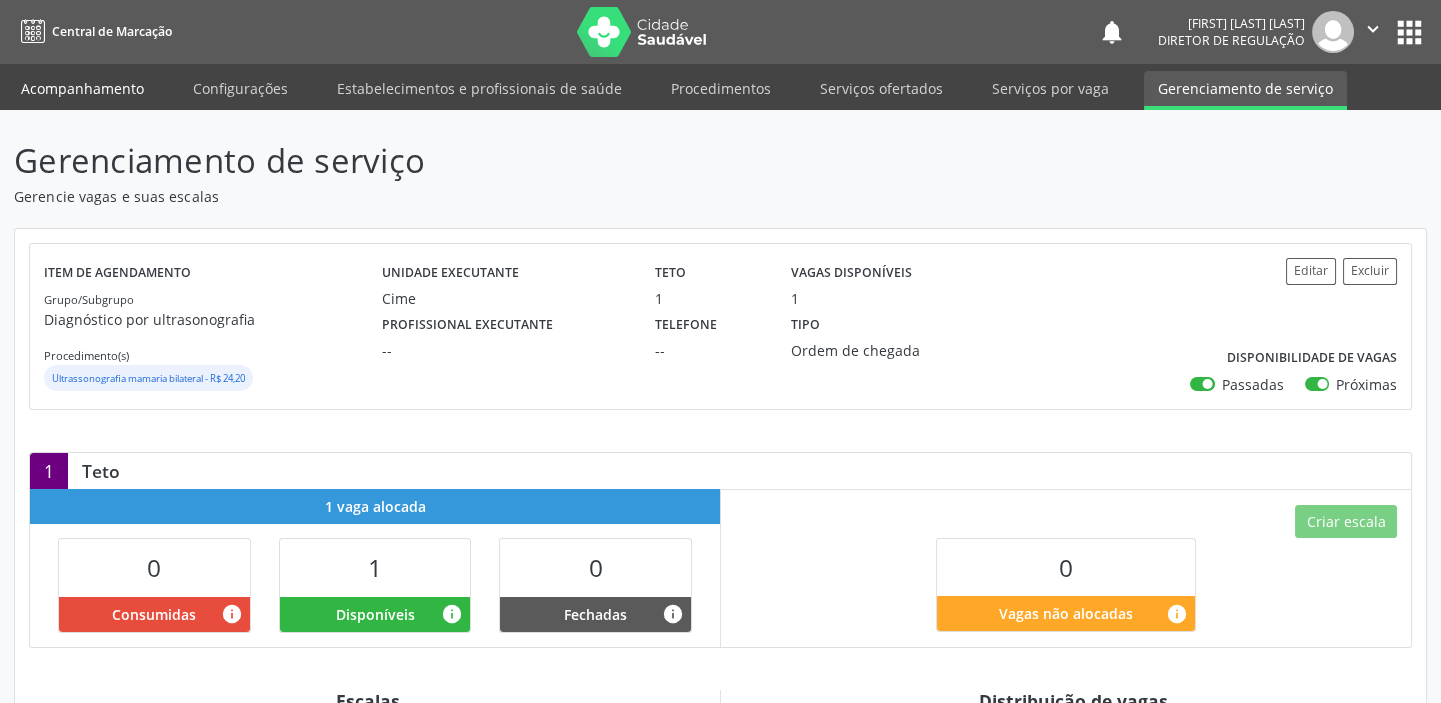 click on "Acompanhamento" at bounding box center (82, 88) 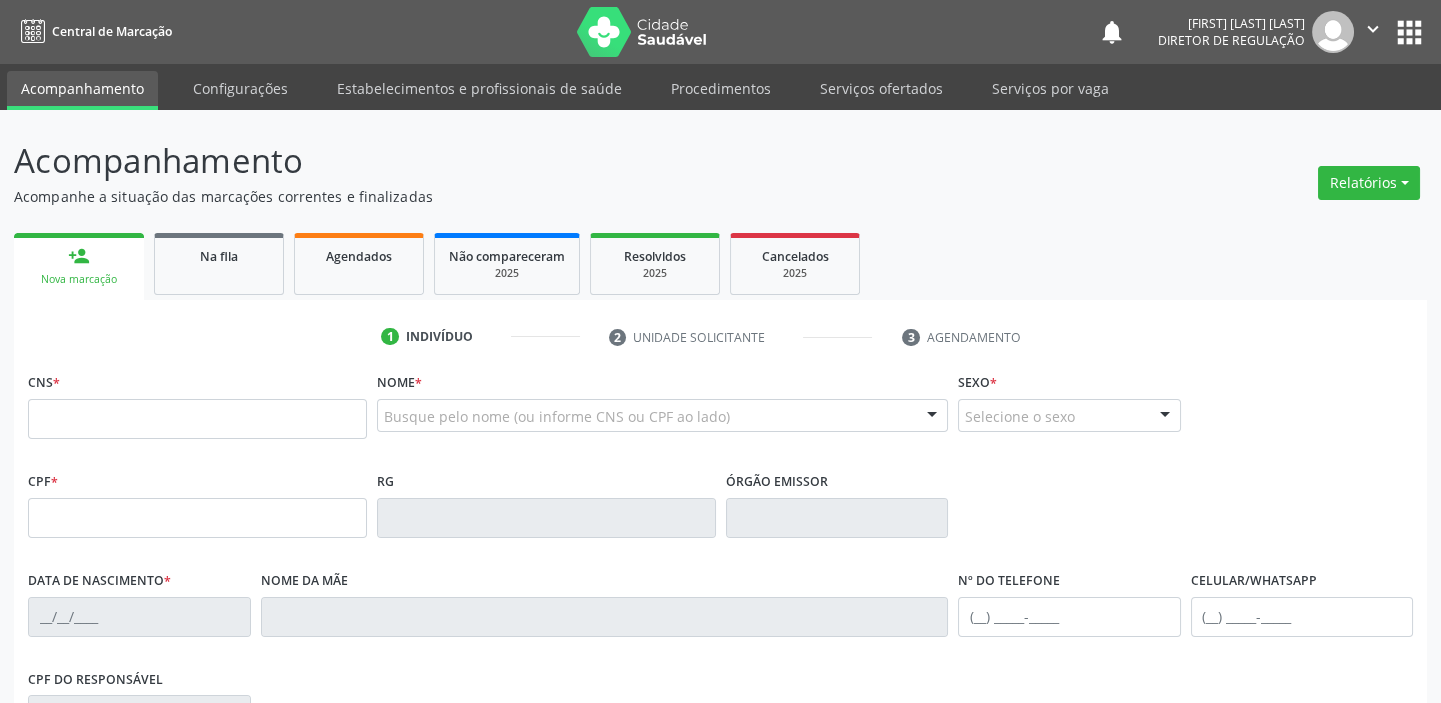 click on "Acompanhamento" at bounding box center (82, 90) 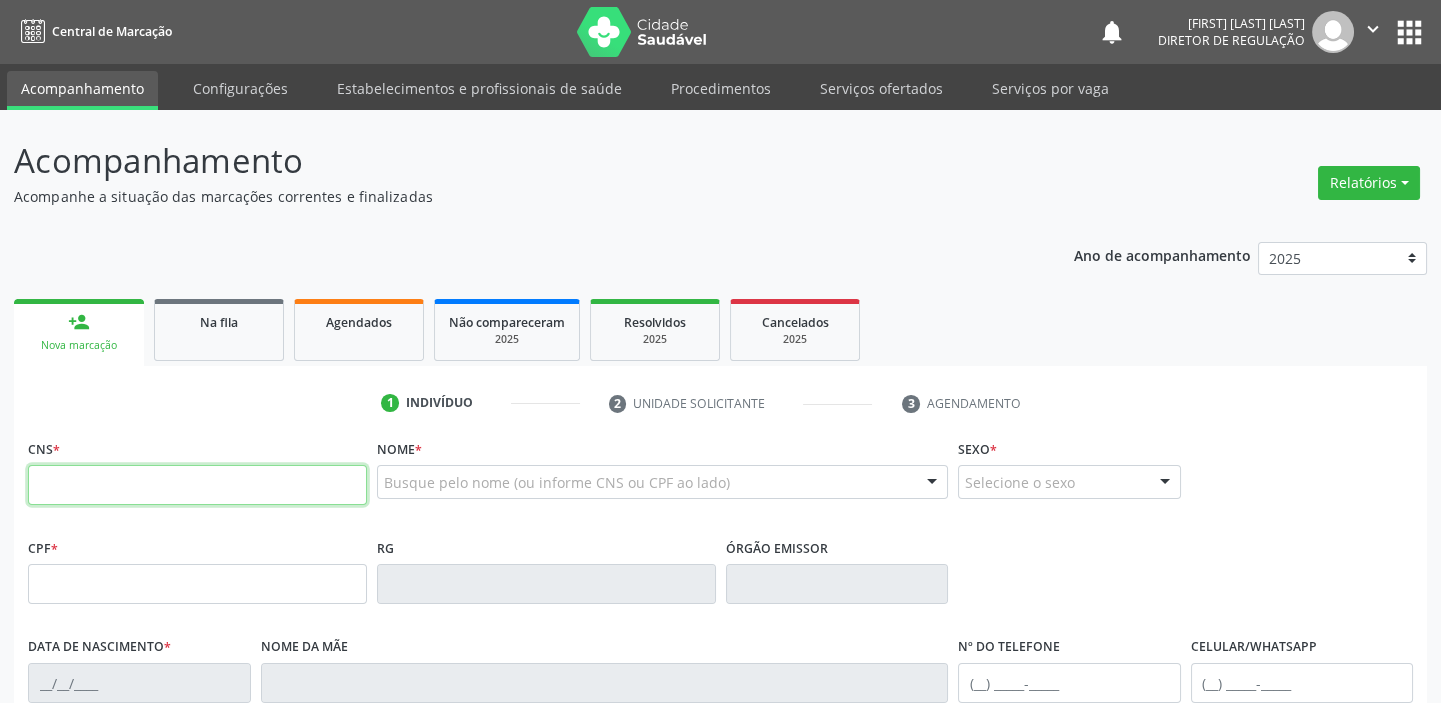 click at bounding box center (197, 485) 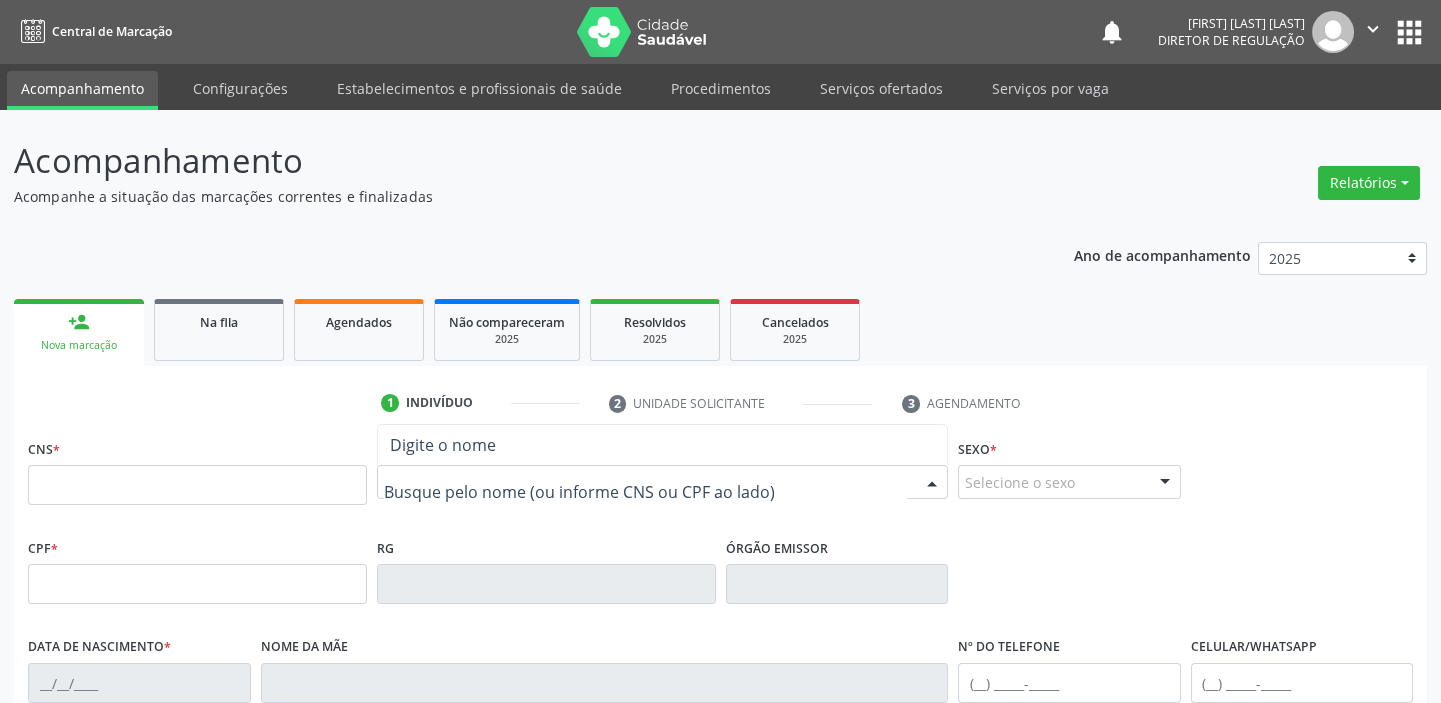 drag, startPoint x: 425, startPoint y: 485, endPoint x: 419, endPoint y: 499, distance: 15.231546 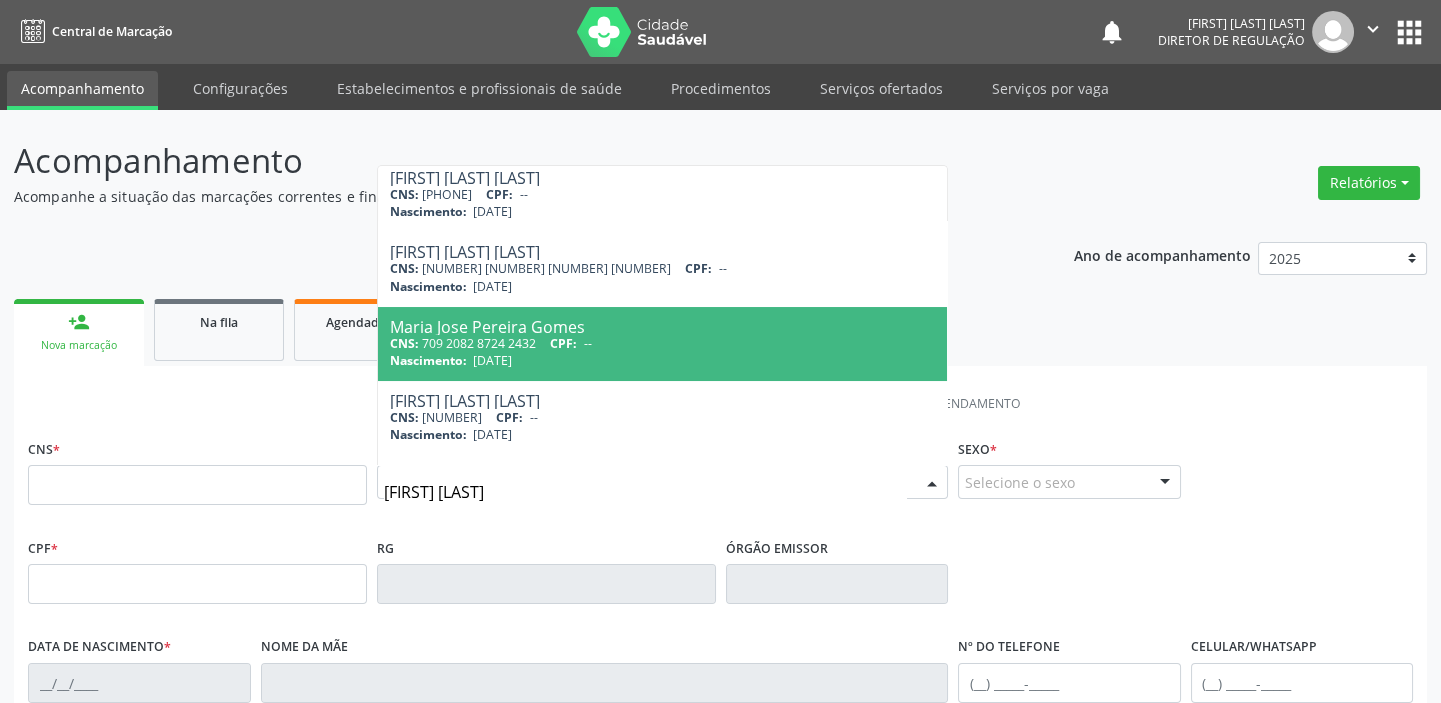 scroll, scrollTop: 0, scrollLeft: 0, axis: both 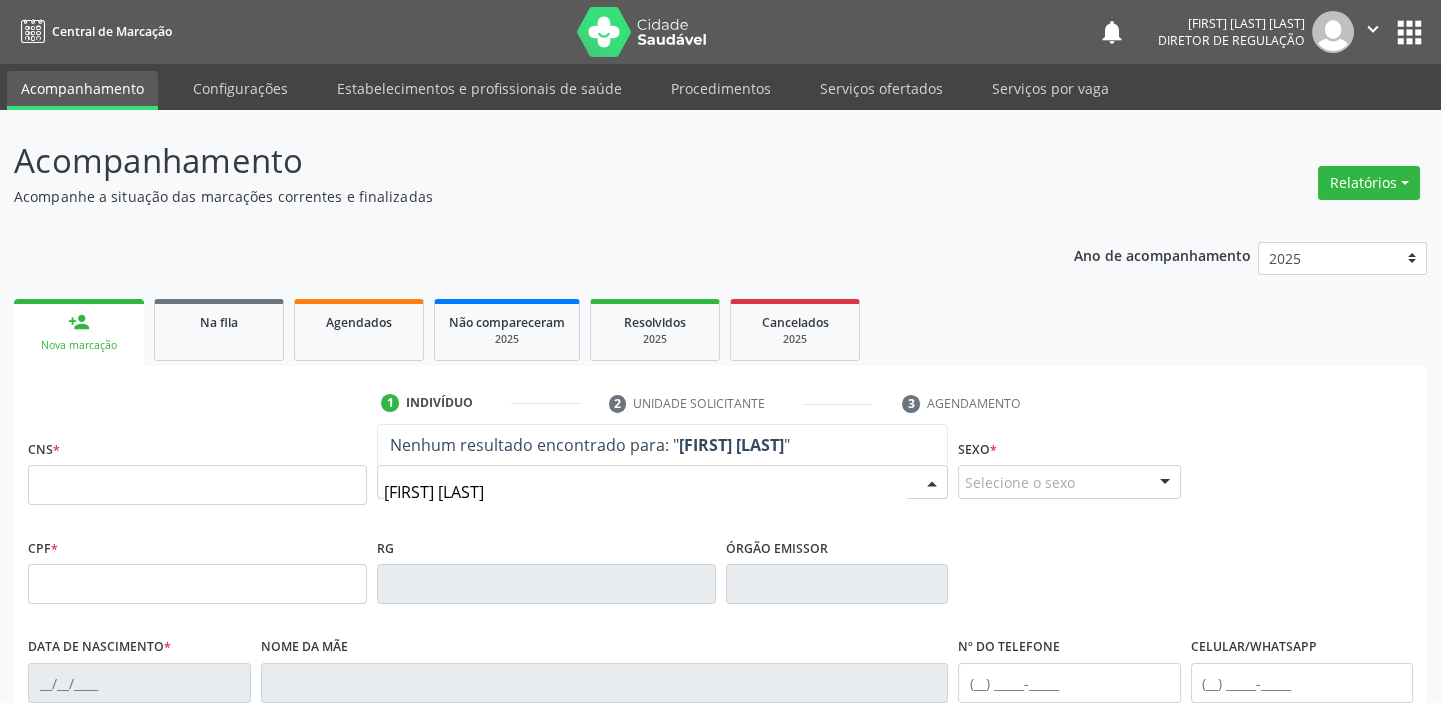 type on "[FIRST] [LAST]" 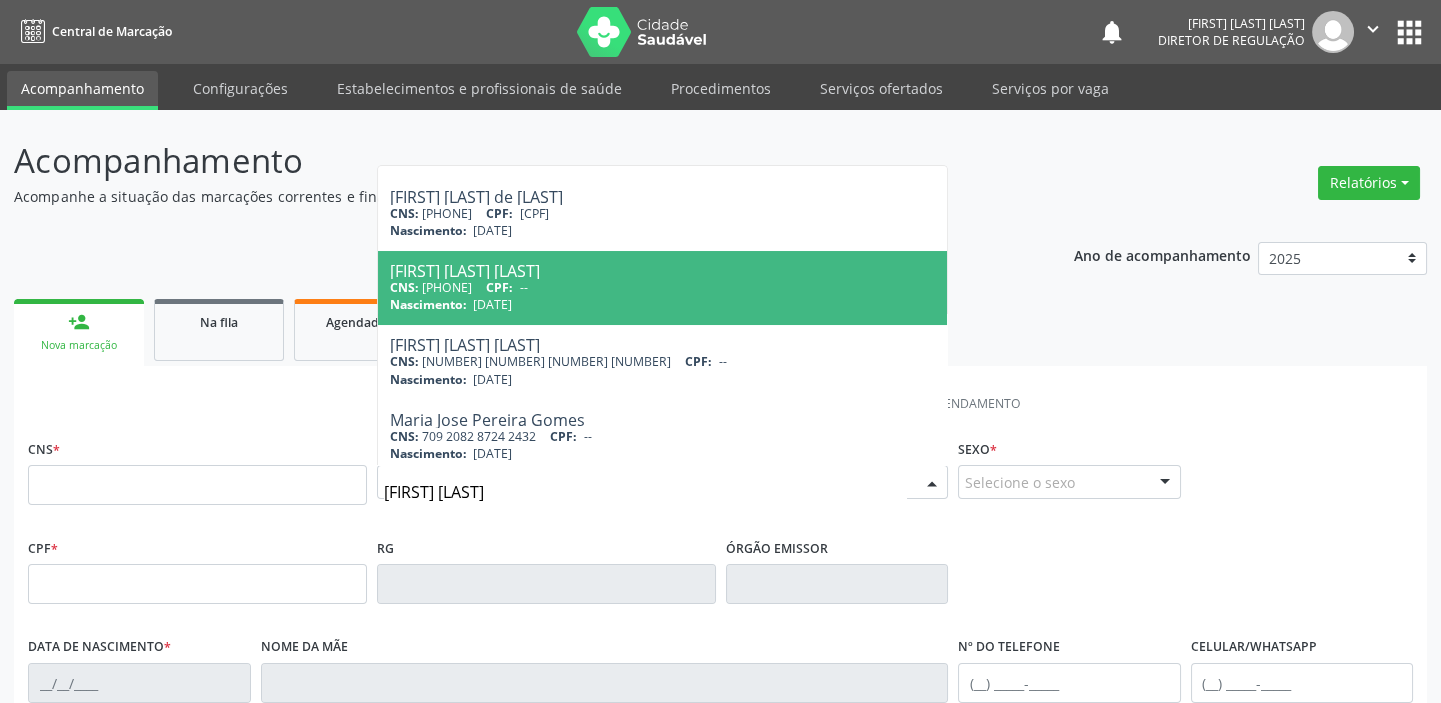scroll, scrollTop: 363, scrollLeft: 0, axis: vertical 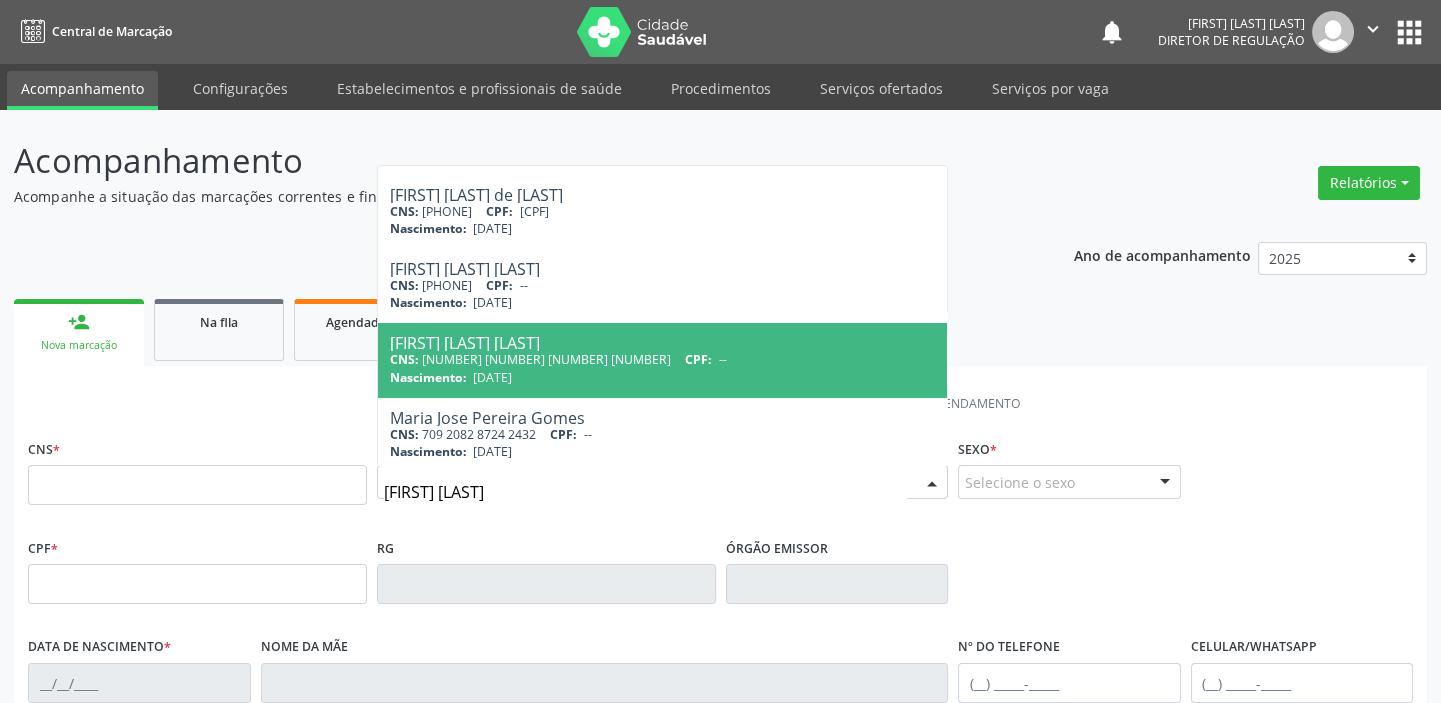 click on "Nascimento:
[DATE]" at bounding box center (662, 377) 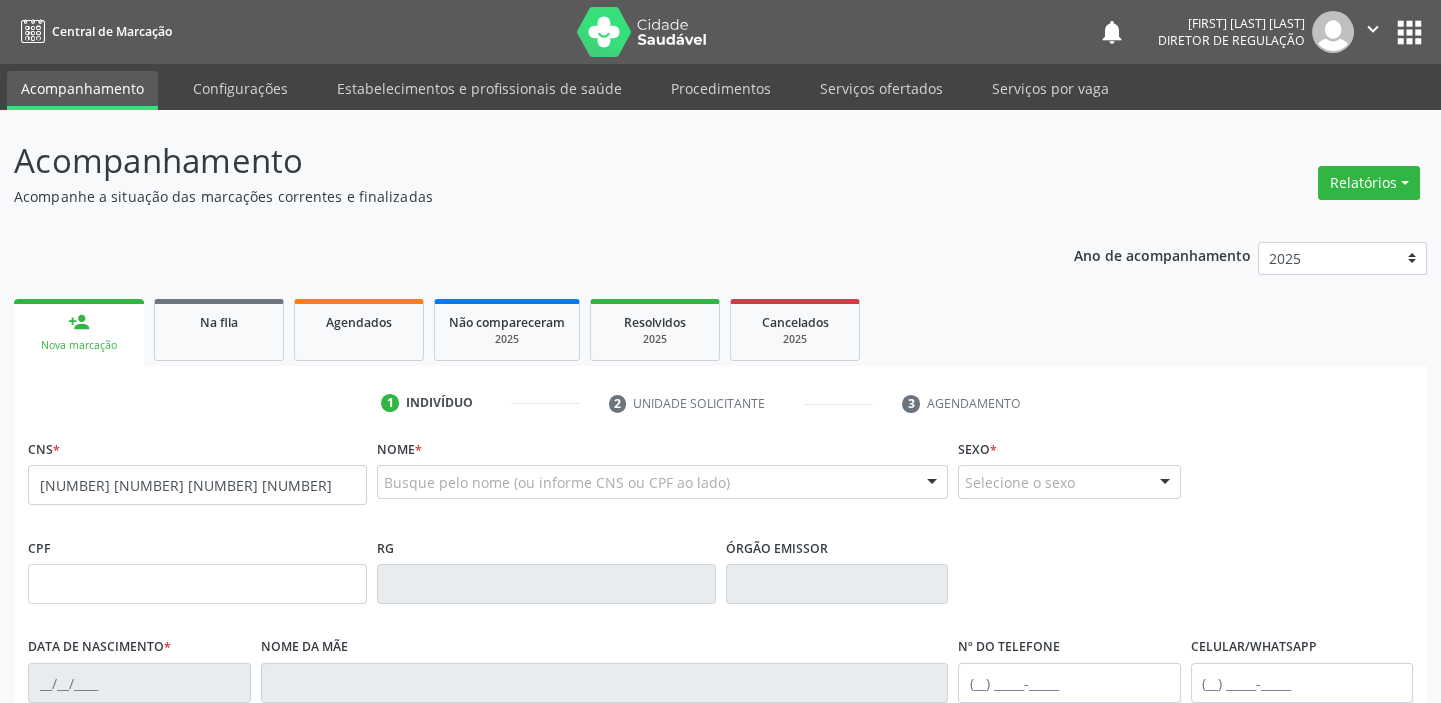 scroll, scrollTop: 0, scrollLeft: 0, axis: both 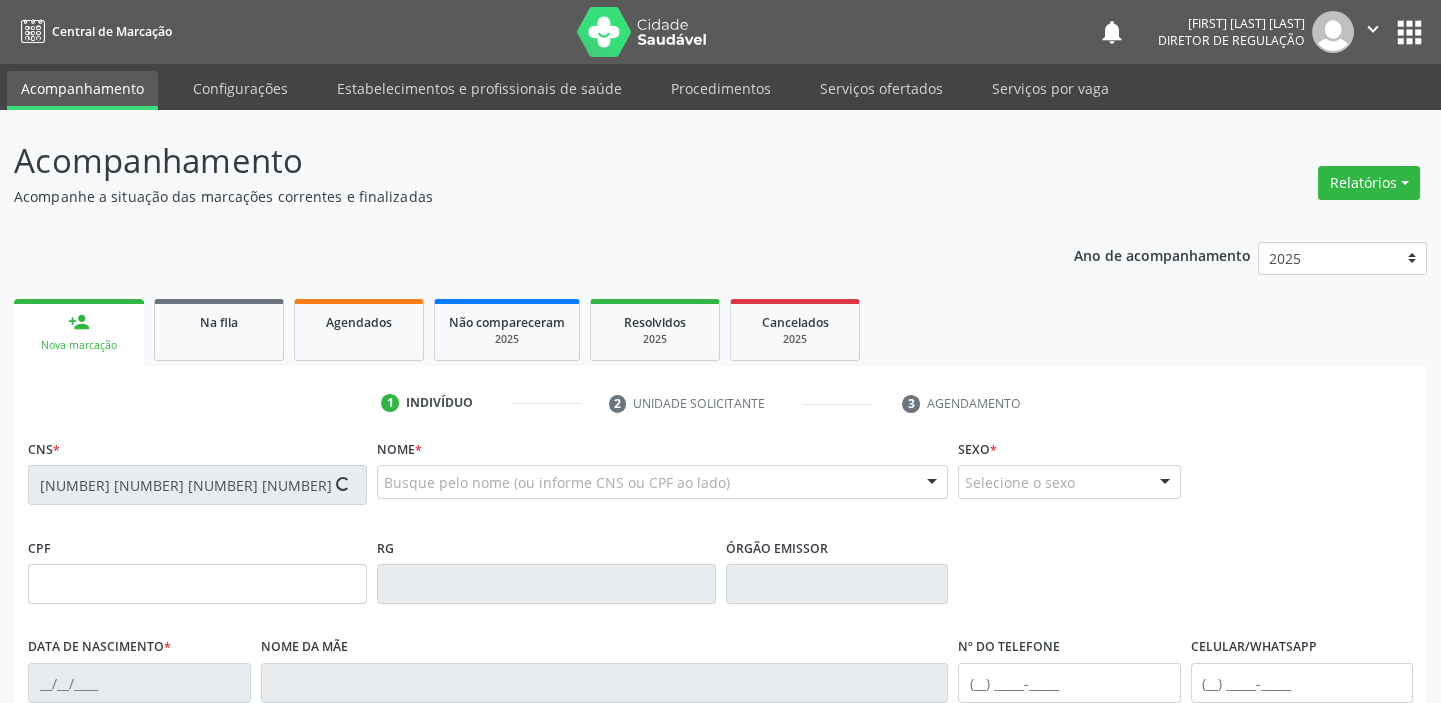 type on "[DATE]" 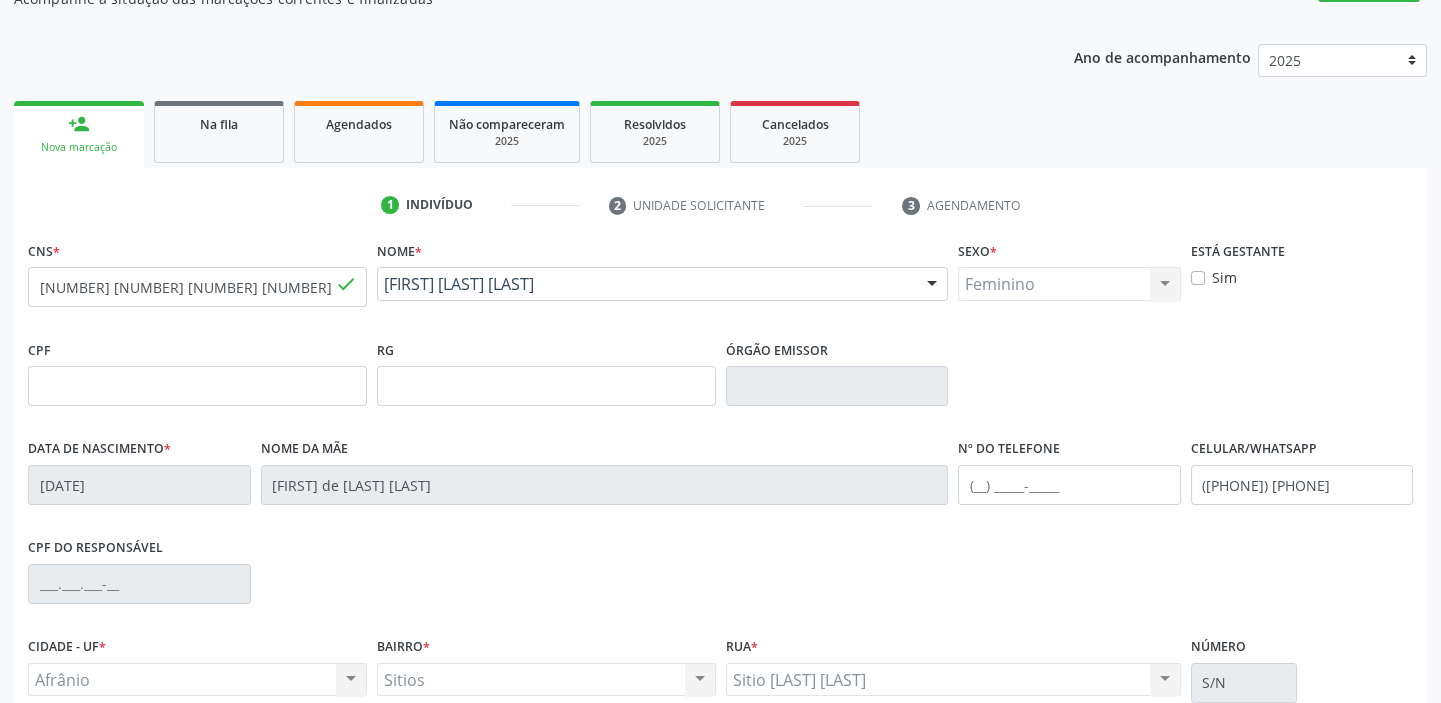 scroll, scrollTop: 272, scrollLeft: 0, axis: vertical 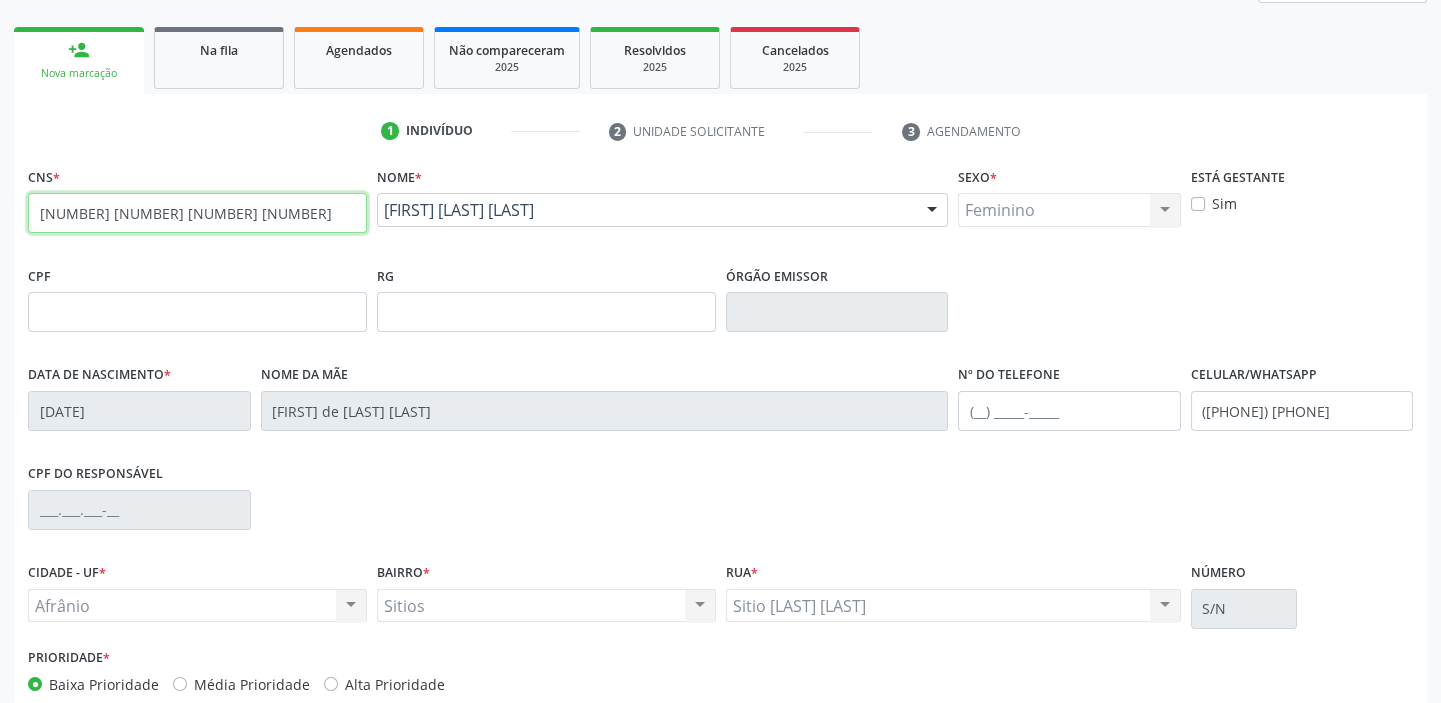 click on "[NUMBER] [NUMBER] [NUMBER] [NUMBER]" at bounding box center (197, 213) 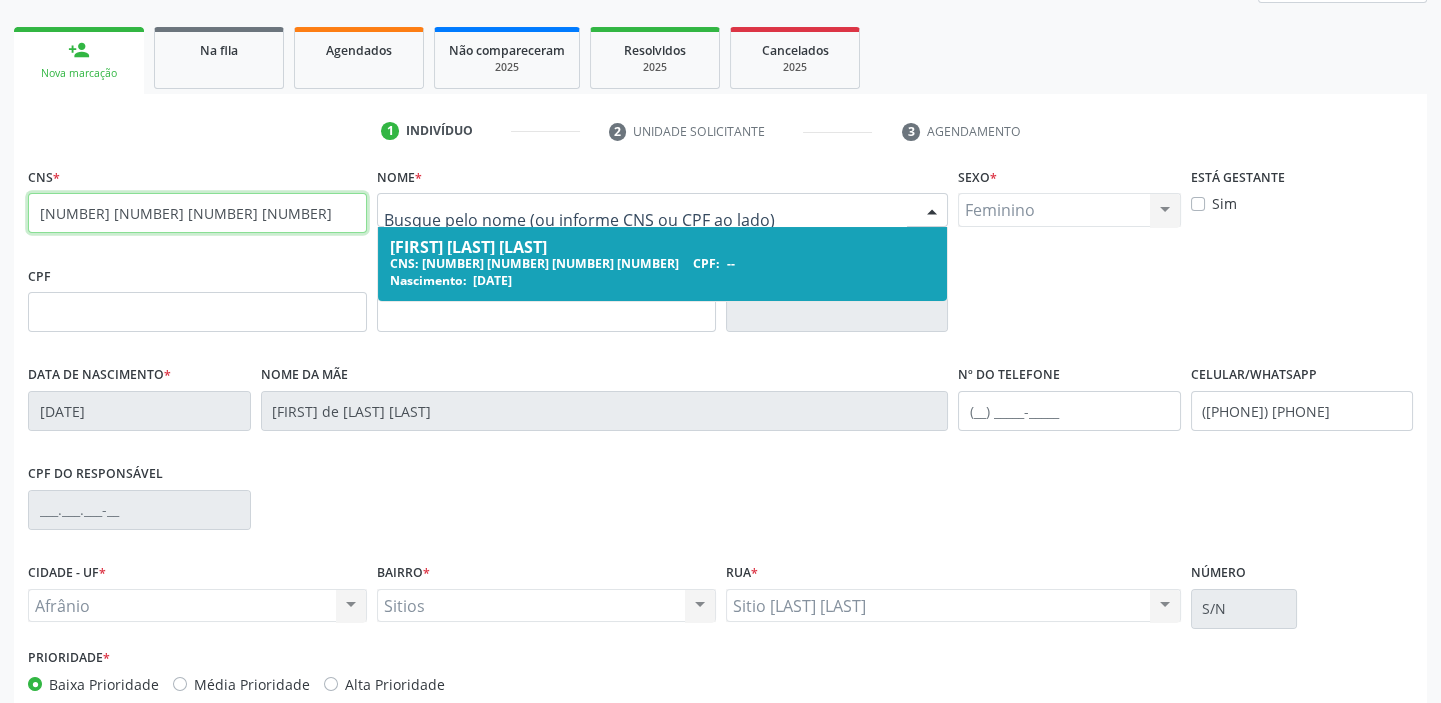 drag, startPoint x: 236, startPoint y: 206, endPoint x: 267, endPoint y: 224, distance: 35.846897 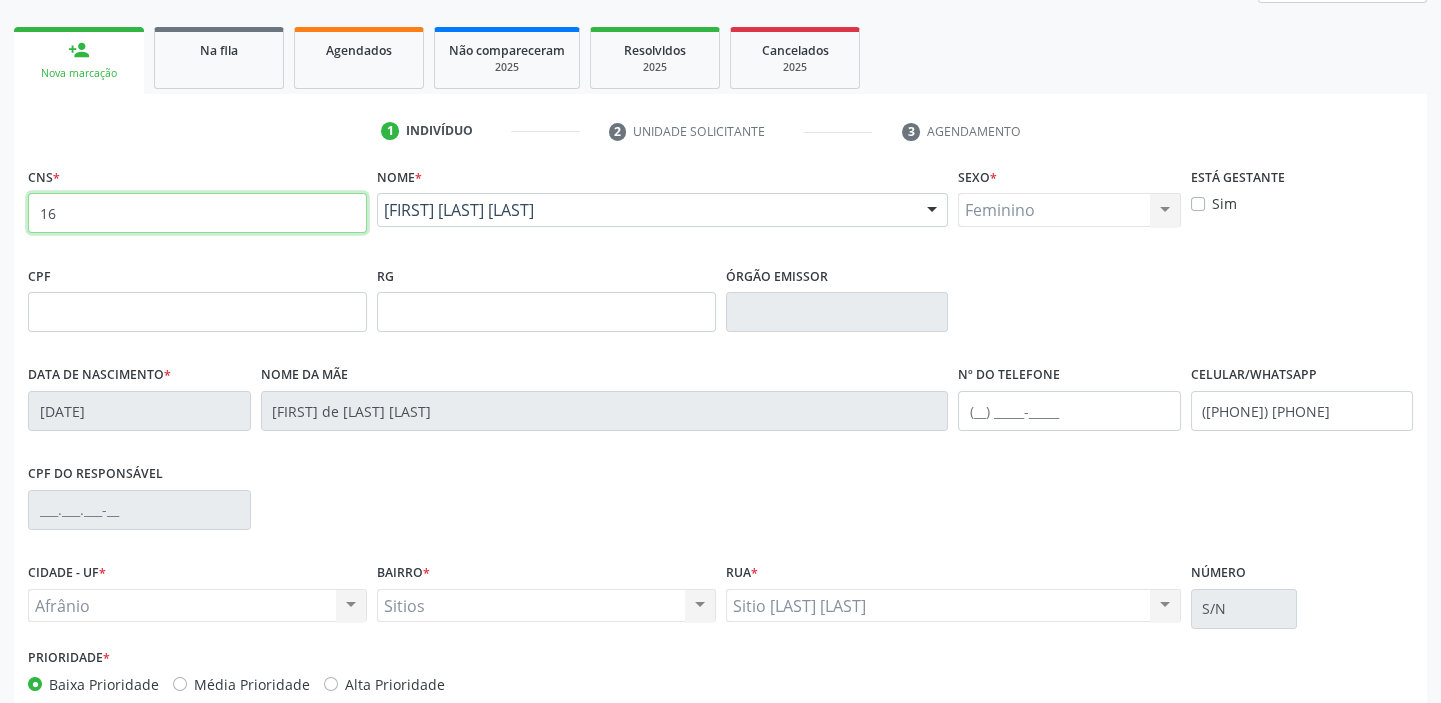 type on "1" 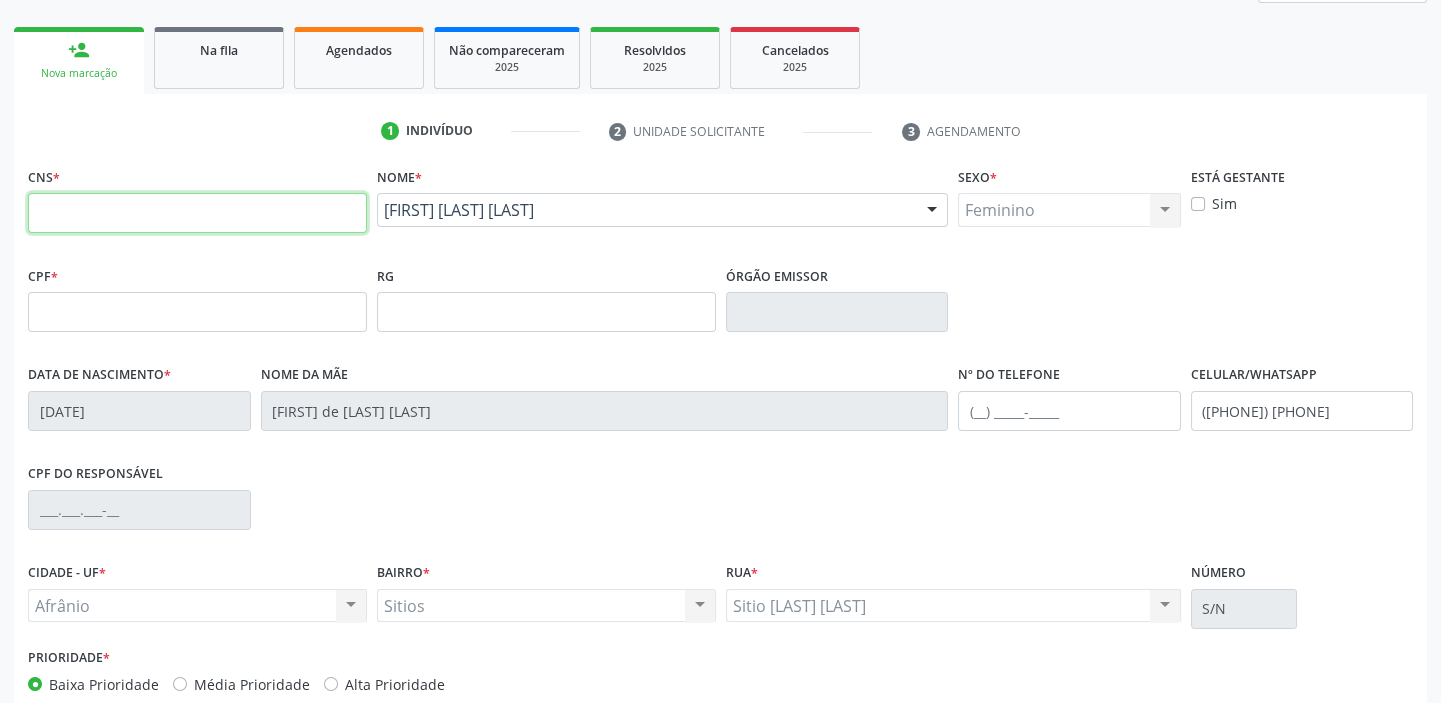 type 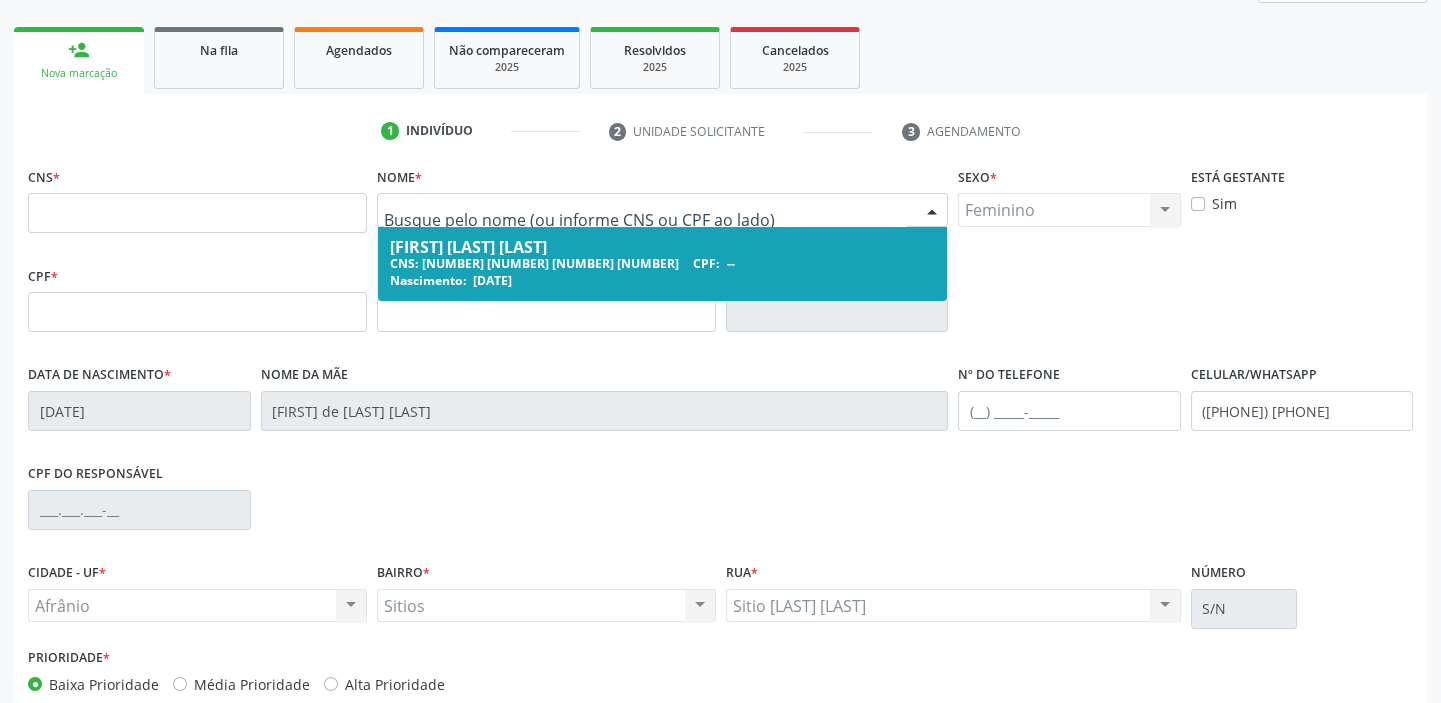 click on "CPF:" at bounding box center (706, 263) 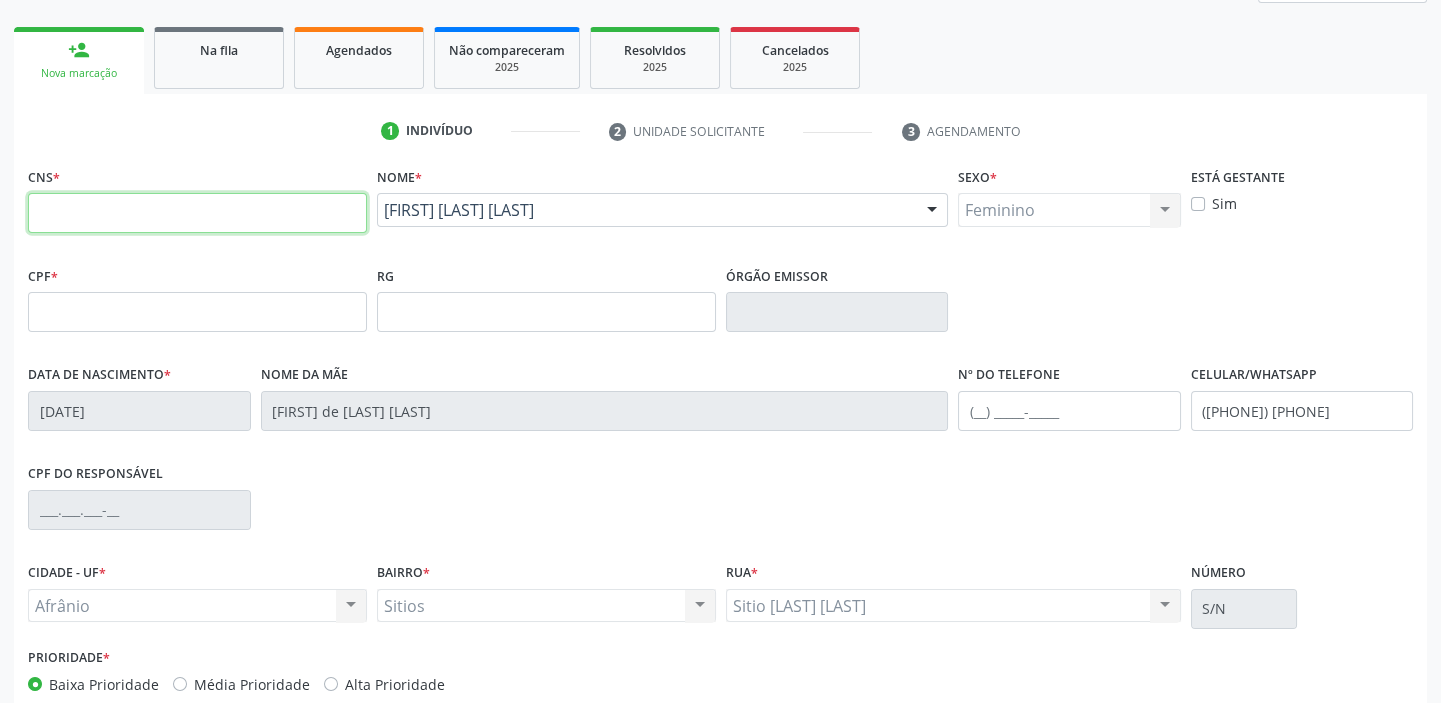 click at bounding box center [197, 213] 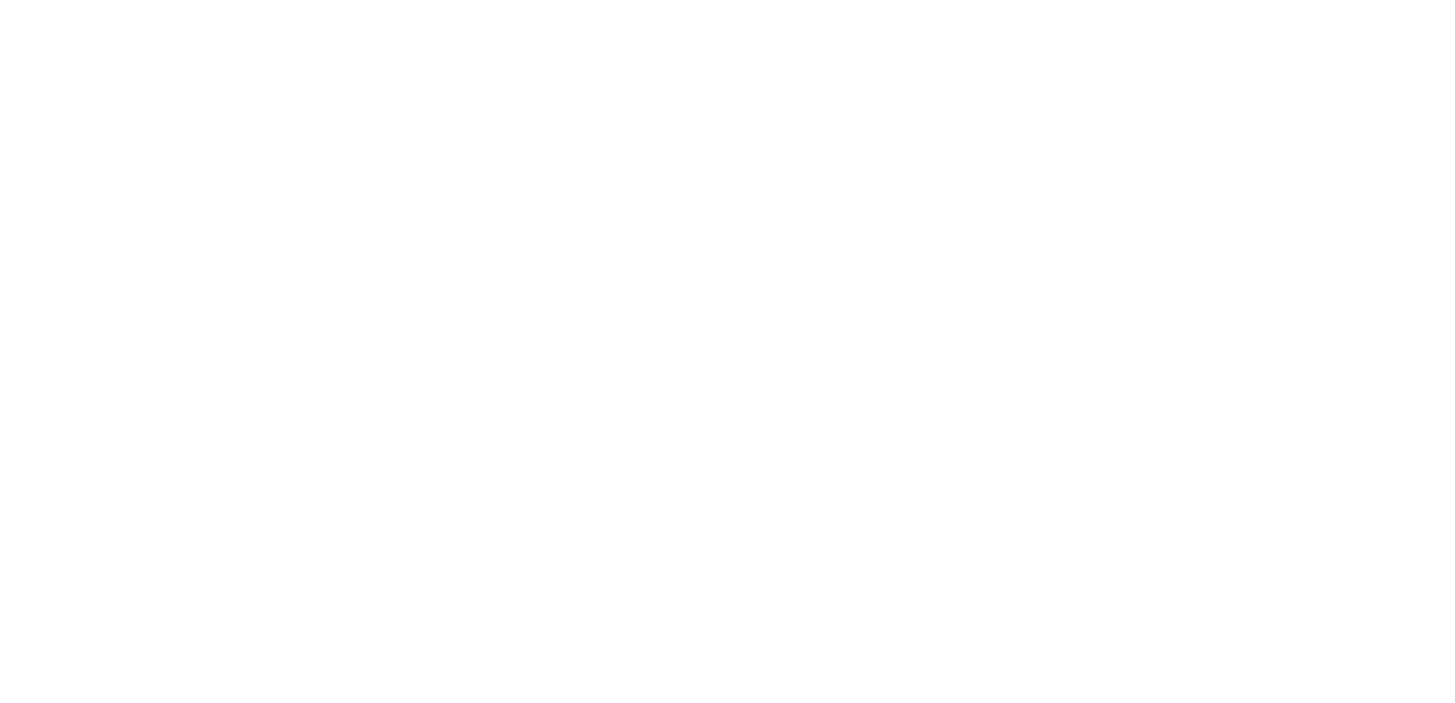 scroll, scrollTop: 0, scrollLeft: 0, axis: both 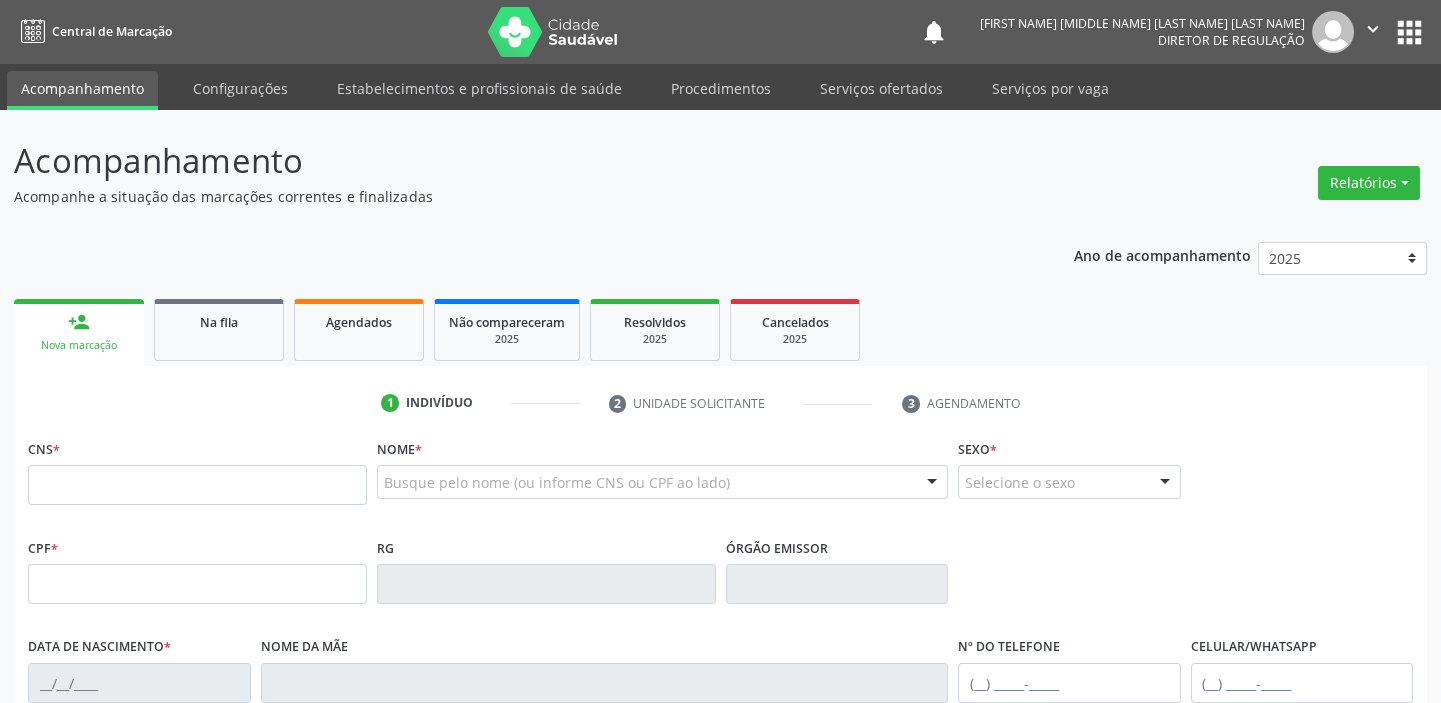 click at bounding box center [197, 485] 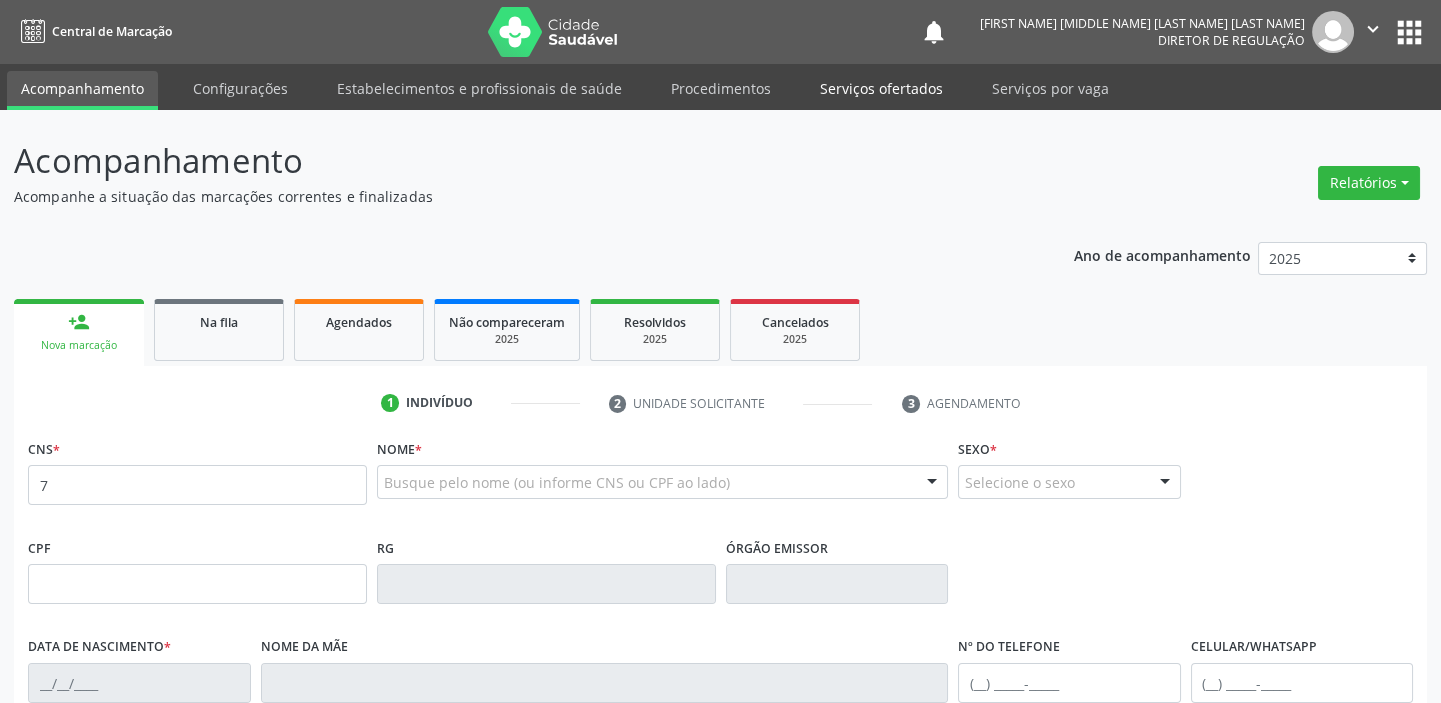 type on "7" 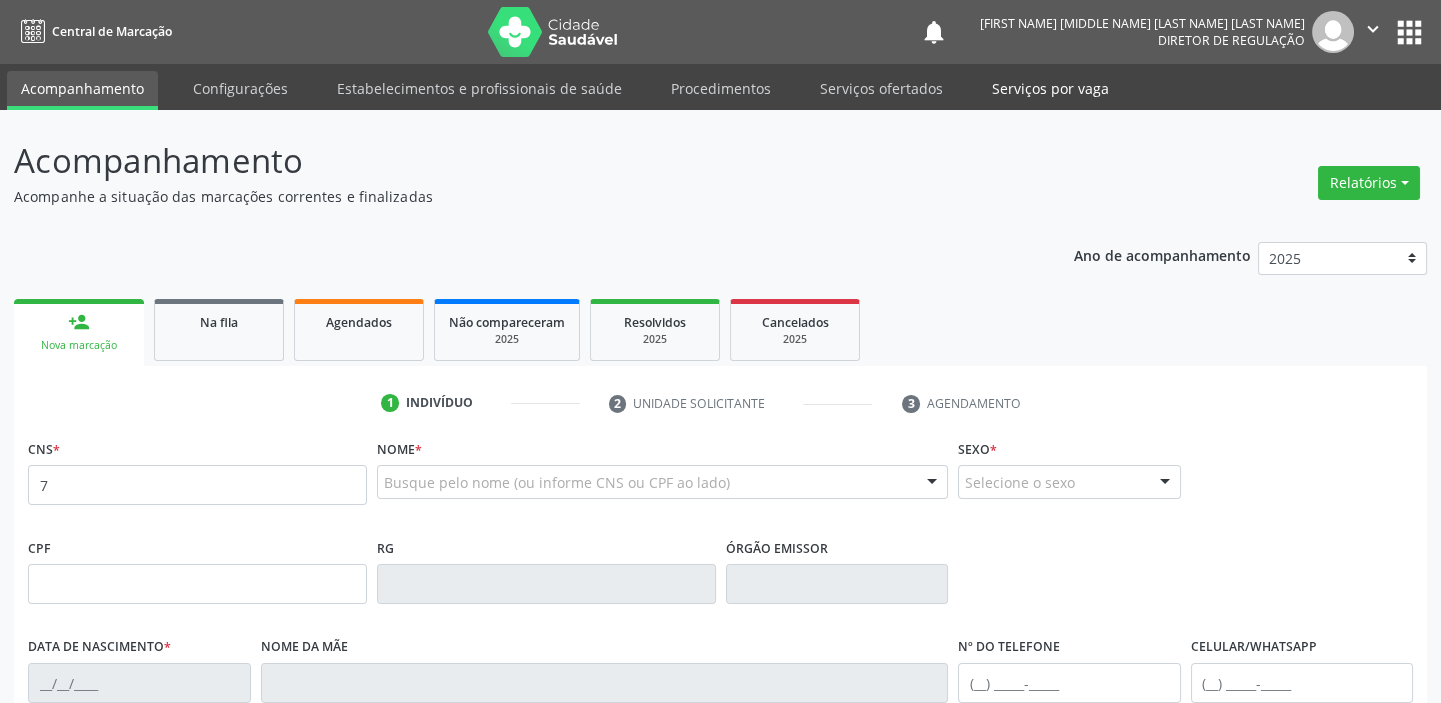 drag, startPoint x: 883, startPoint y: 82, endPoint x: 1025, endPoint y: 80, distance: 142.01408 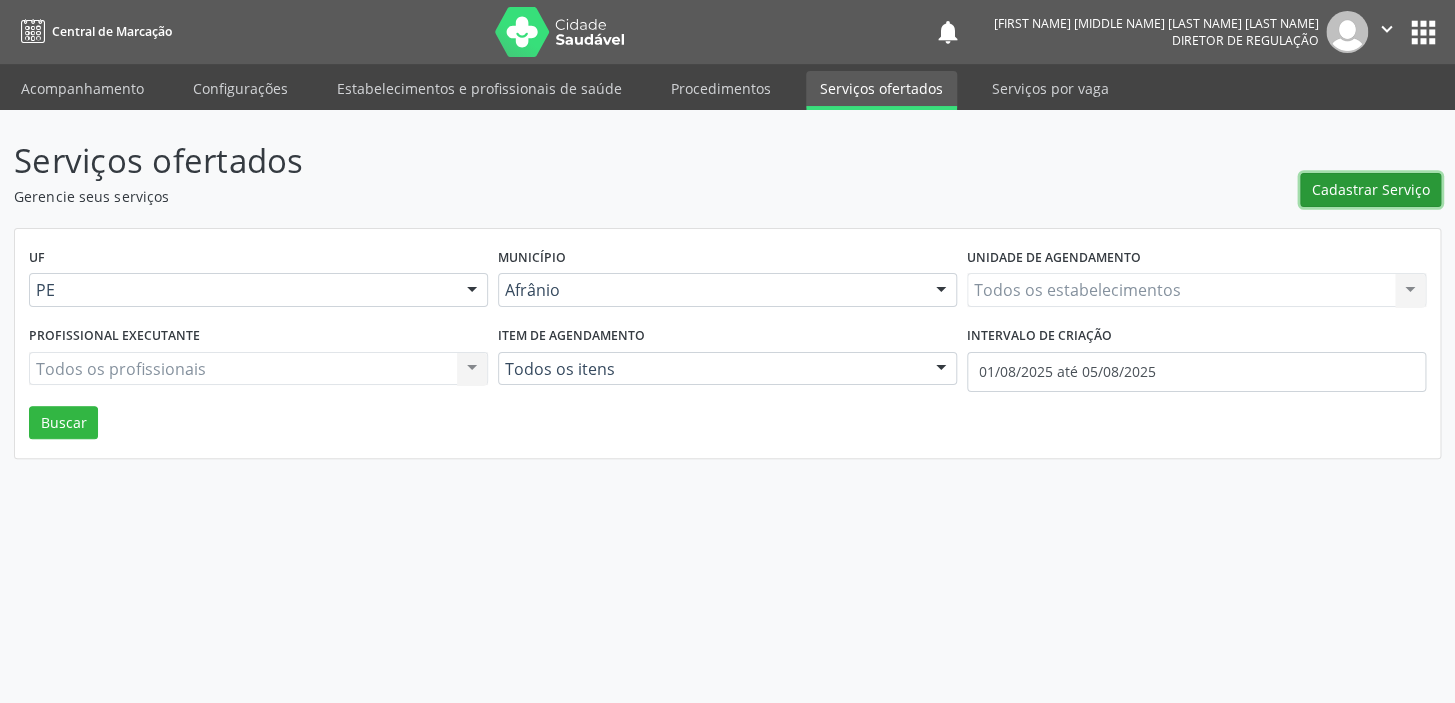 click on "Cadastrar Serviço" at bounding box center (1371, 189) 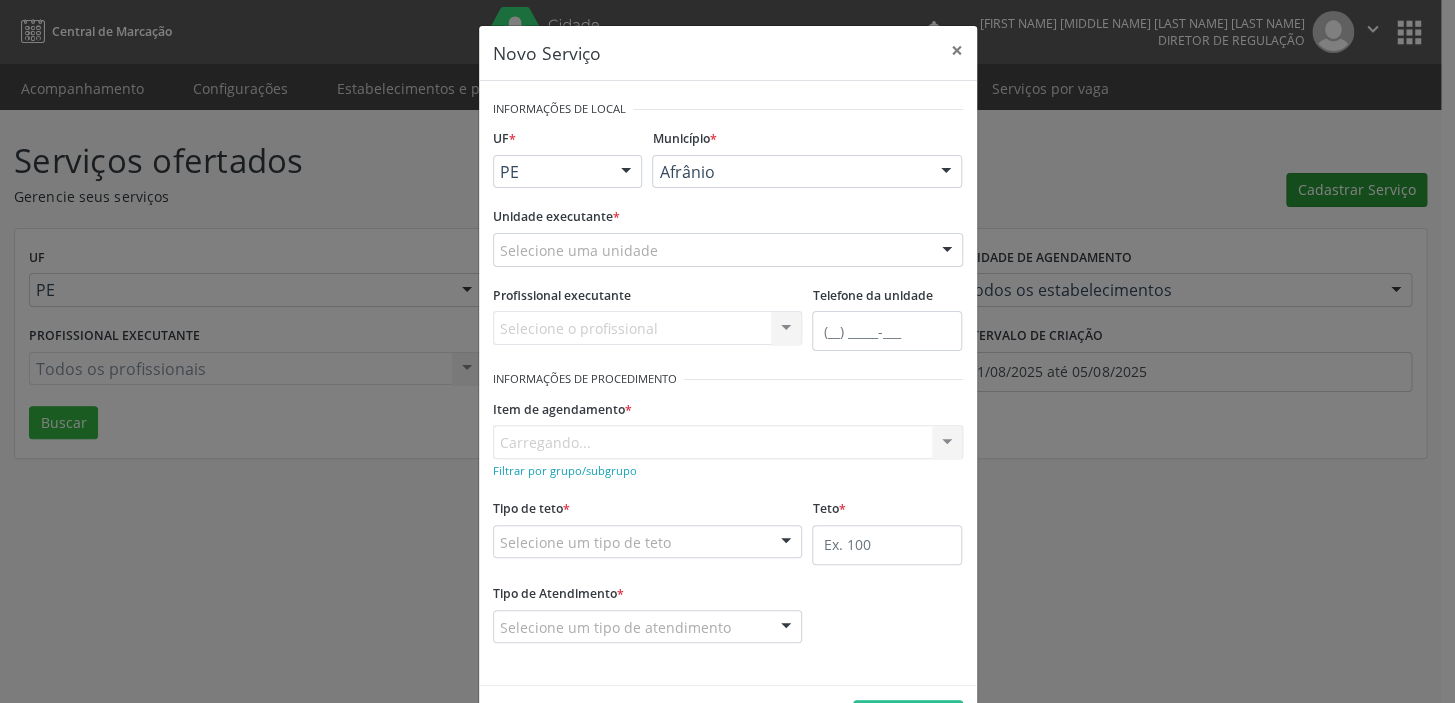 scroll, scrollTop: 0, scrollLeft: 0, axis: both 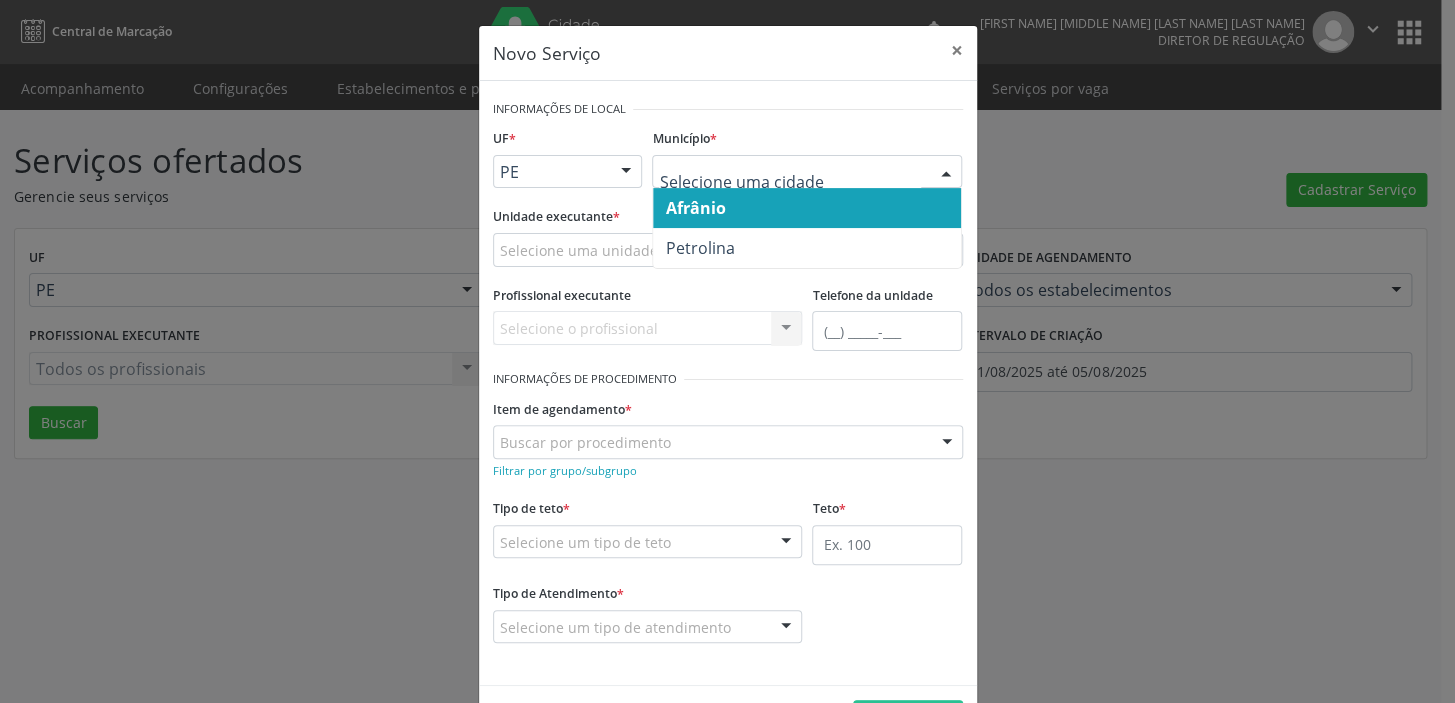 click on "Afrânio" at bounding box center (695, 208) 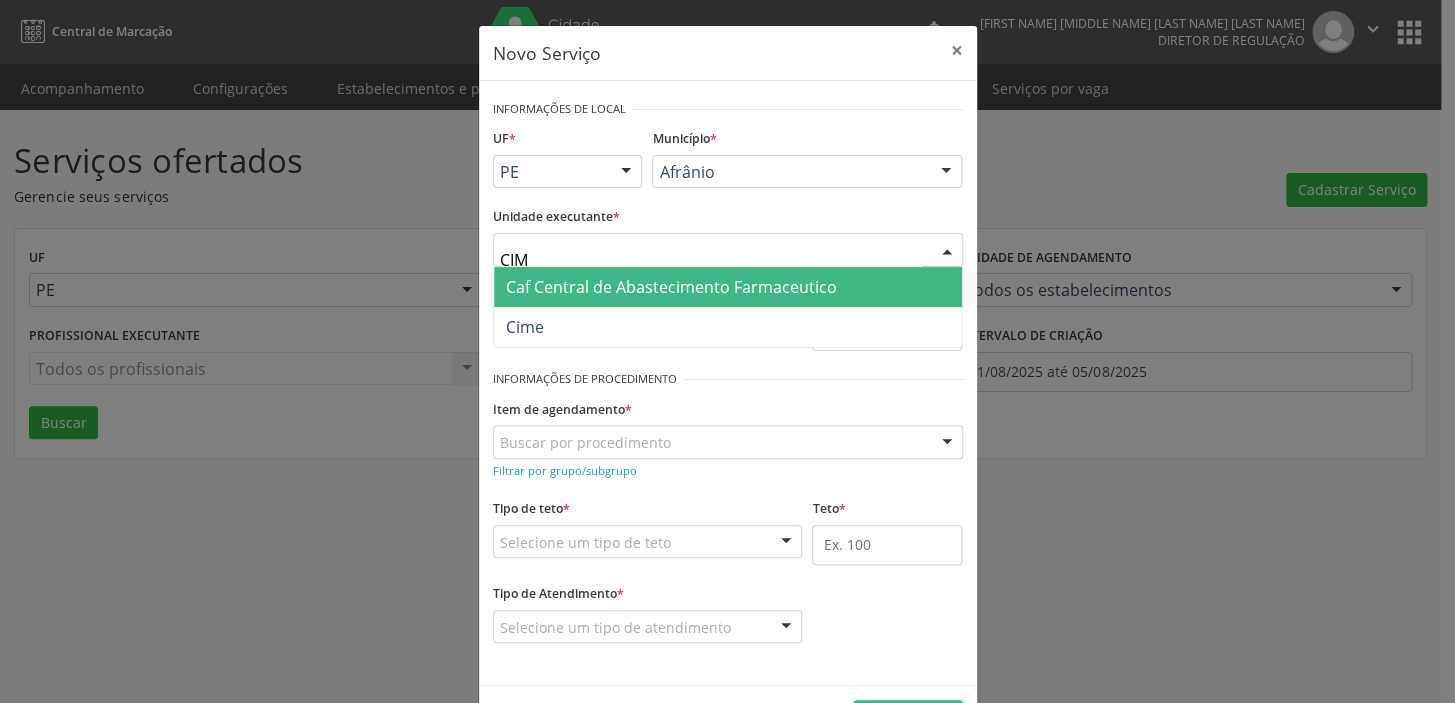 type on "CIME" 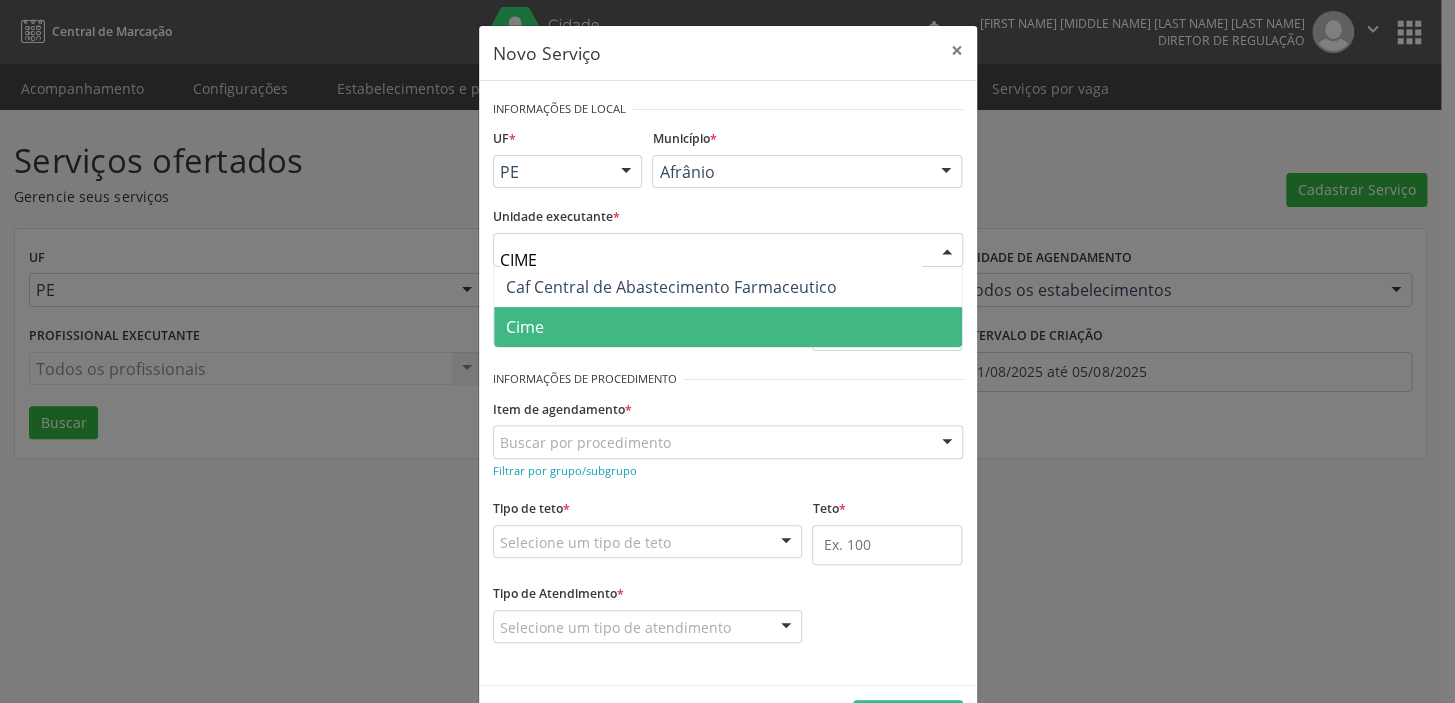 click on "Cime" at bounding box center (728, 327) 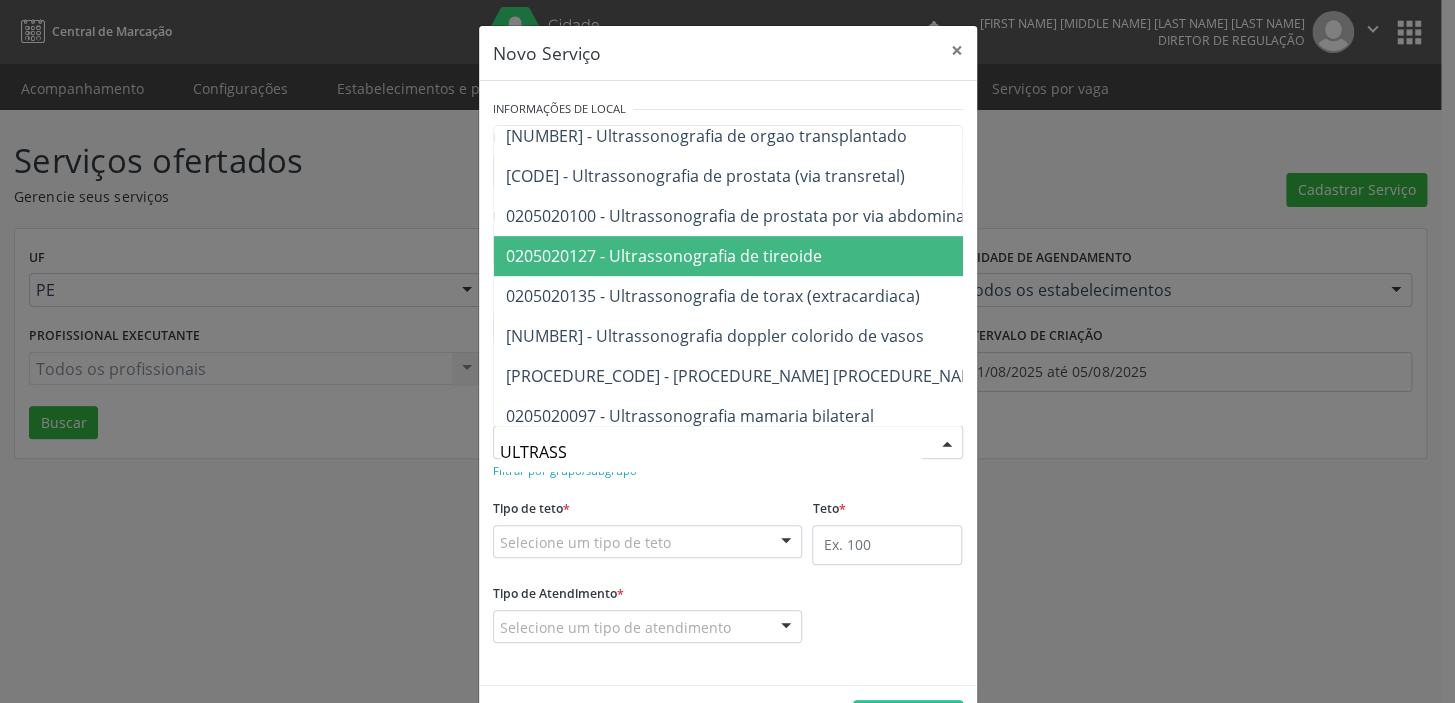 scroll, scrollTop: 454, scrollLeft: 0, axis: vertical 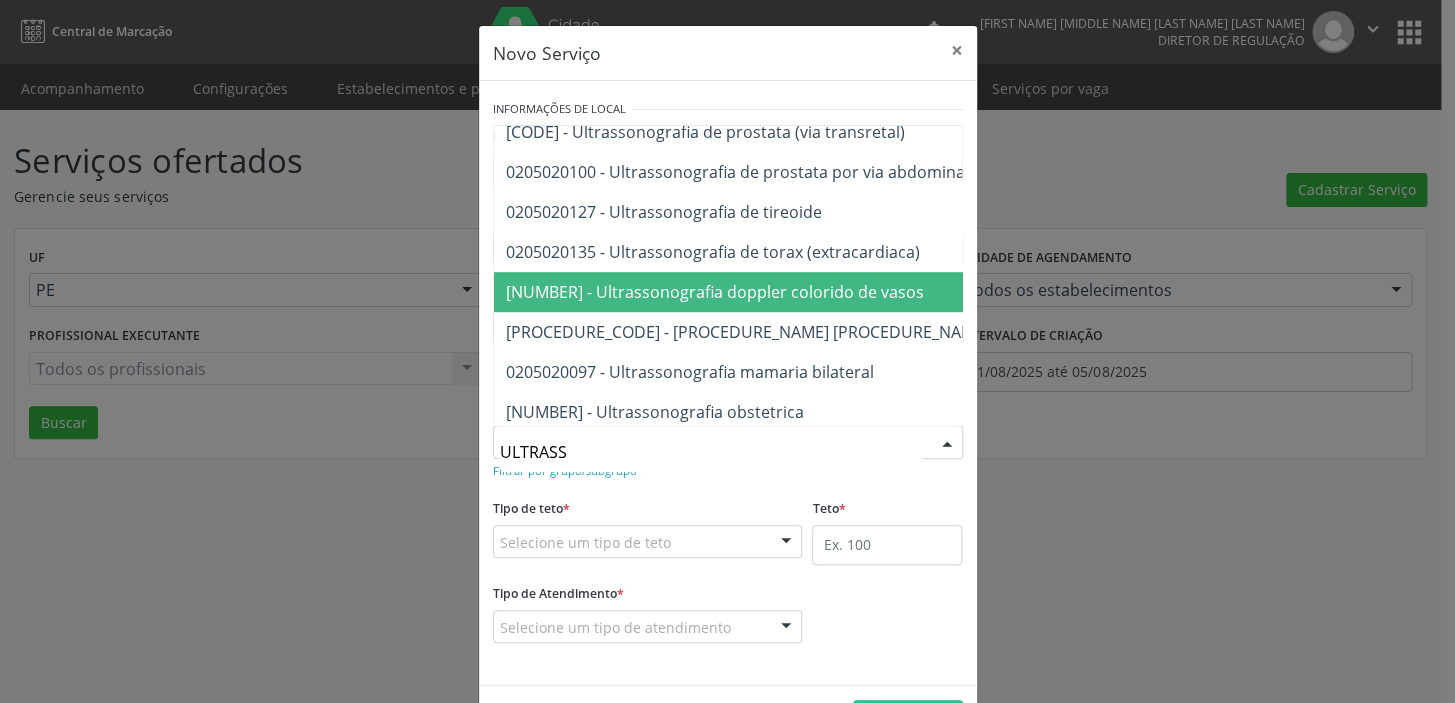 click on "0205010040 - Ultrassonografia doppler colorido de vasos" at bounding box center (1067, 292) 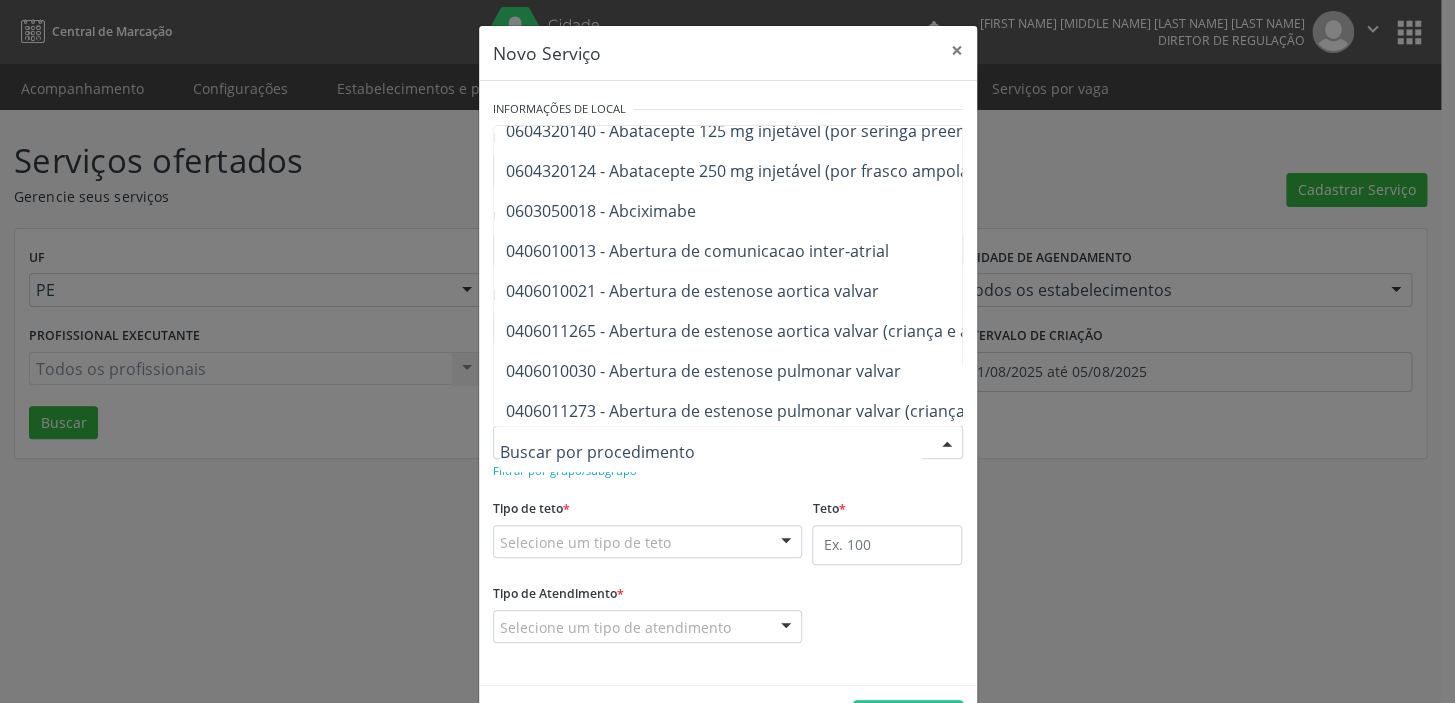 scroll, scrollTop: 0, scrollLeft: 0, axis: both 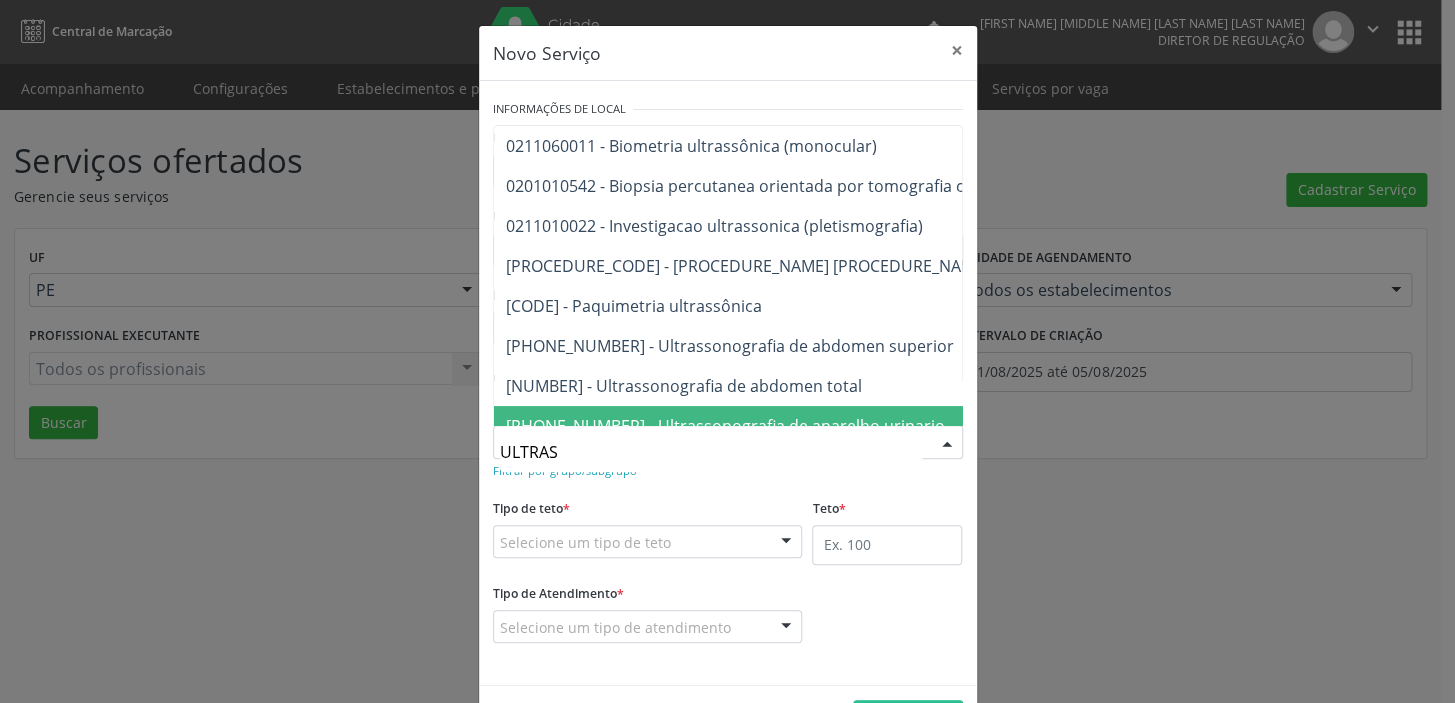 type on "ULTRASS" 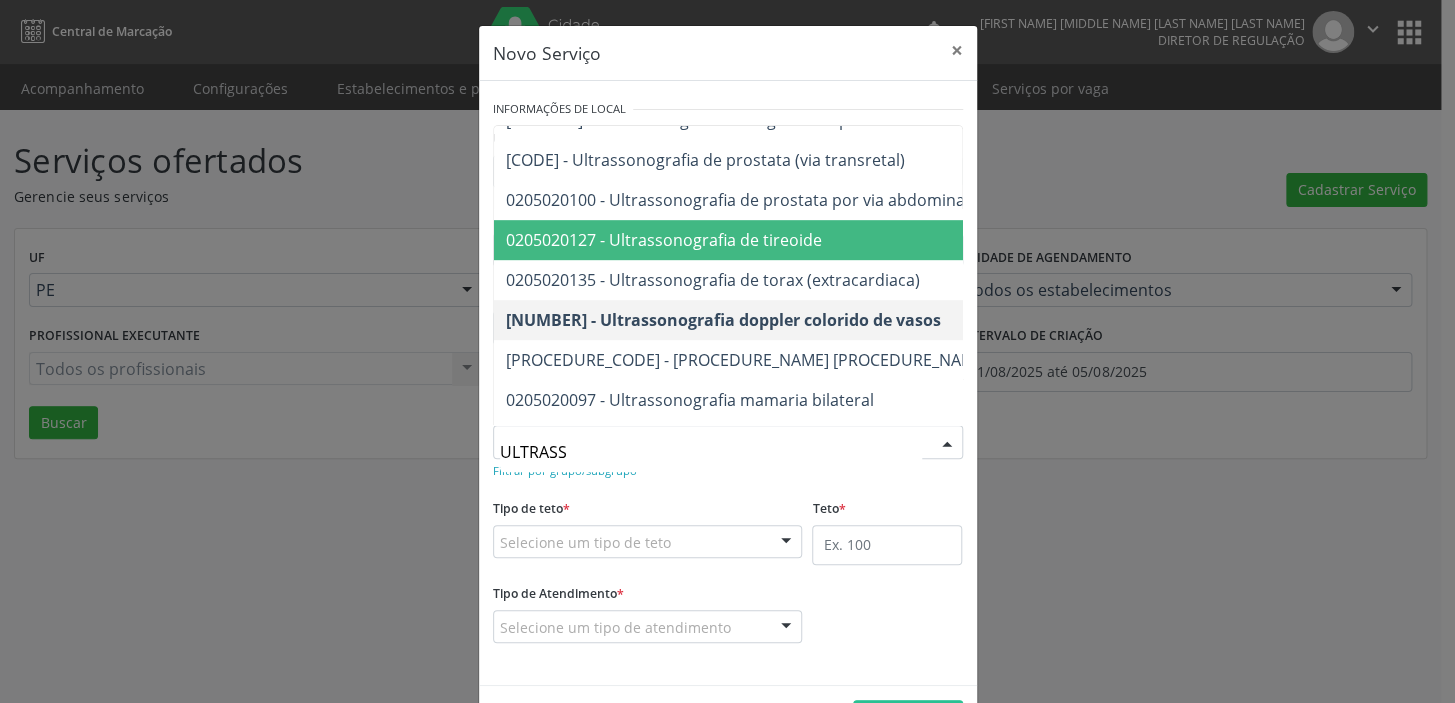 scroll, scrollTop: 454, scrollLeft: 0, axis: vertical 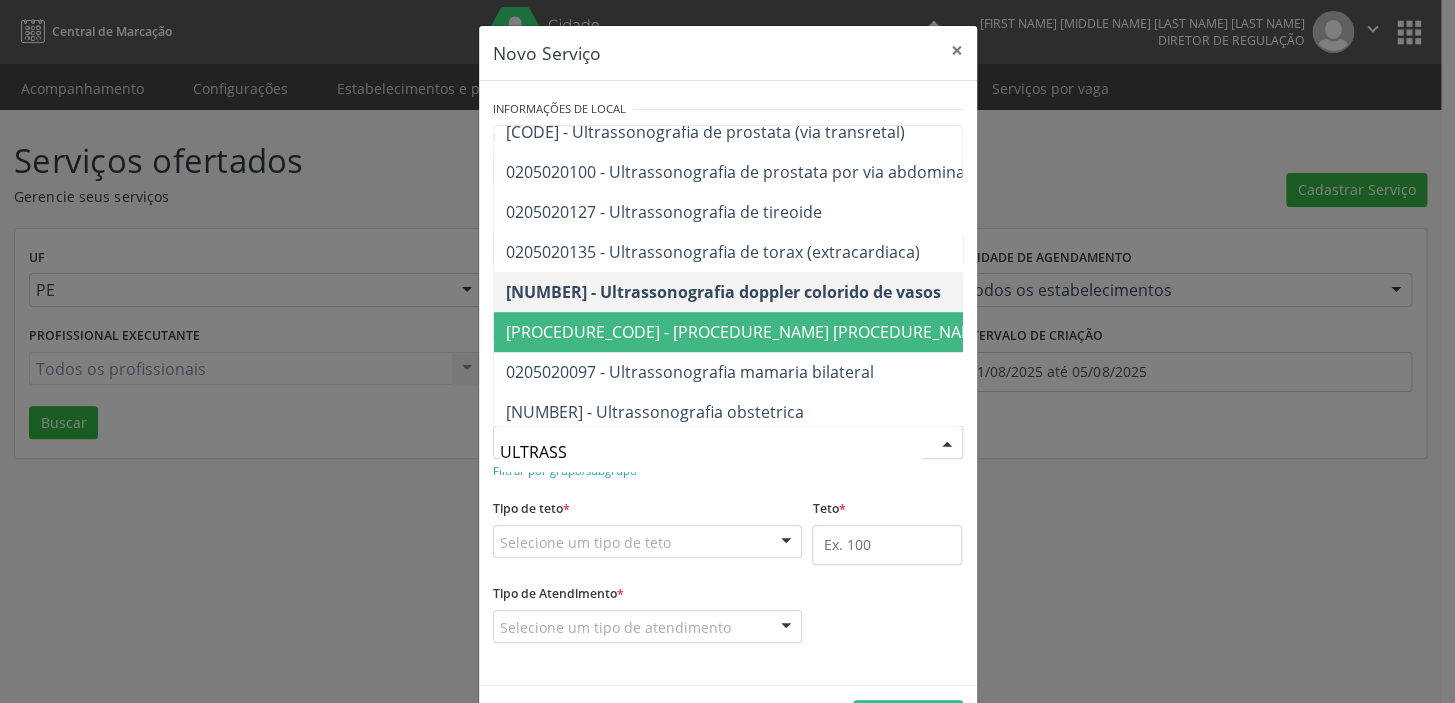 click on "[NUMBER] - Ultrassonografia doppler de fluxo obstetrico" at bounding box center (747, 332) 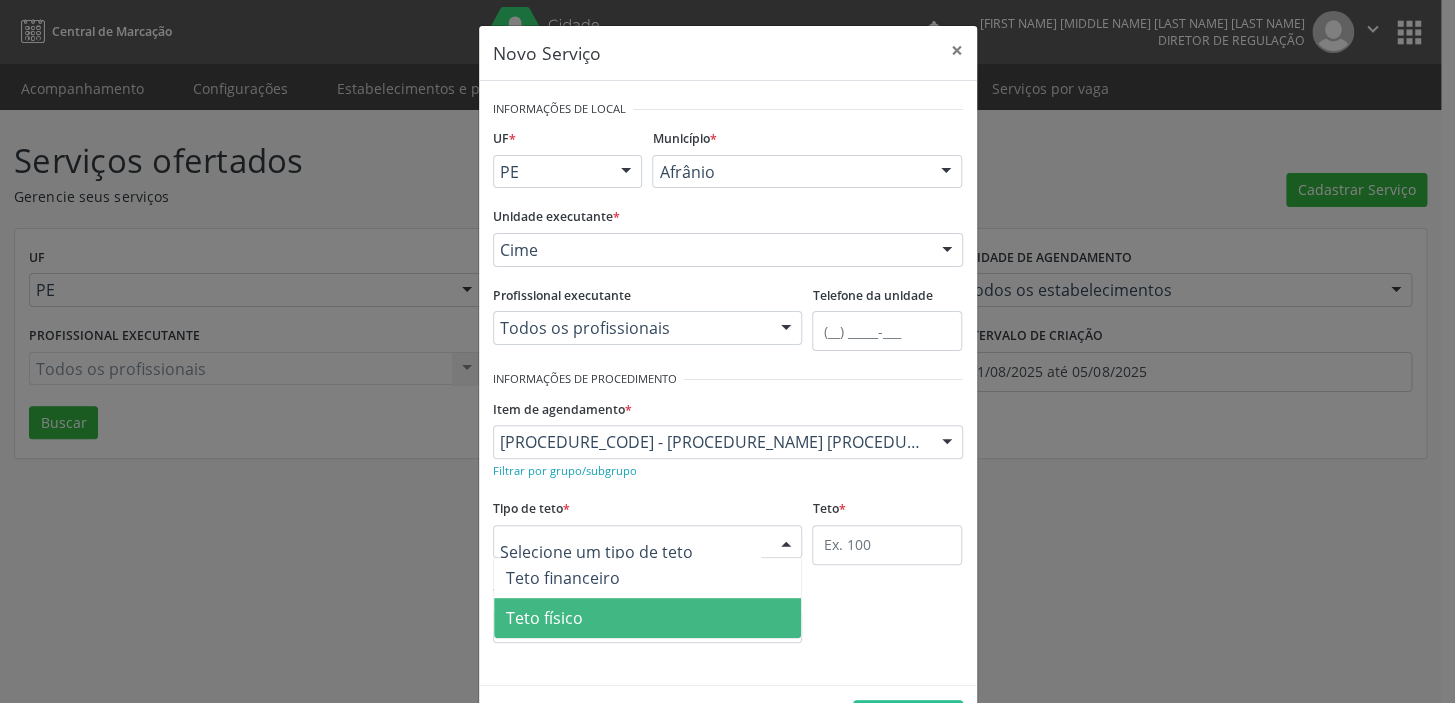 drag, startPoint x: 555, startPoint y: 614, endPoint x: 729, endPoint y: 590, distance: 175.64737 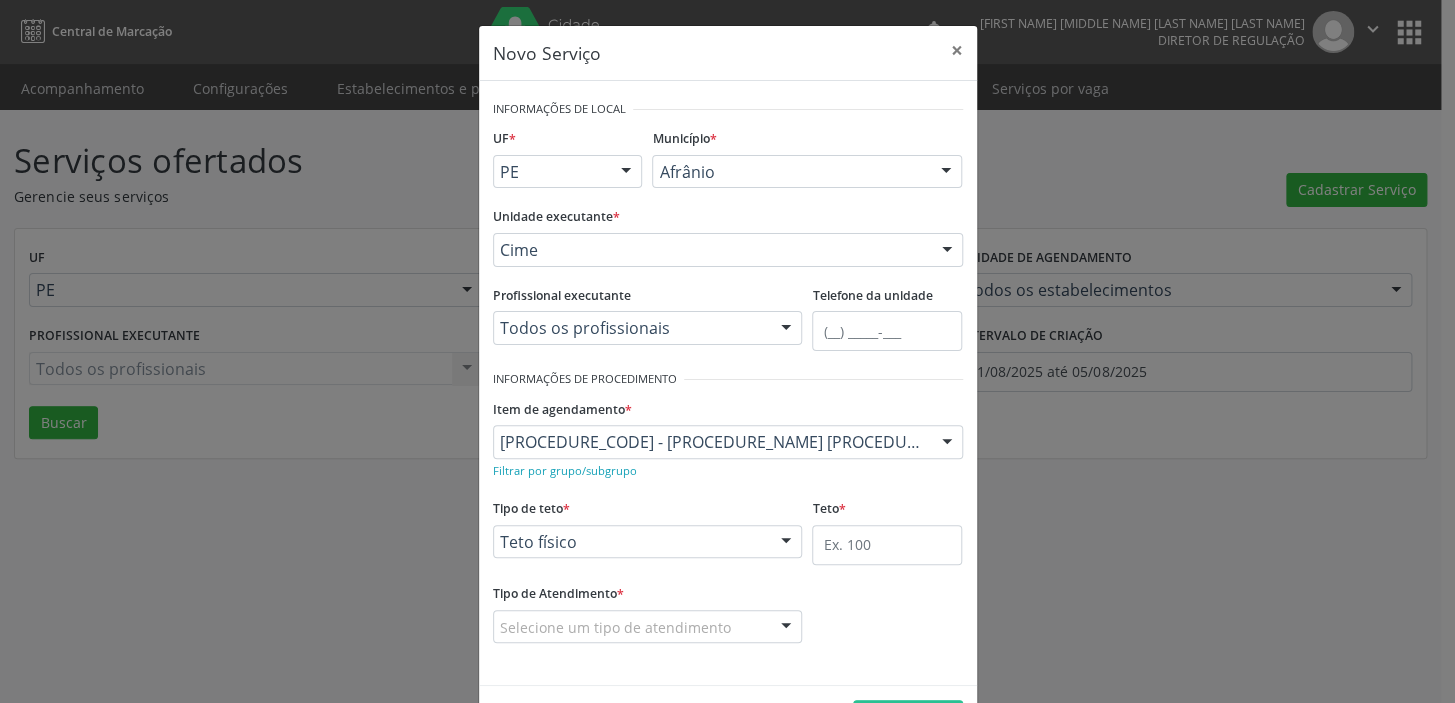 click on "Teto
*" at bounding box center [887, 536] 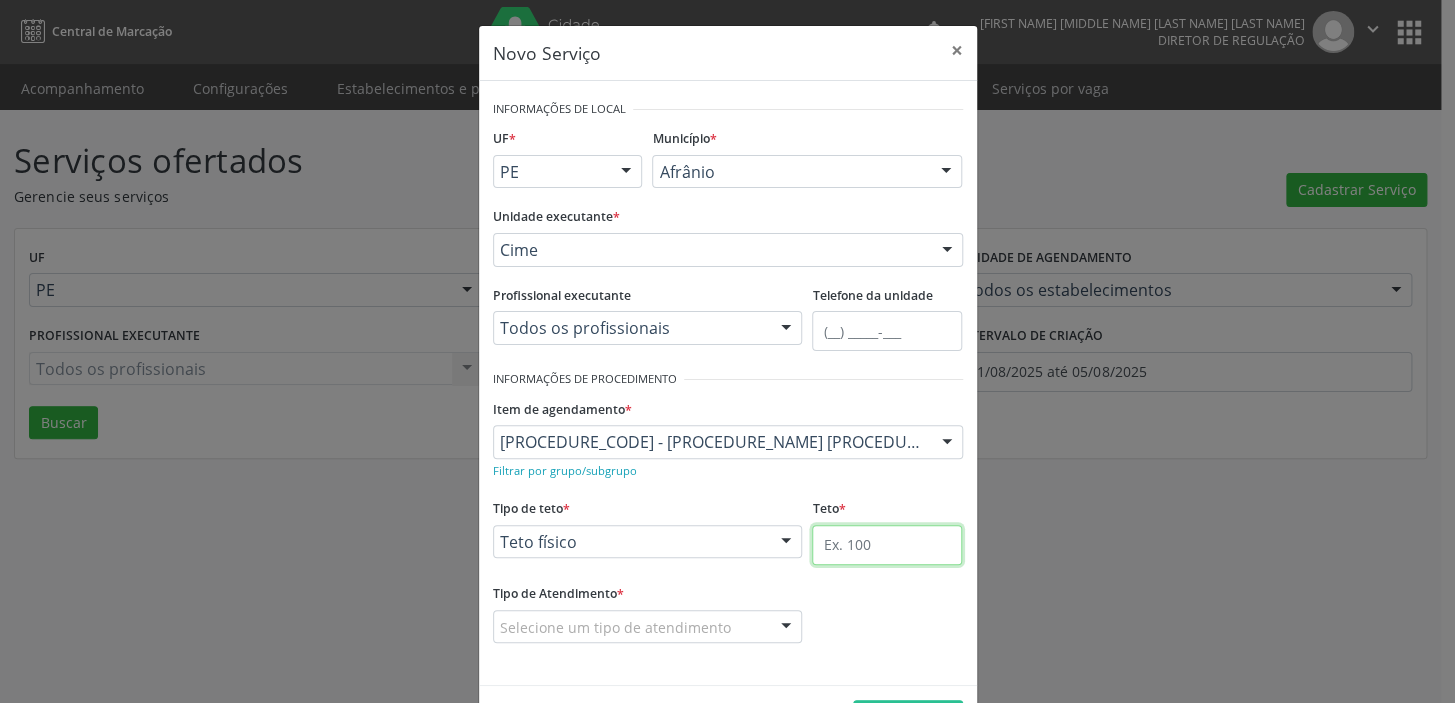 click at bounding box center (887, 545) 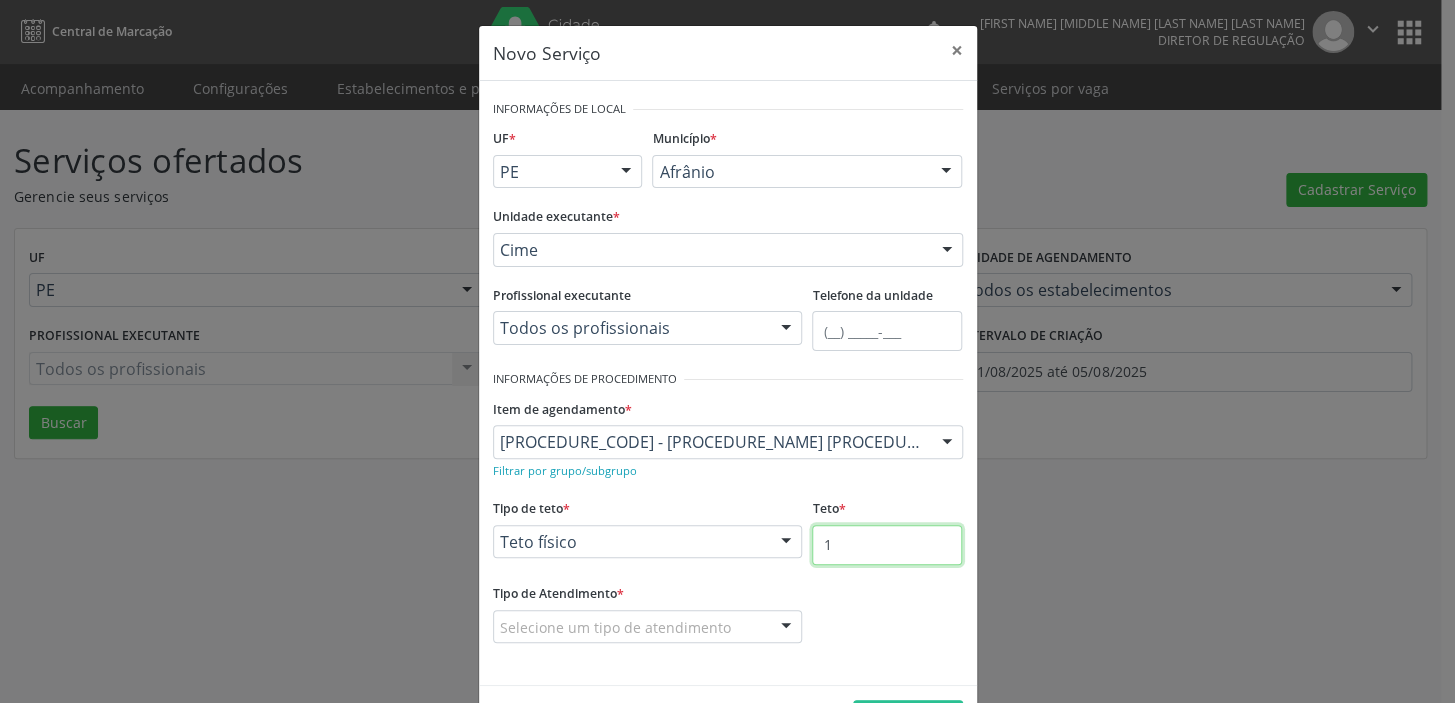 type on "1" 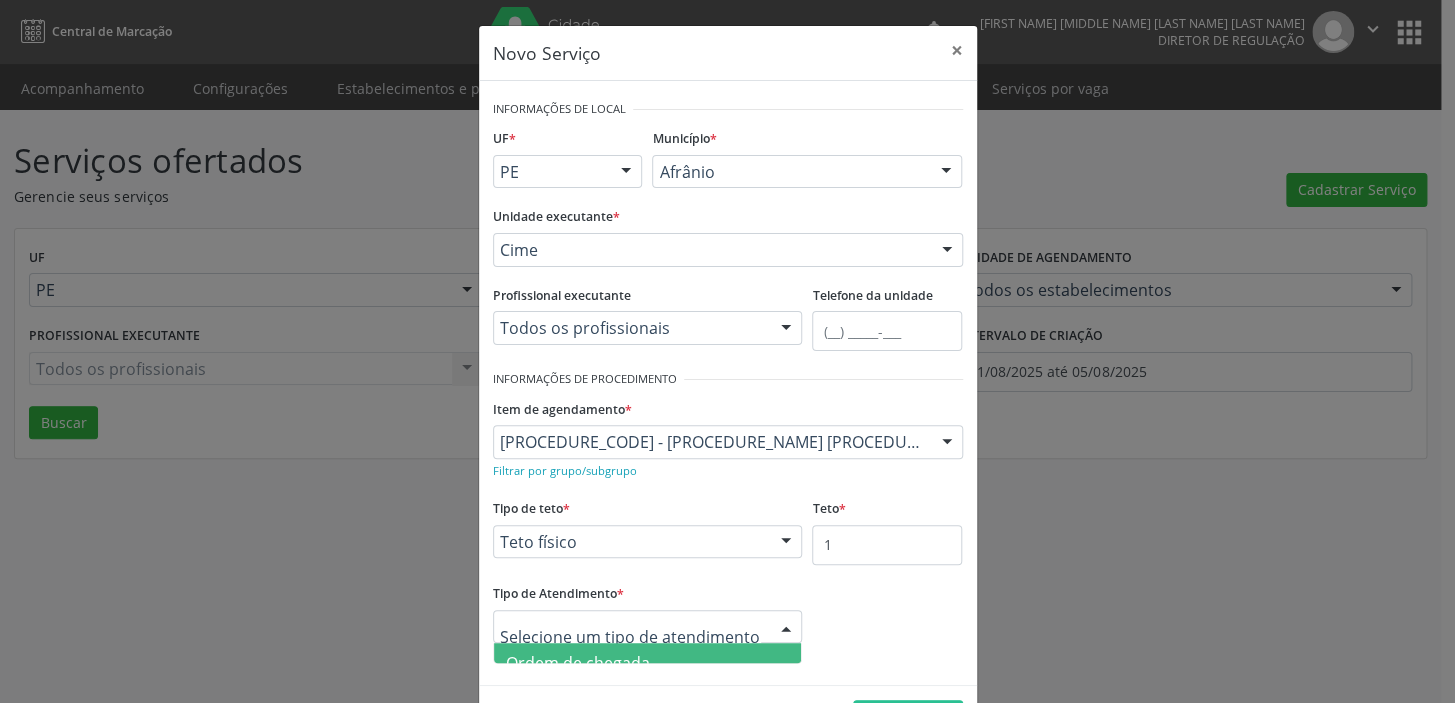 click on "Ordem de chegada" at bounding box center [578, 663] 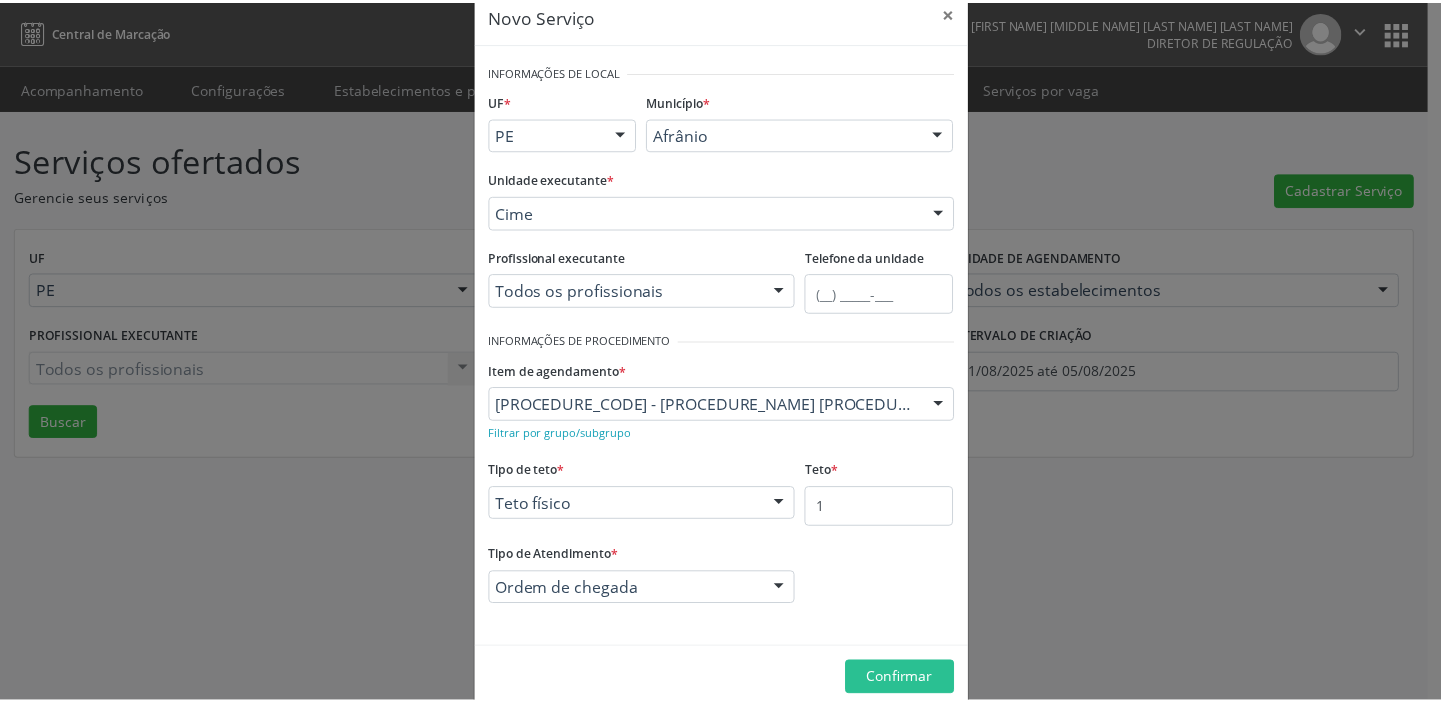 scroll, scrollTop: 69, scrollLeft: 0, axis: vertical 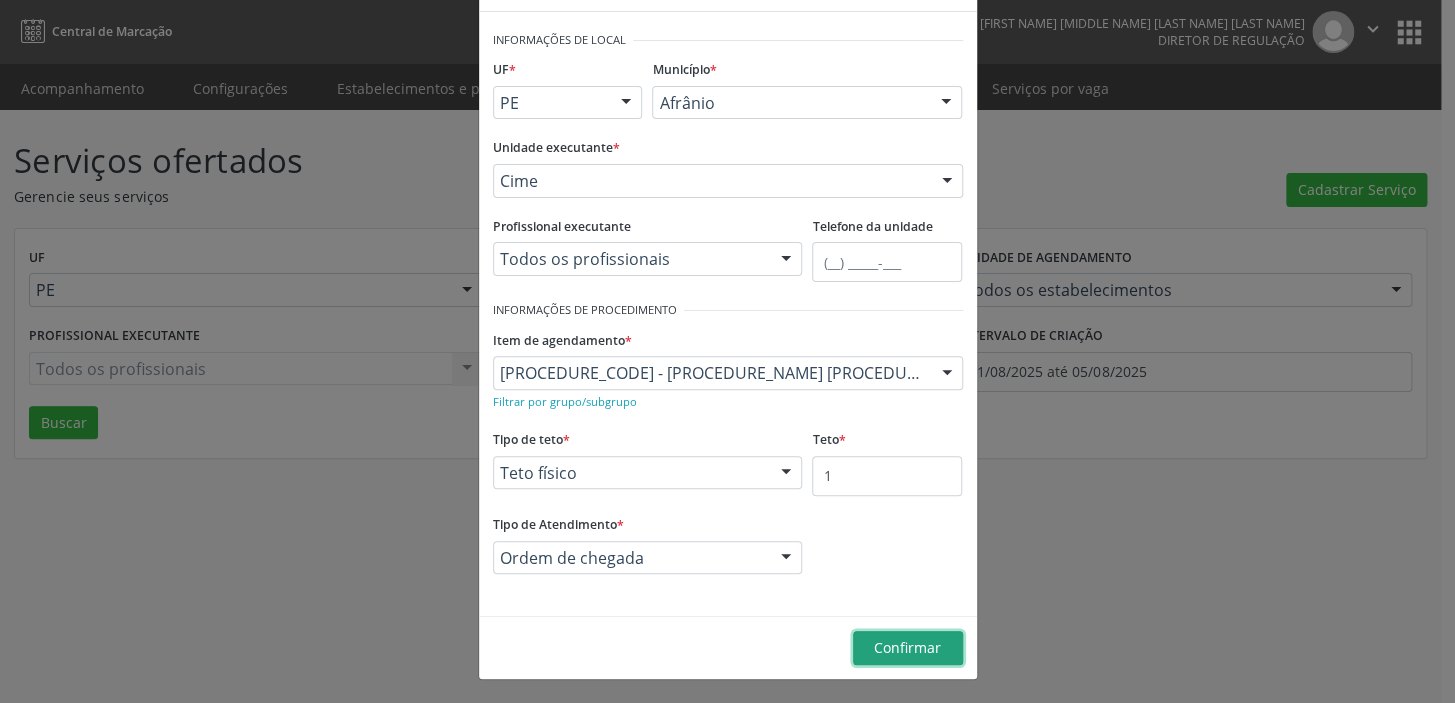 click on "Confirmar" at bounding box center [908, 648] 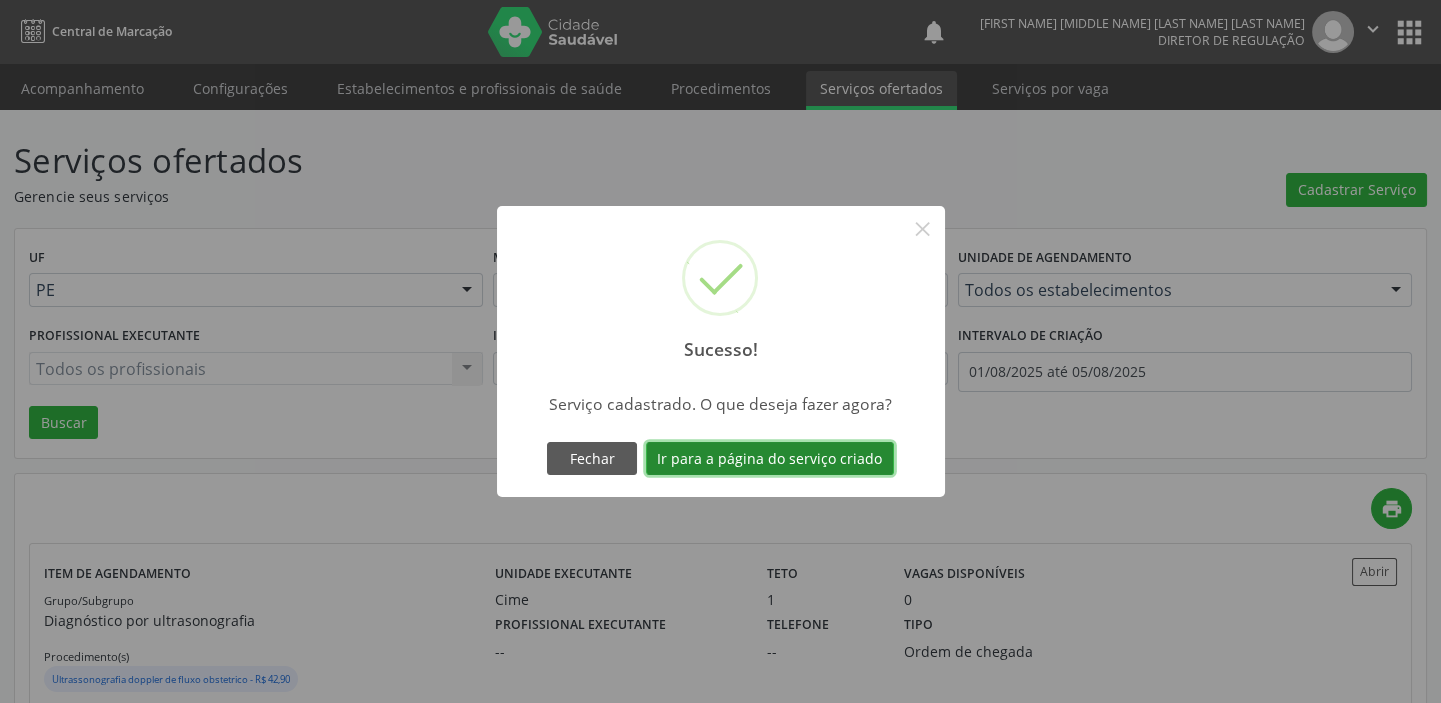 click on "Ir para a página do serviço criado" at bounding box center (770, 459) 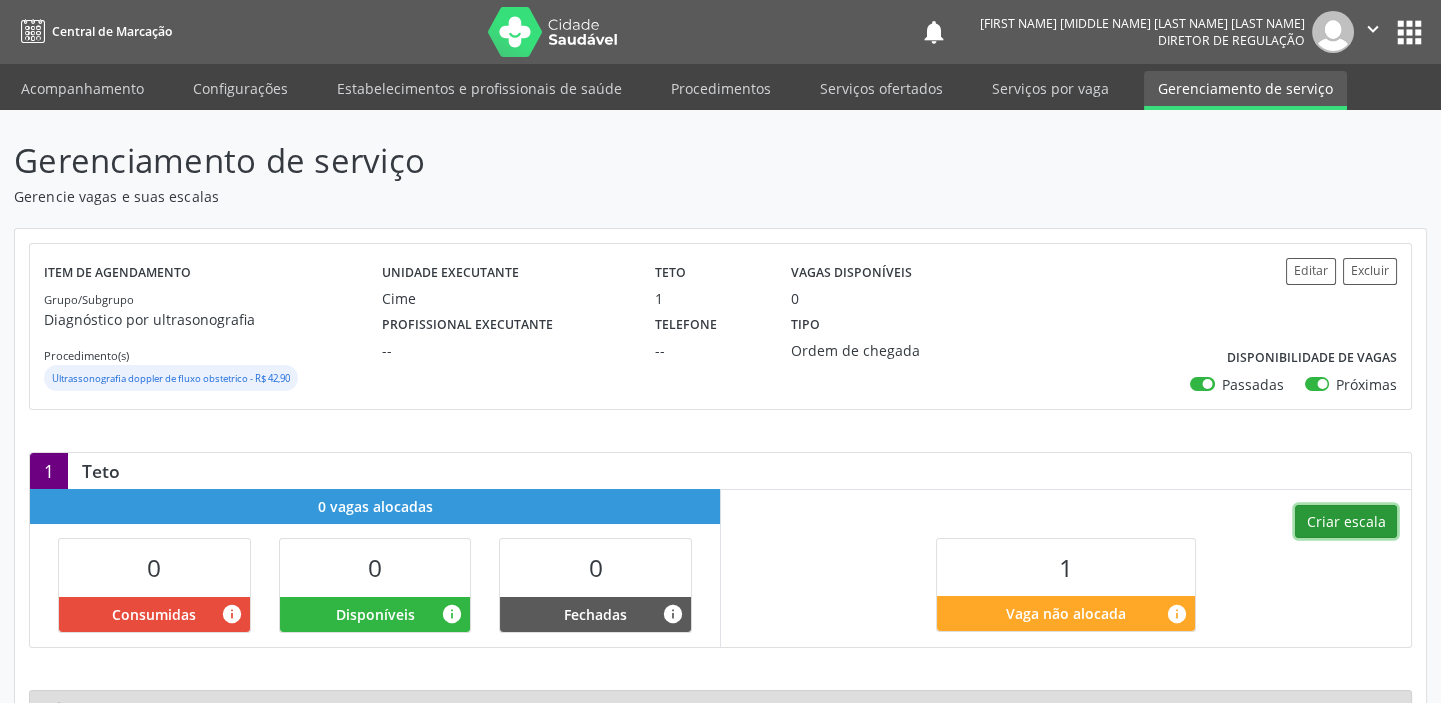 click on "Criar escala" at bounding box center (1346, 522) 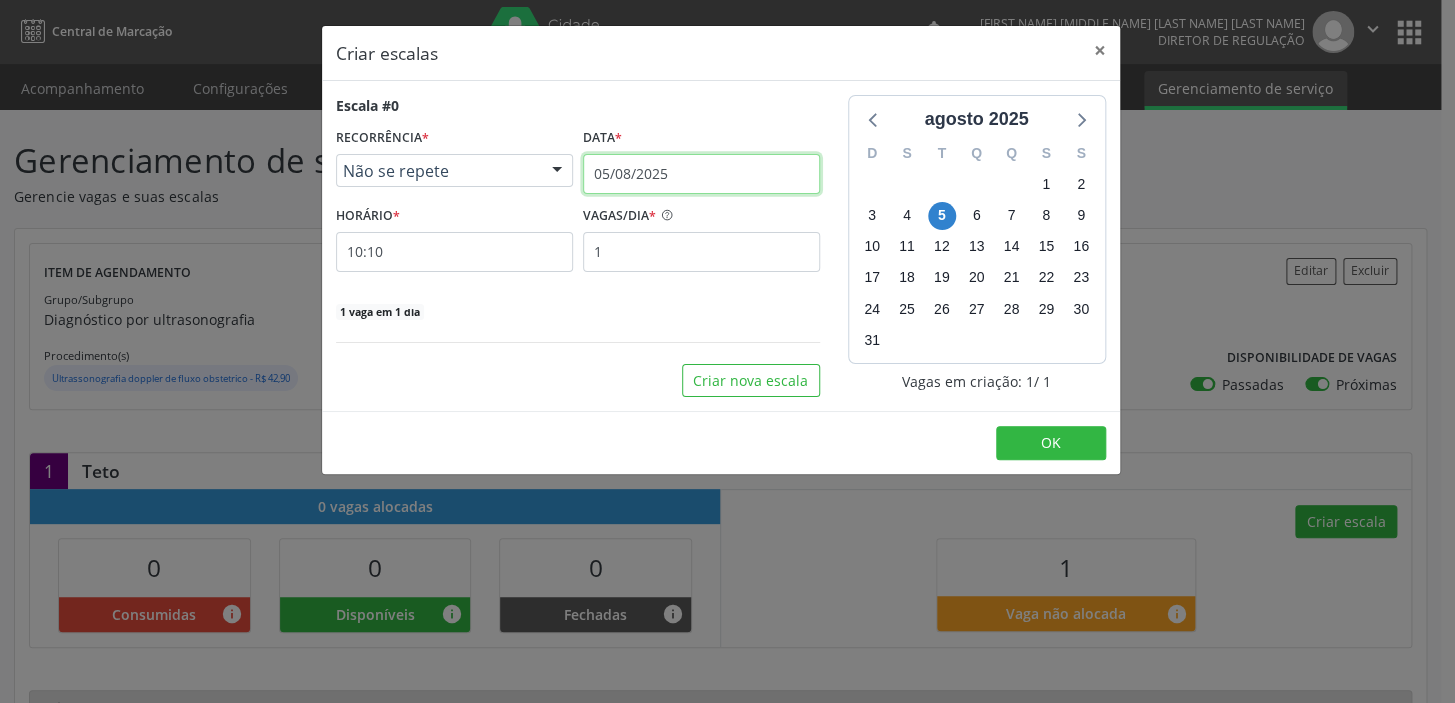 click on "05/08/2025" at bounding box center [701, 174] 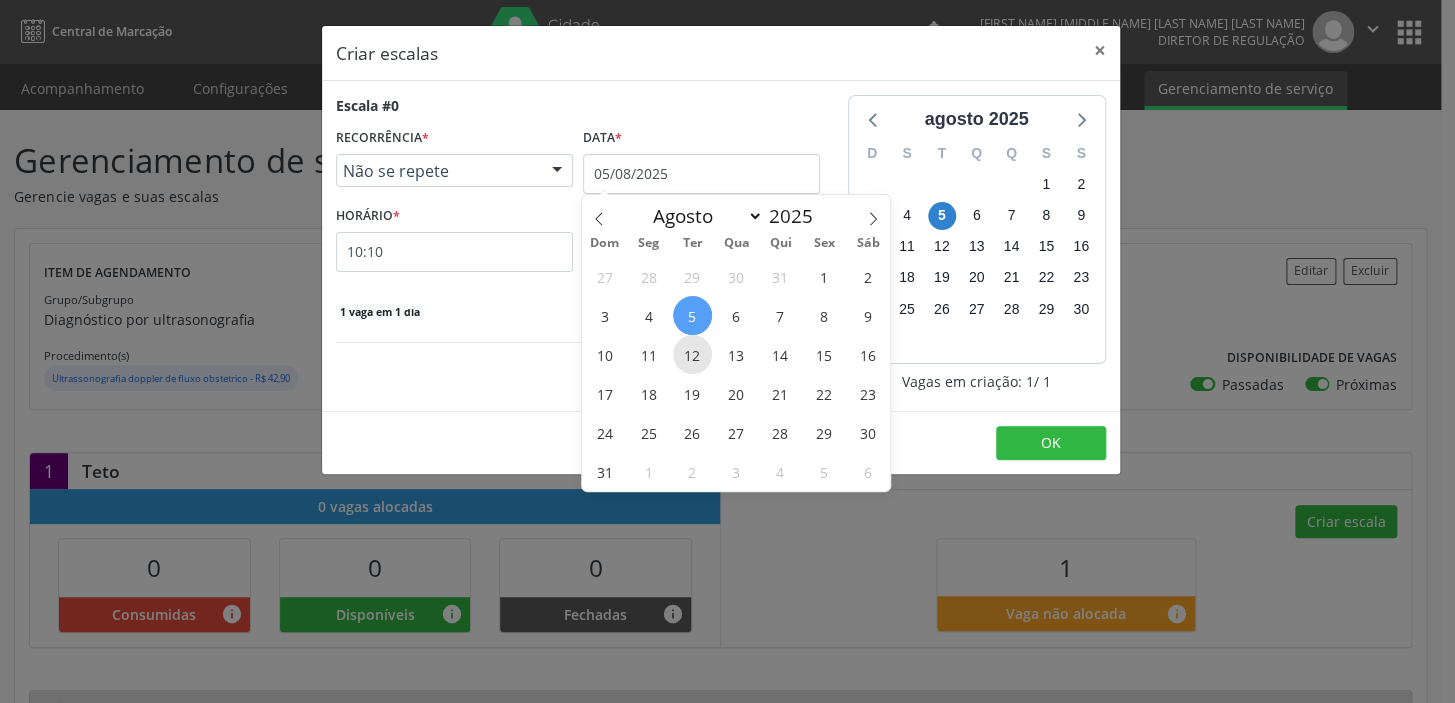 click on "12" at bounding box center (692, 354) 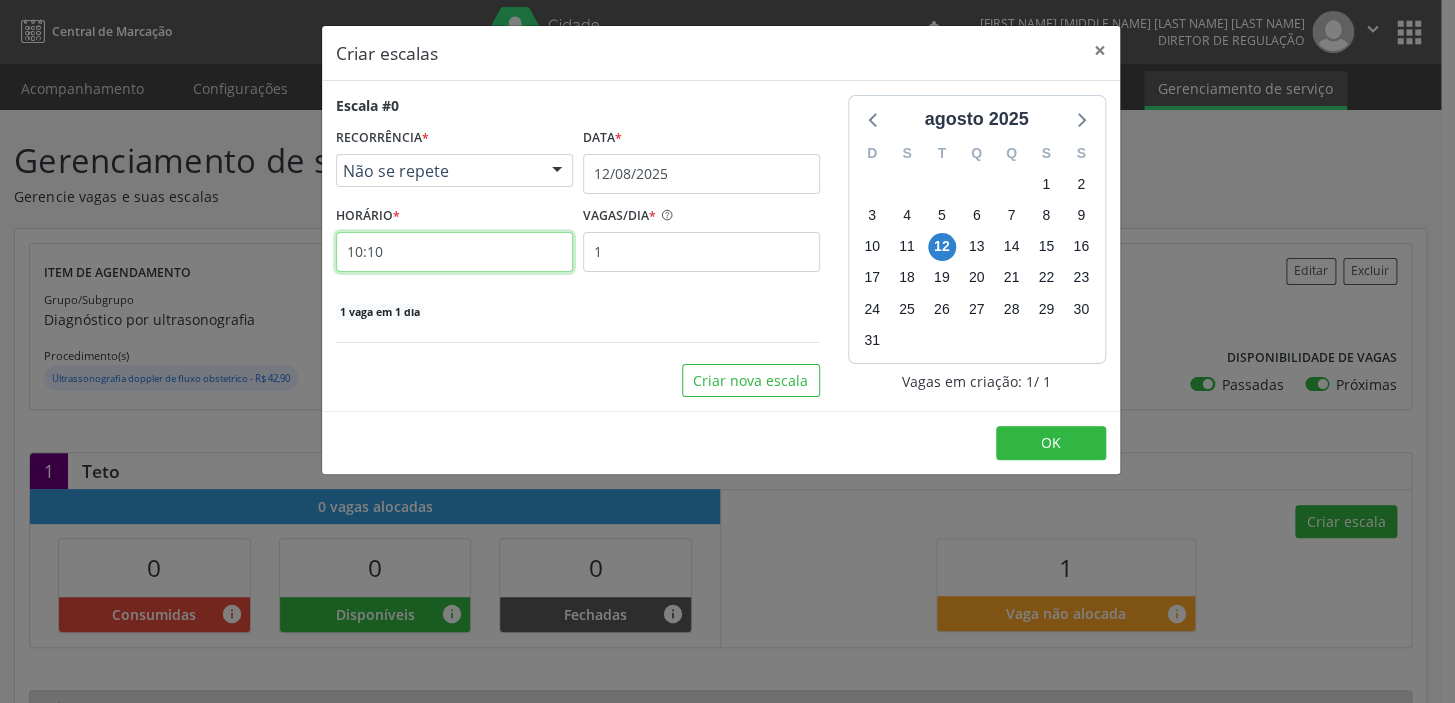 click on "10:10" at bounding box center (454, 252) 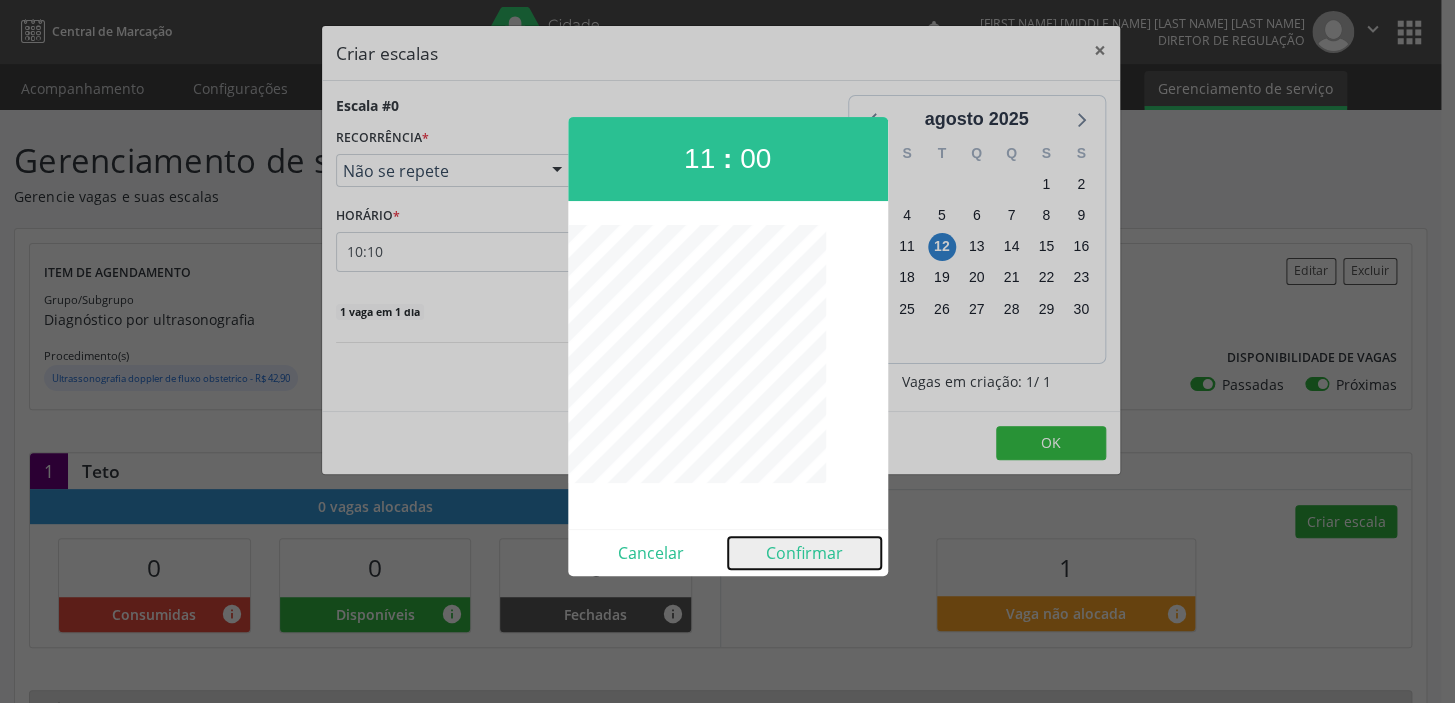 click on "Confirmar" at bounding box center (804, 553) 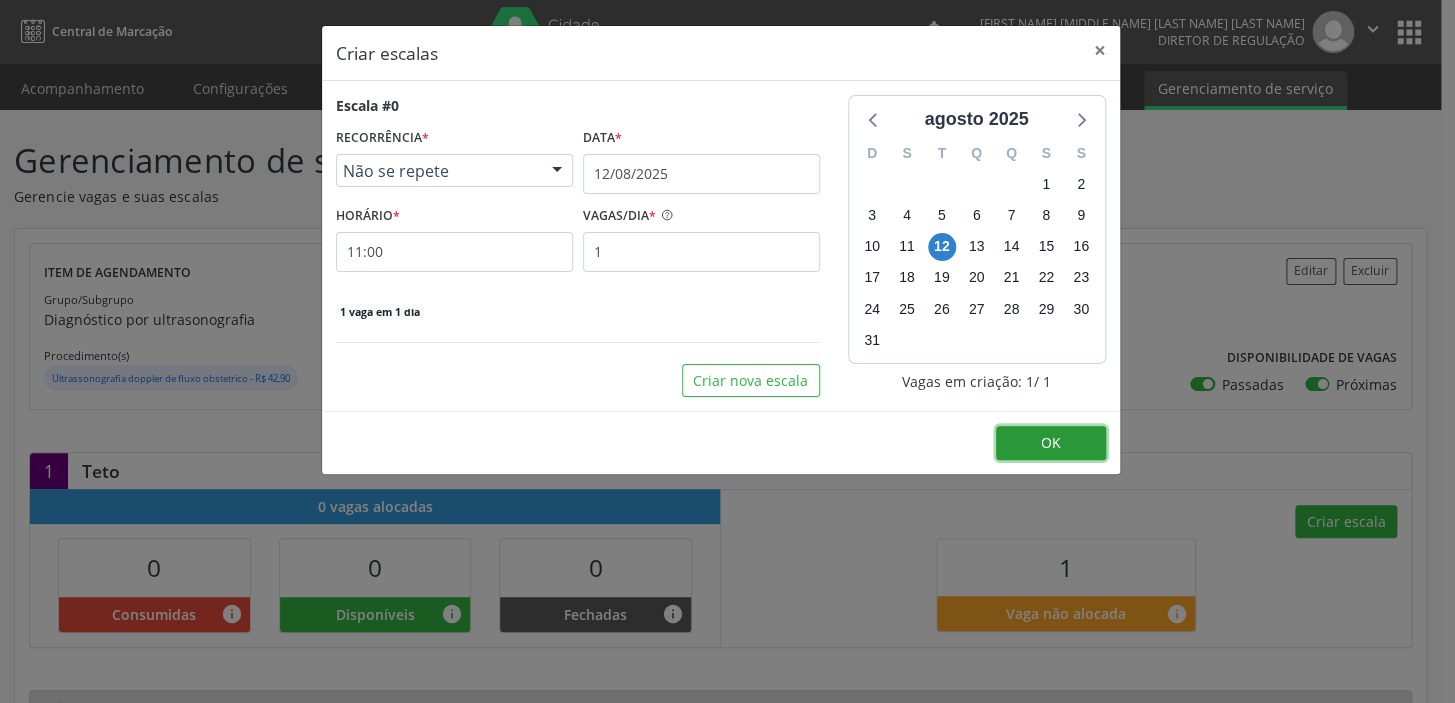 click on "OK" at bounding box center (1051, 443) 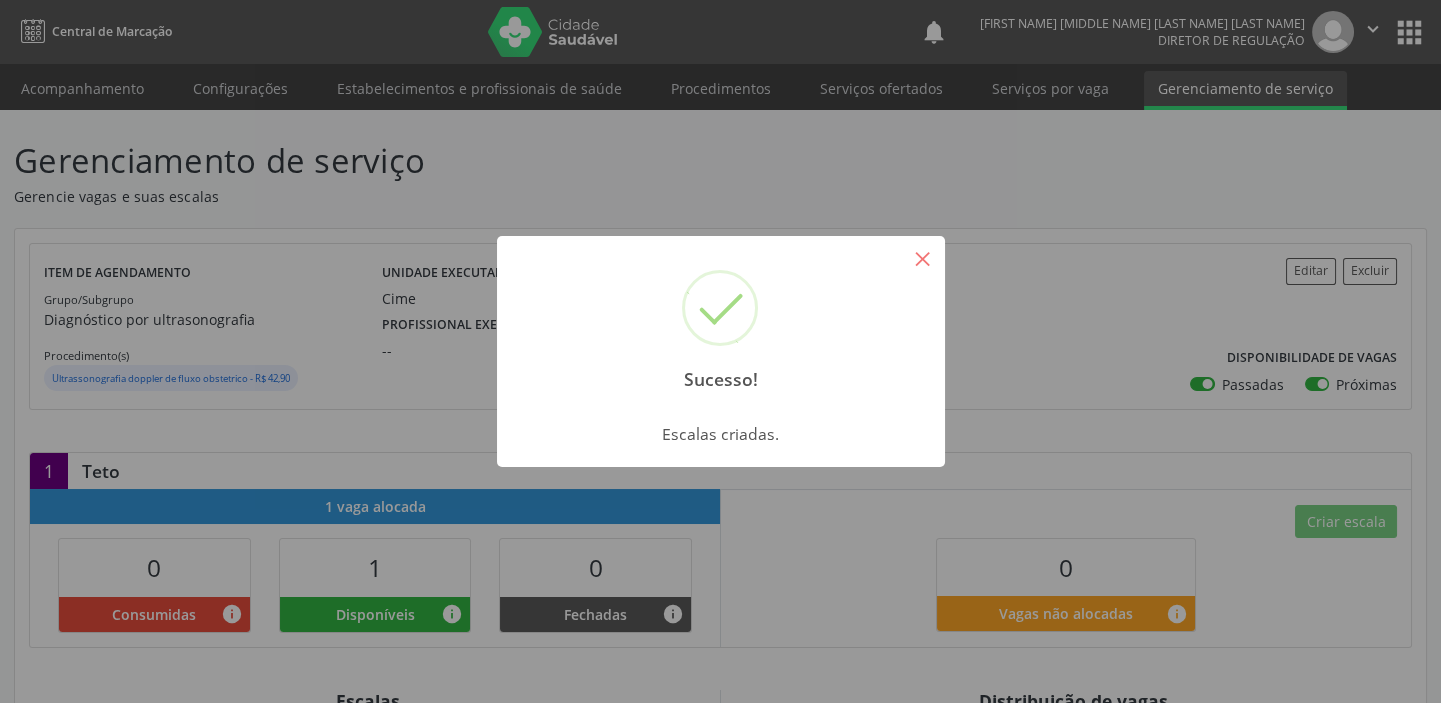 click on "×" at bounding box center (923, 258) 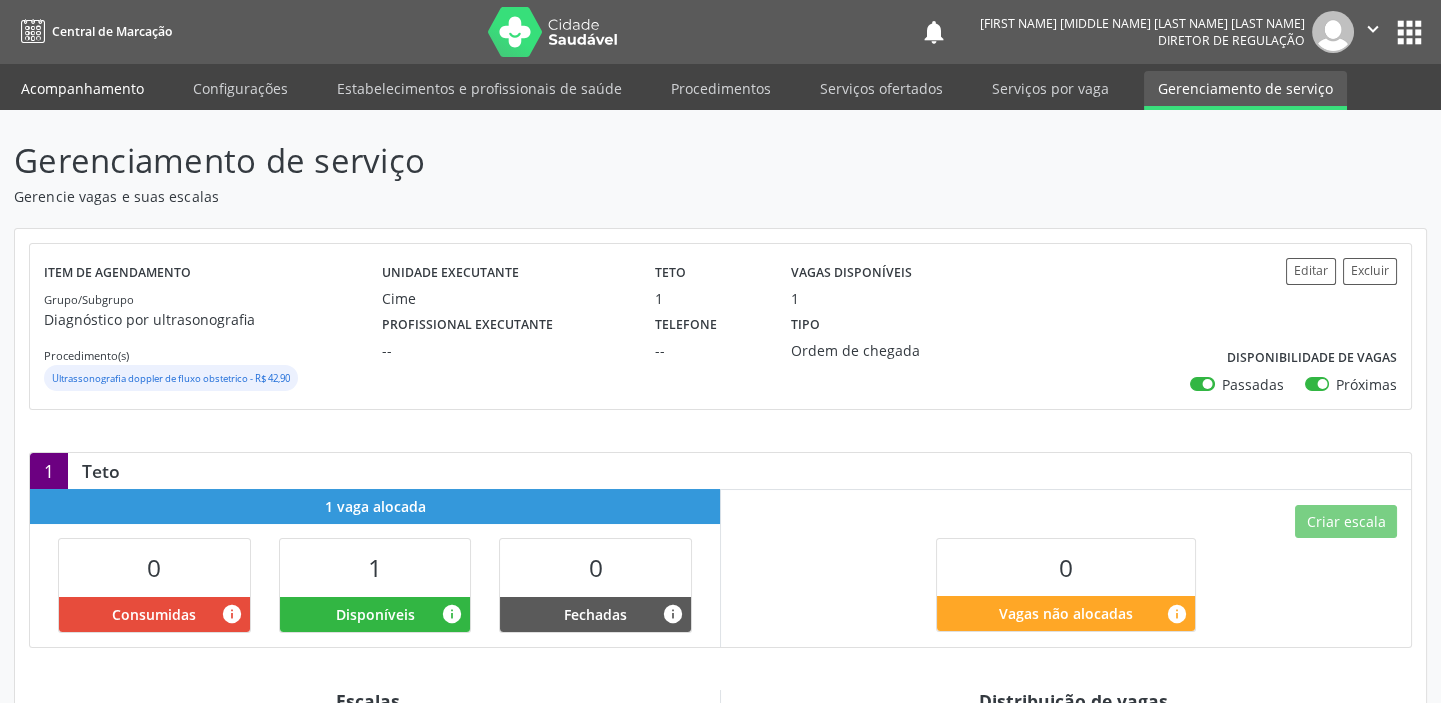click on "Acompanhamento" at bounding box center [82, 88] 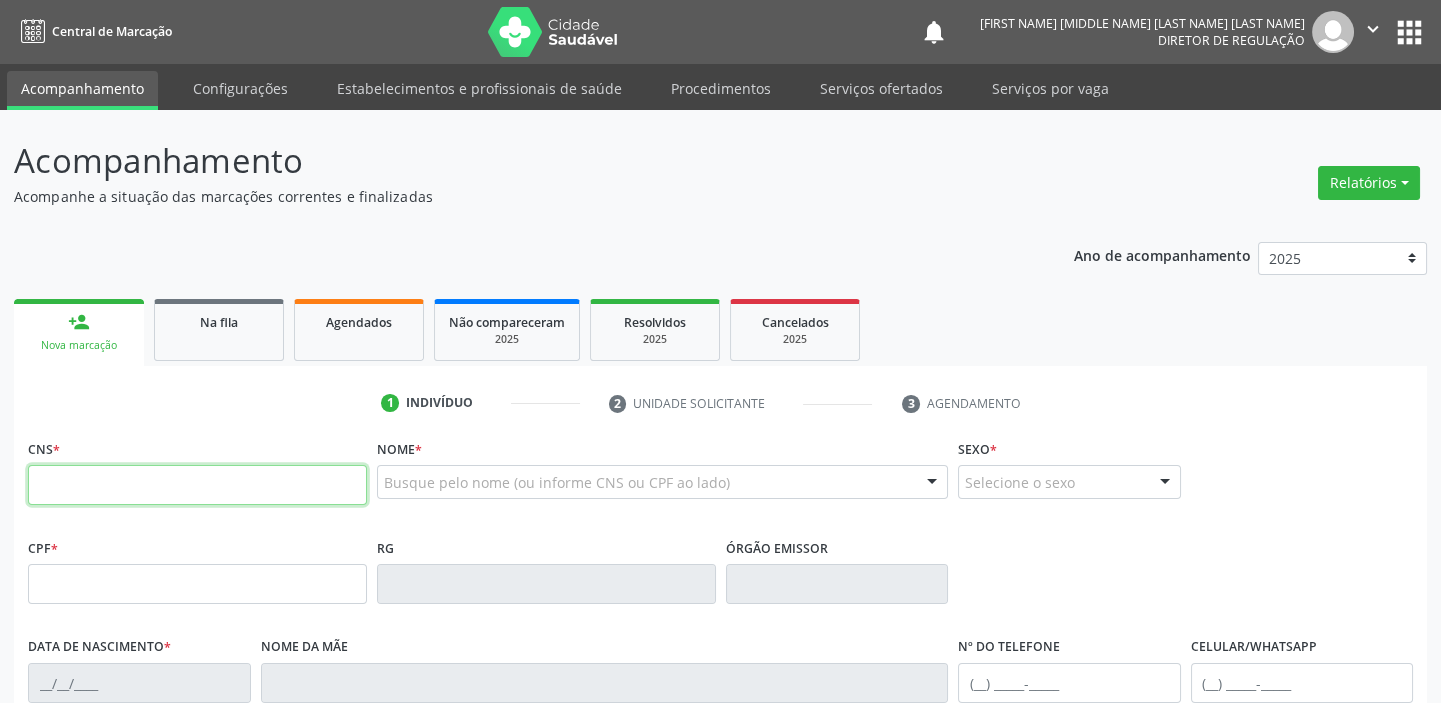click at bounding box center (197, 485) 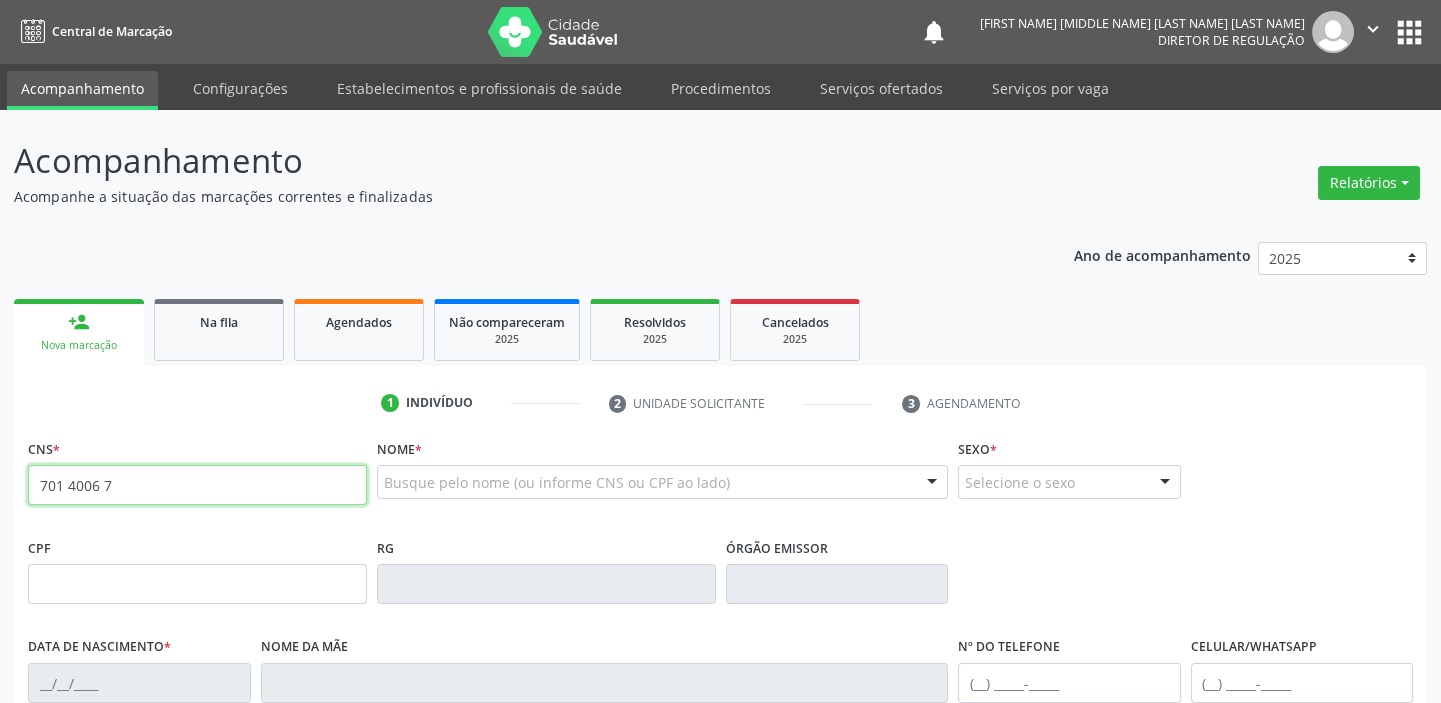 type on "701 4006 7" 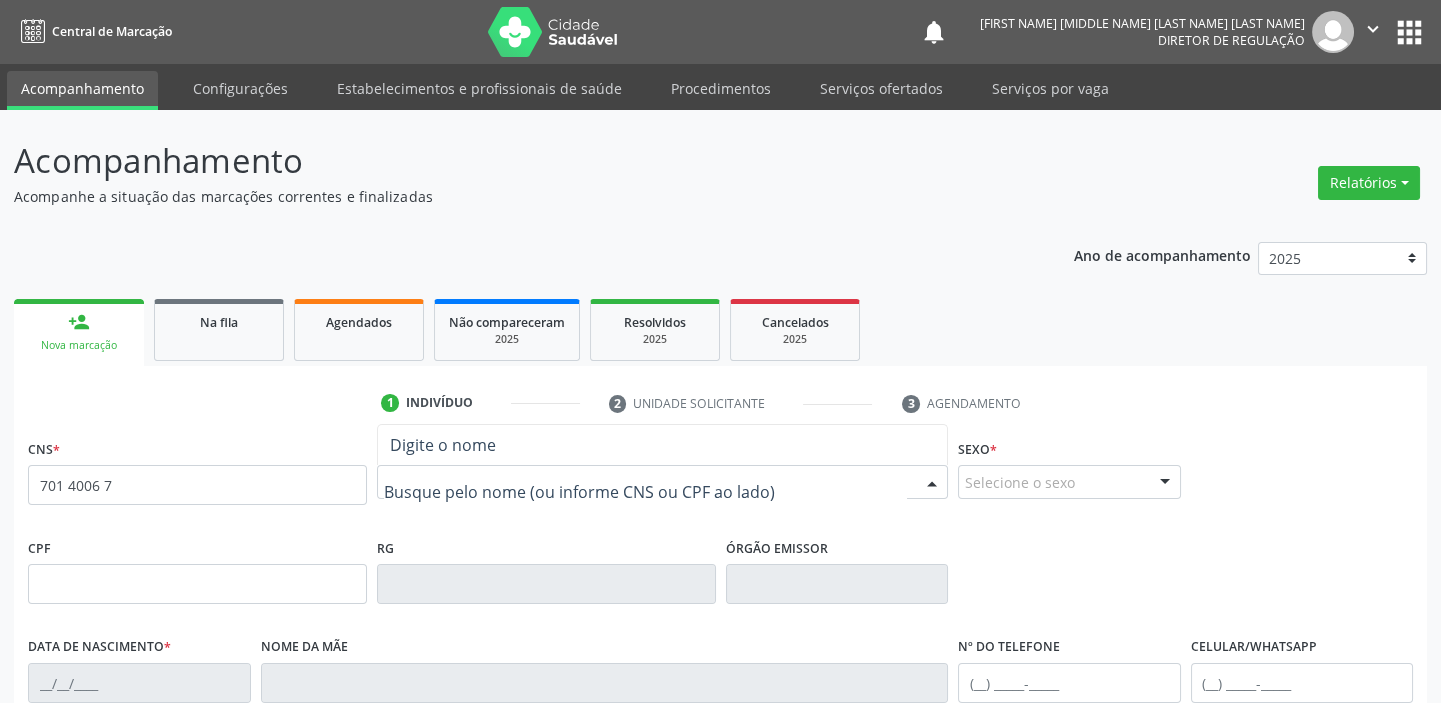 type on "1" 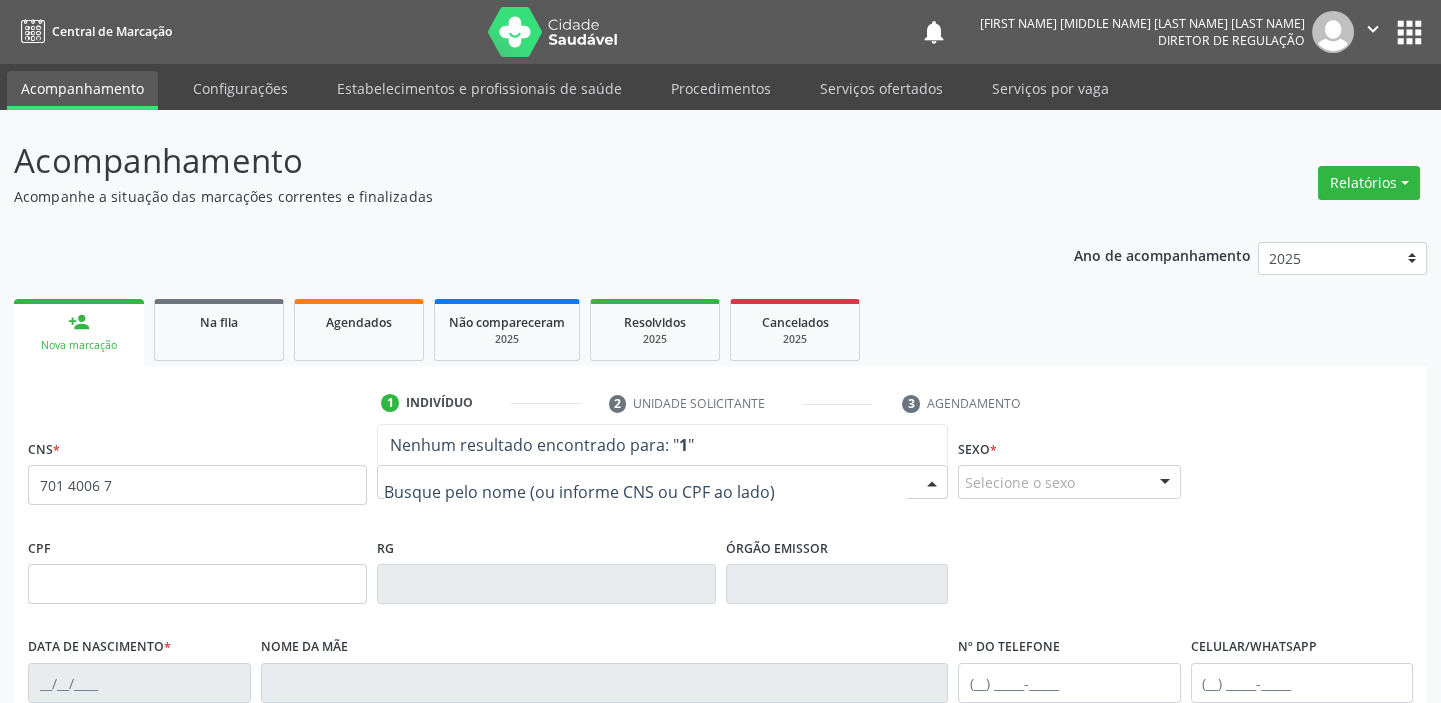 type on "=" 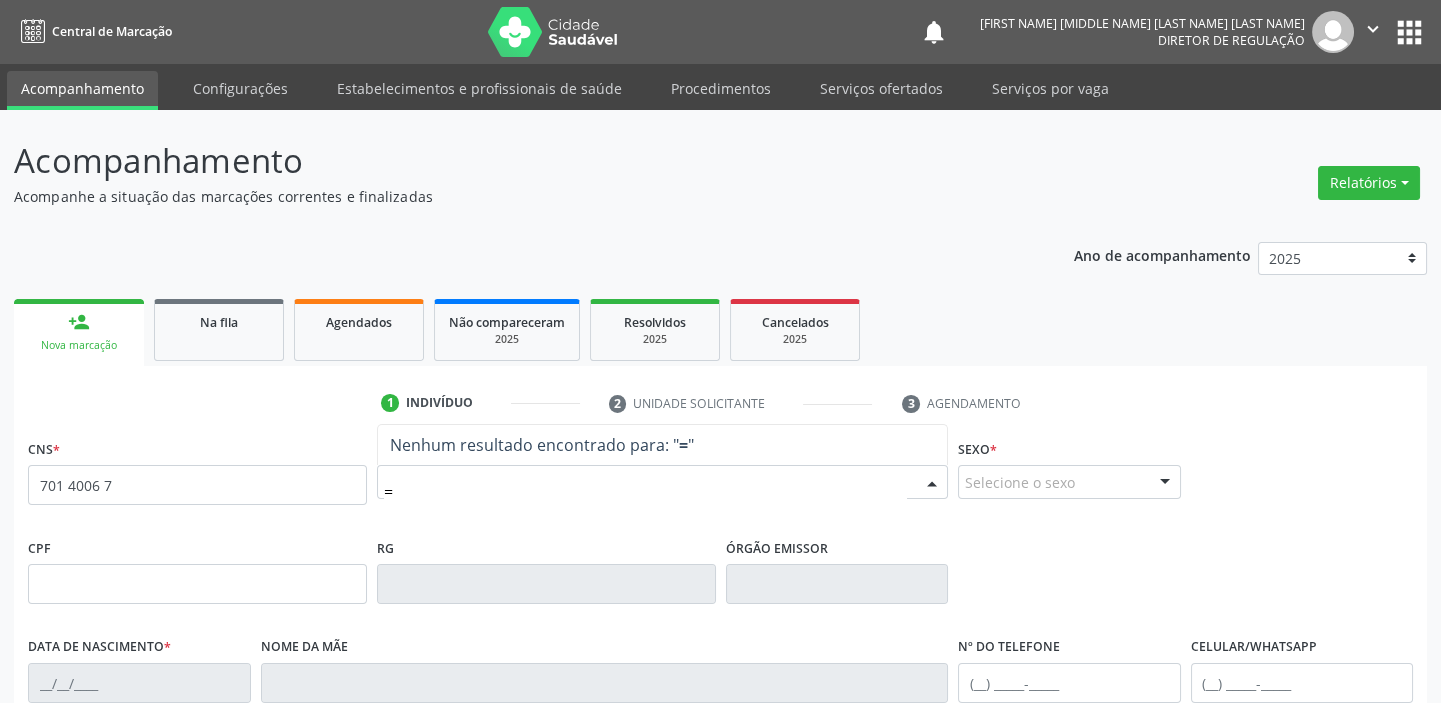 type 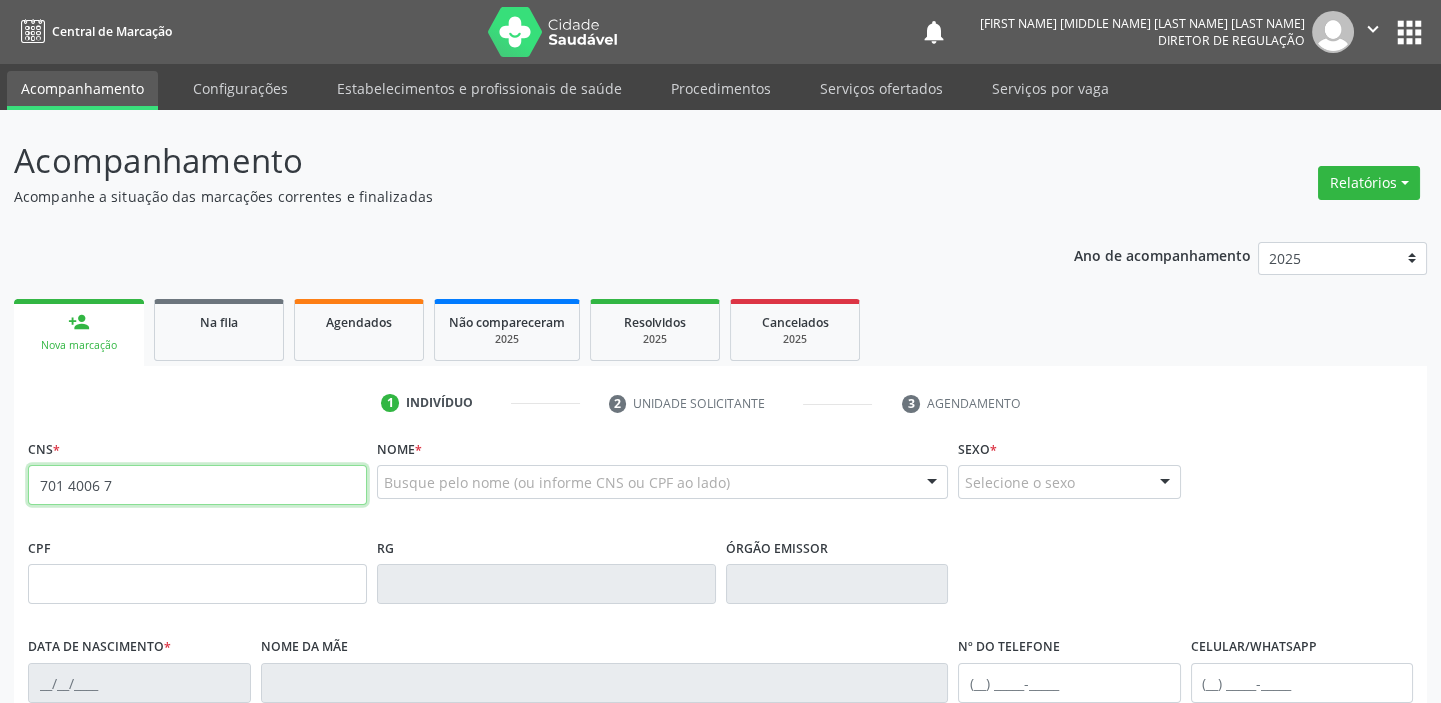 click on "701 4006 7" at bounding box center [197, 485] 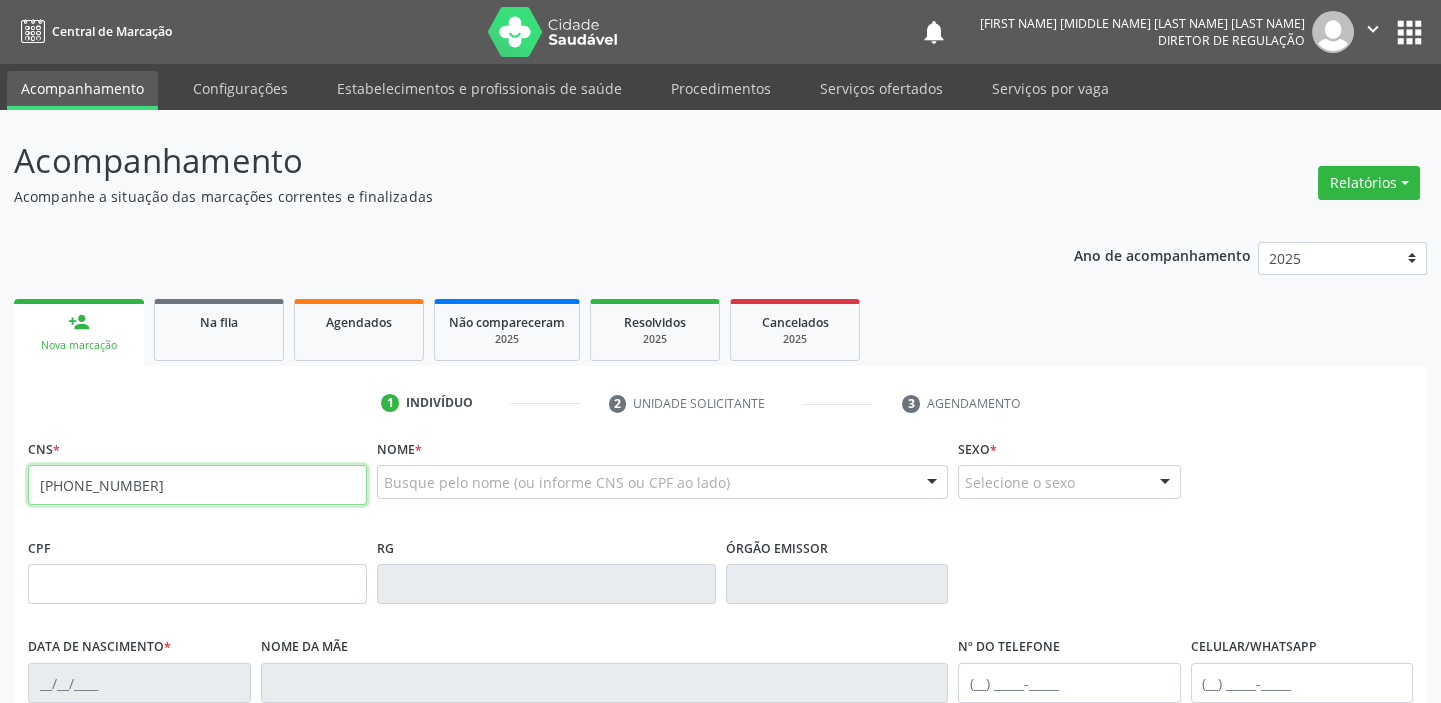 type on "701 4006 7198 0334" 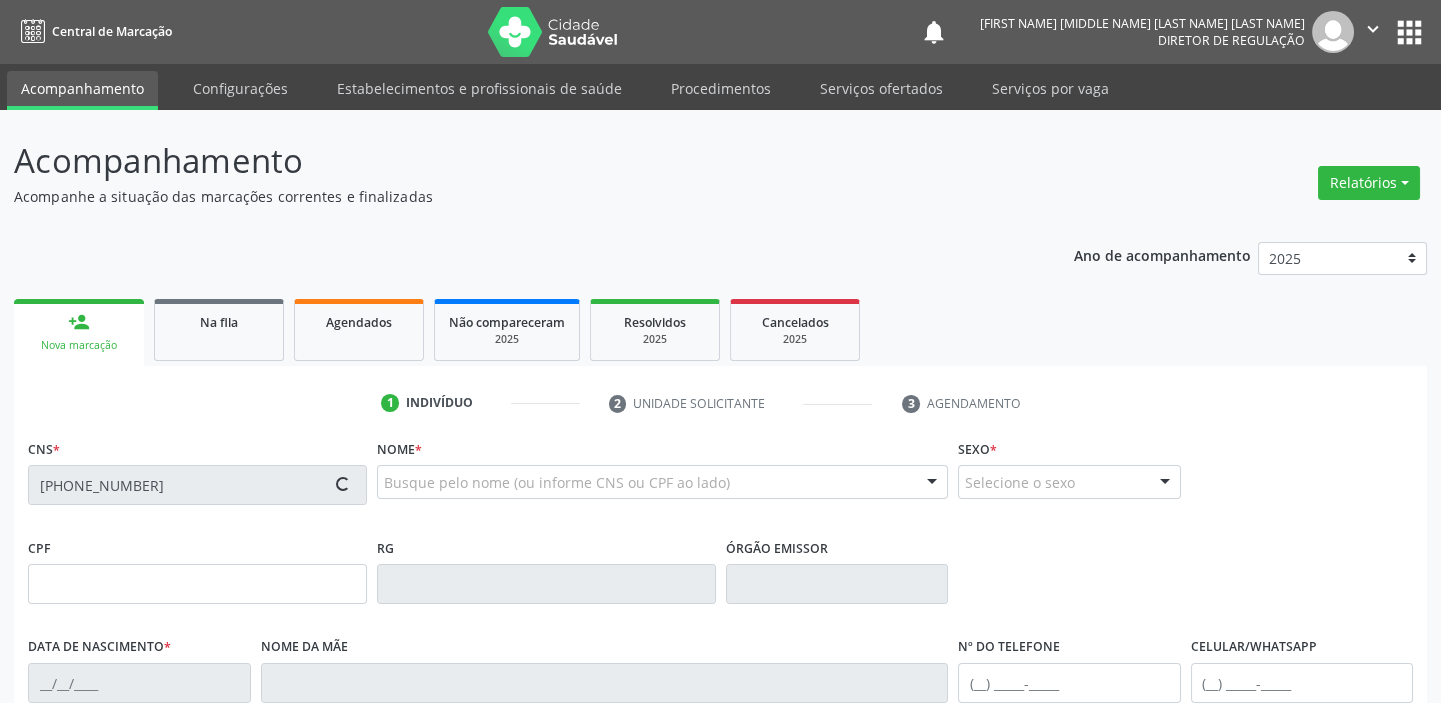 type on "711.715.584-14" 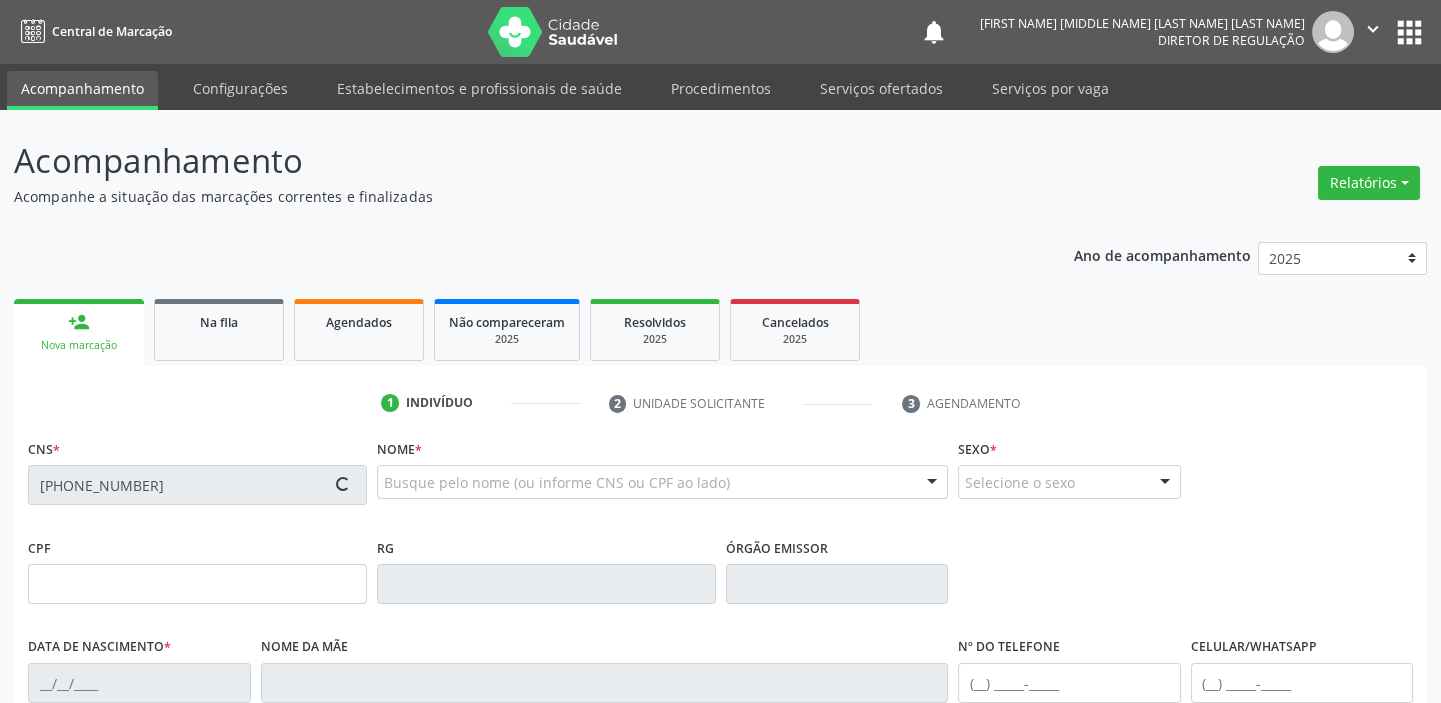 type on "26/05/2002" 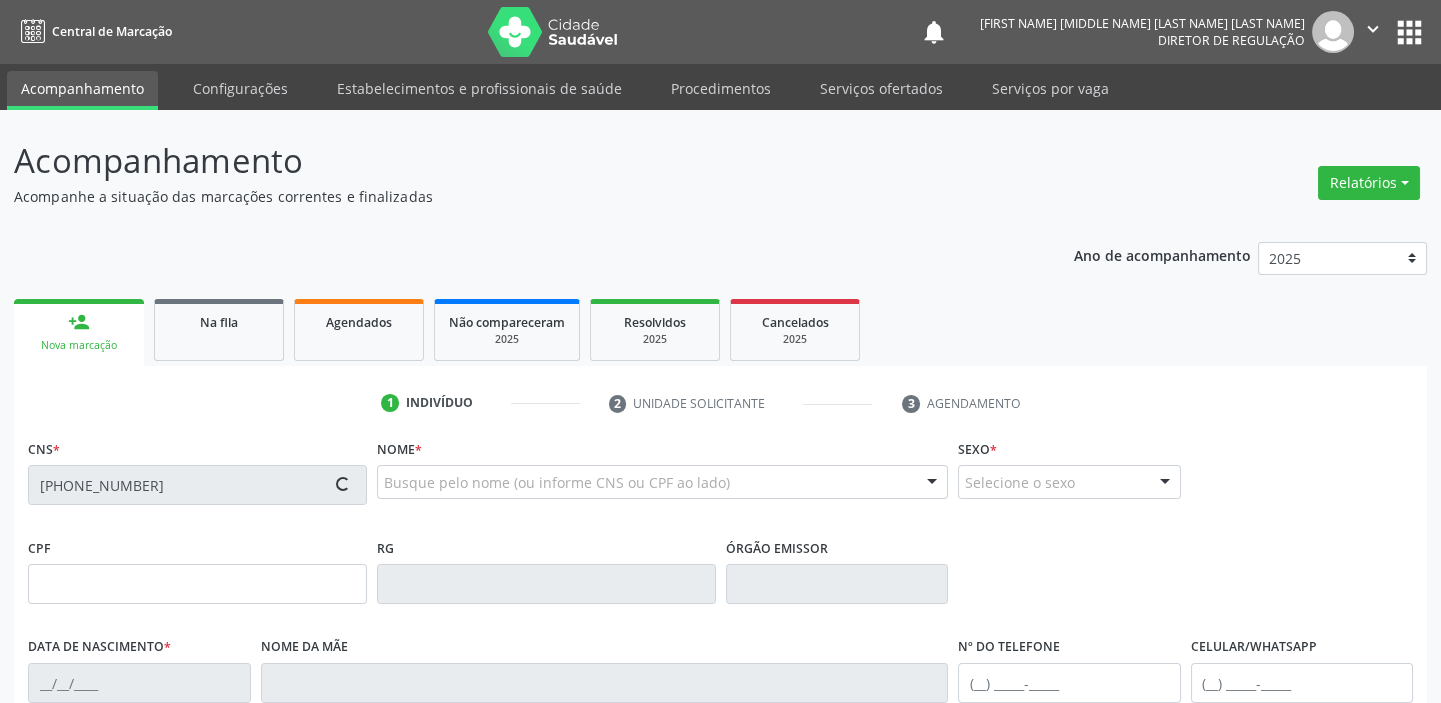 type on "056.958.734-44" 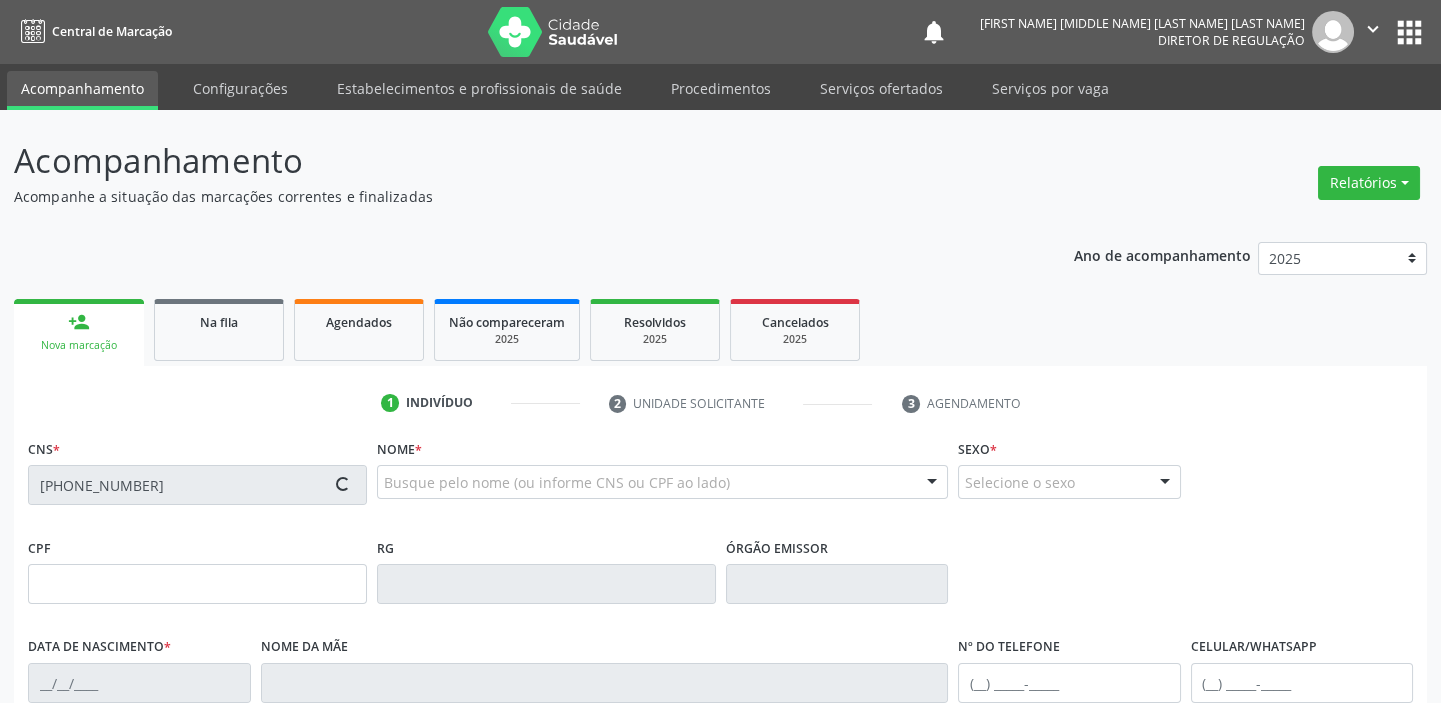type on "S/N" 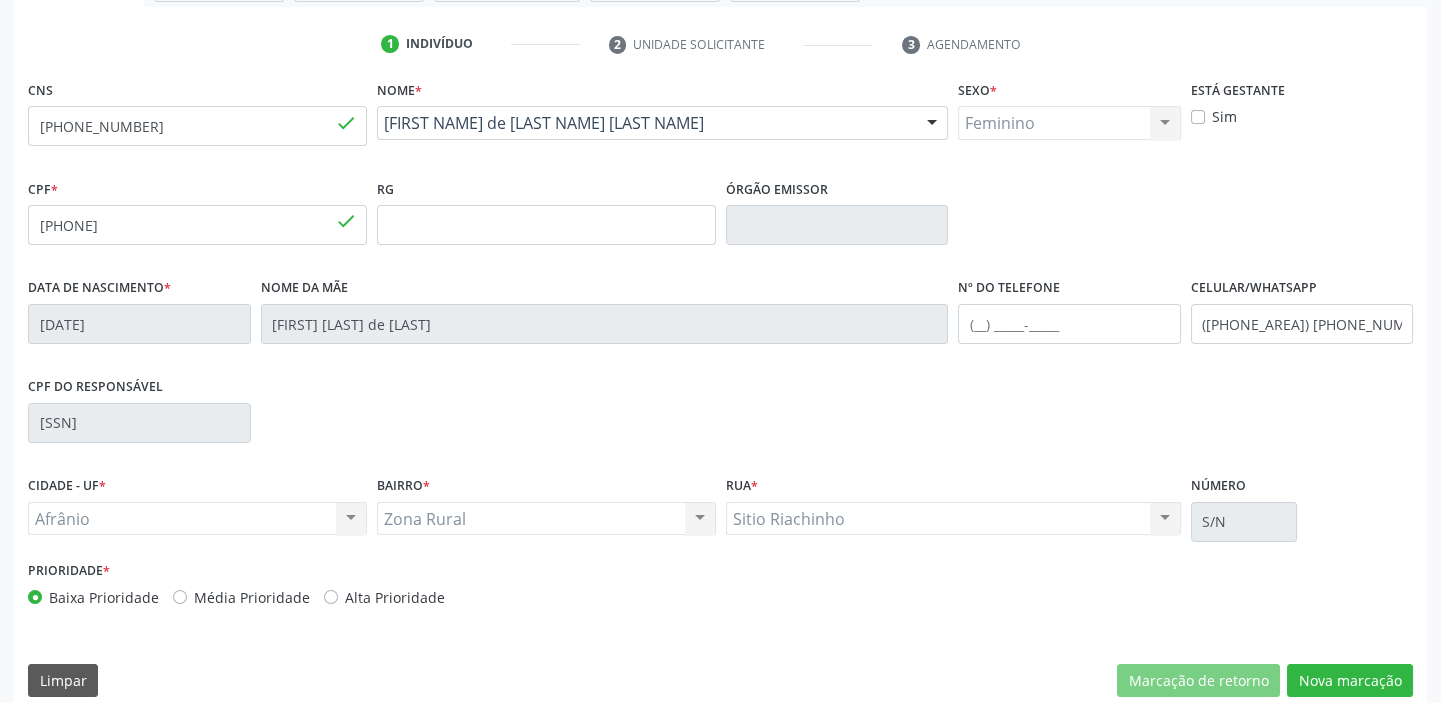 scroll, scrollTop: 380, scrollLeft: 0, axis: vertical 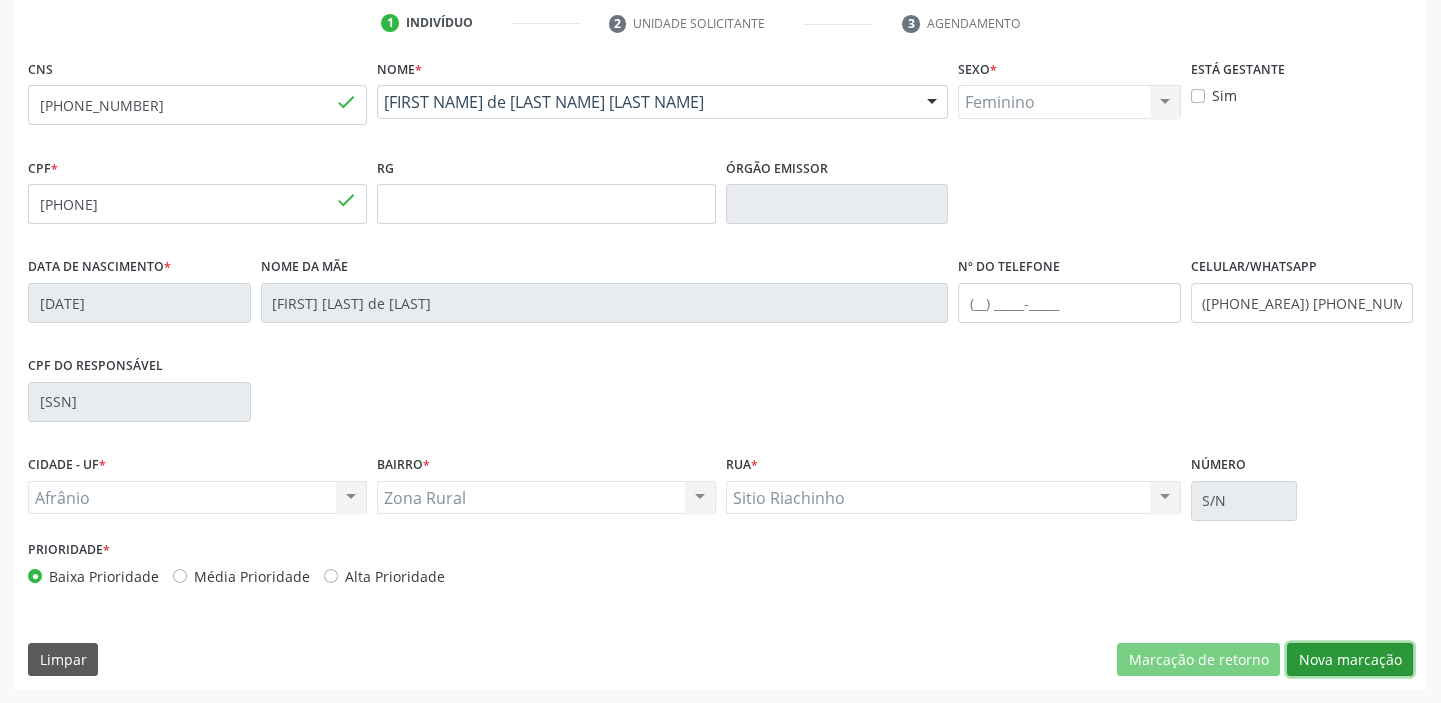 click on "Nova marcação" at bounding box center [1350, 660] 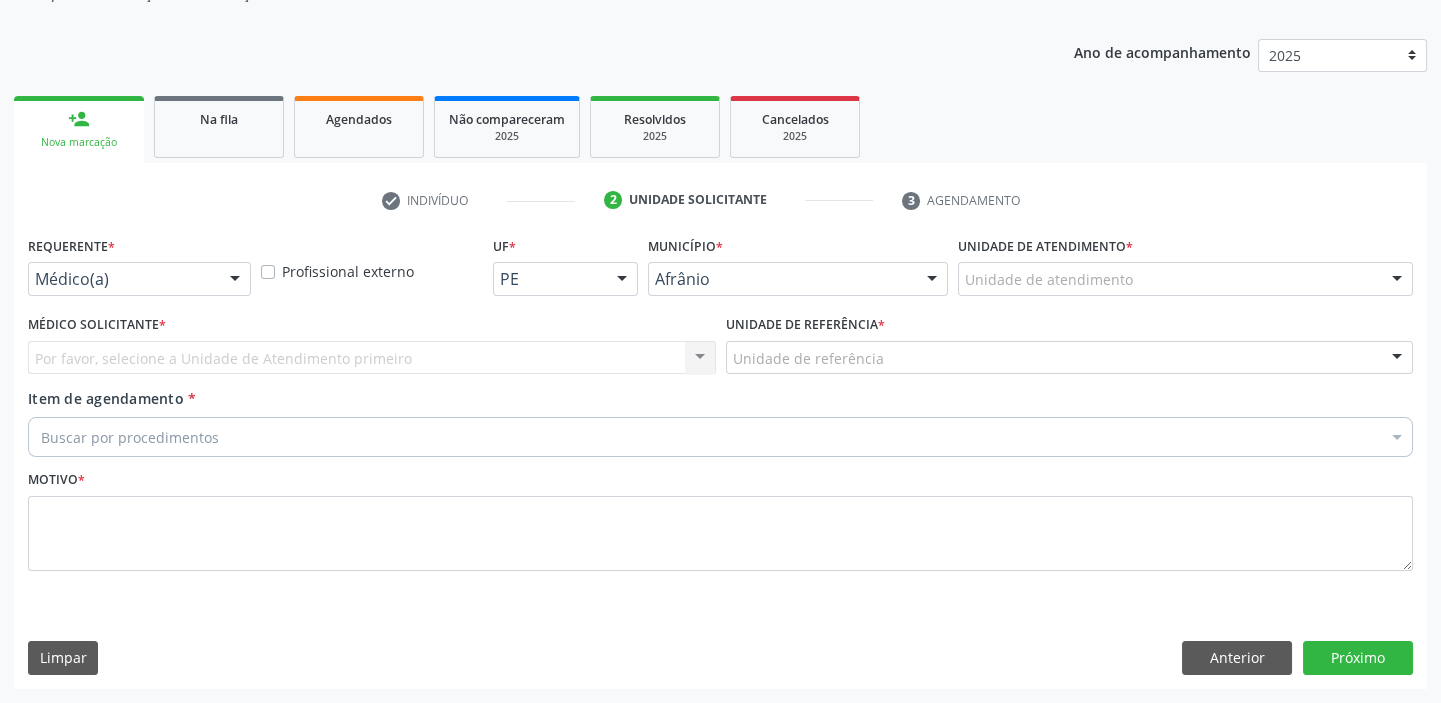 scroll, scrollTop: 201, scrollLeft: 0, axis: vertical 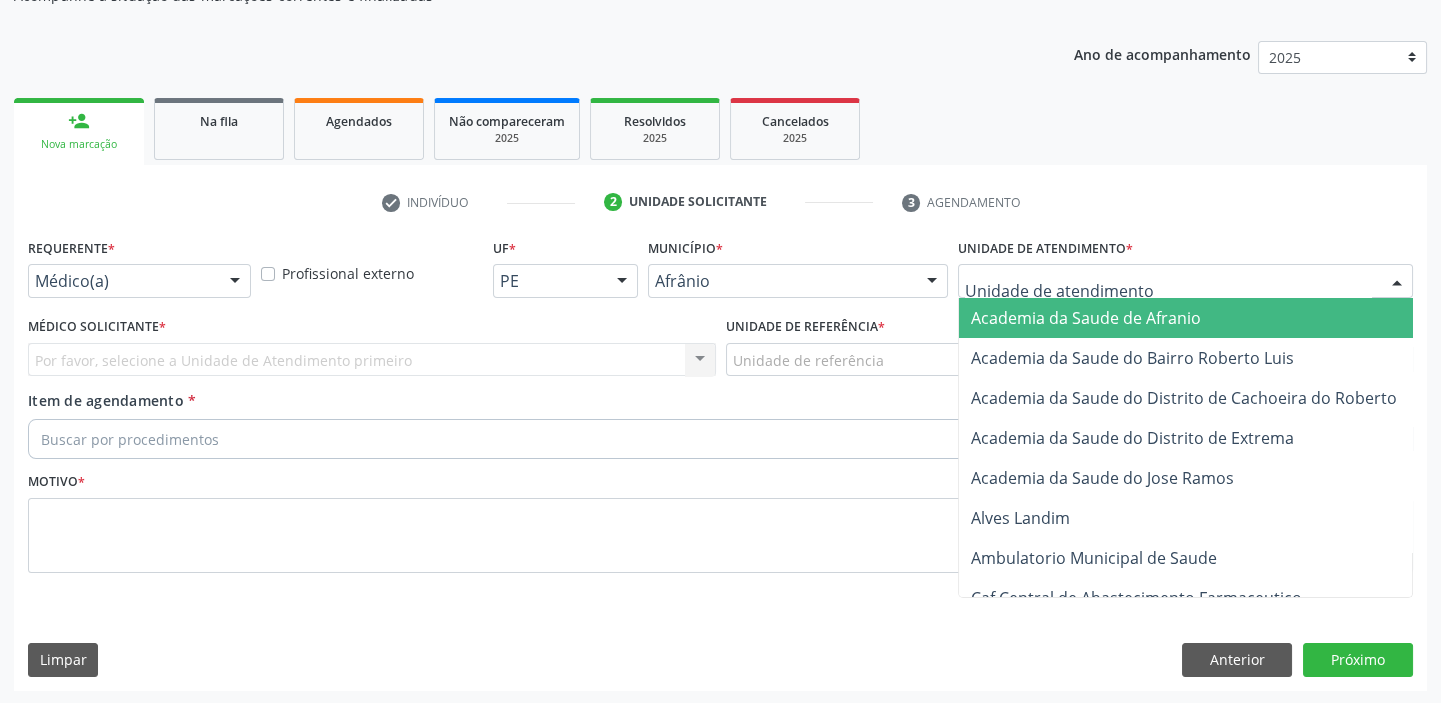 click at bounding box center [1185, 281] 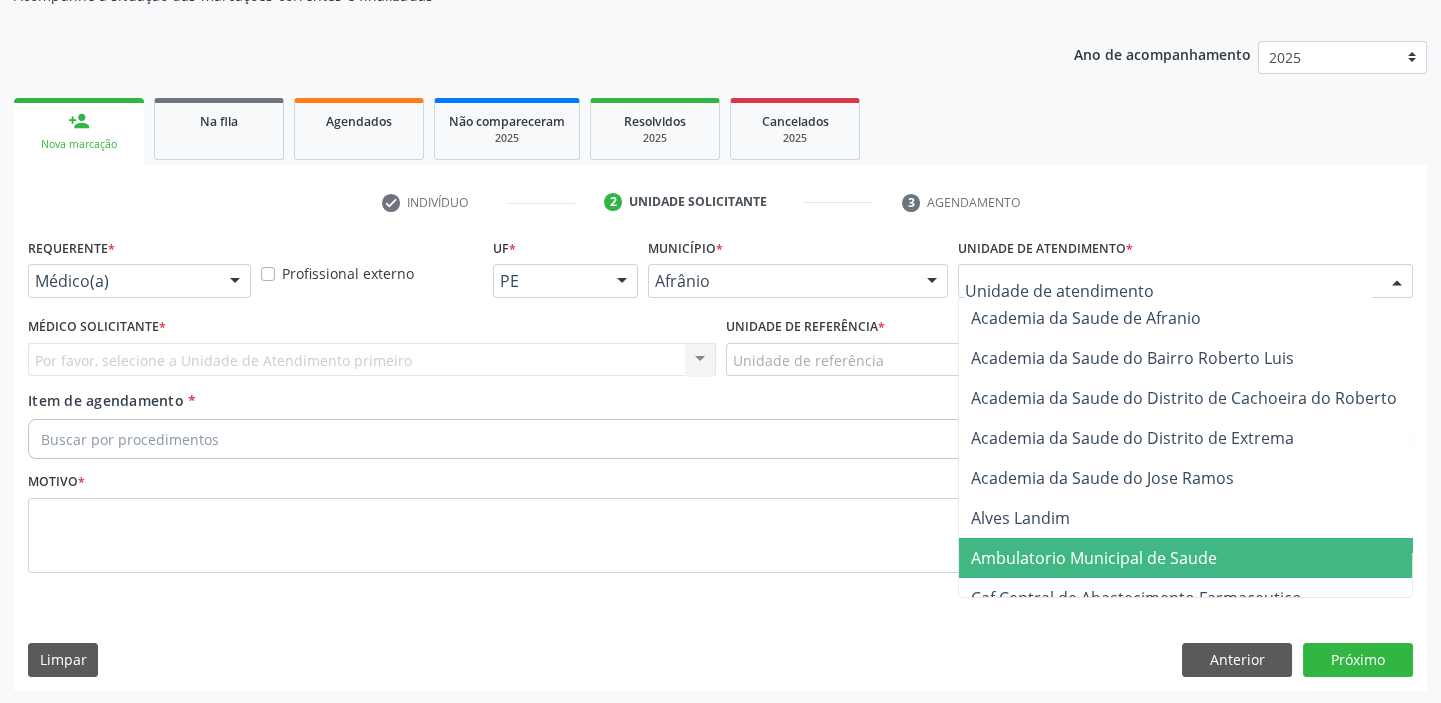 drag, startPoint x: 1027, startPoint y: 545, endPoint x: 869, endPoint y: 473, distance: 173.63179 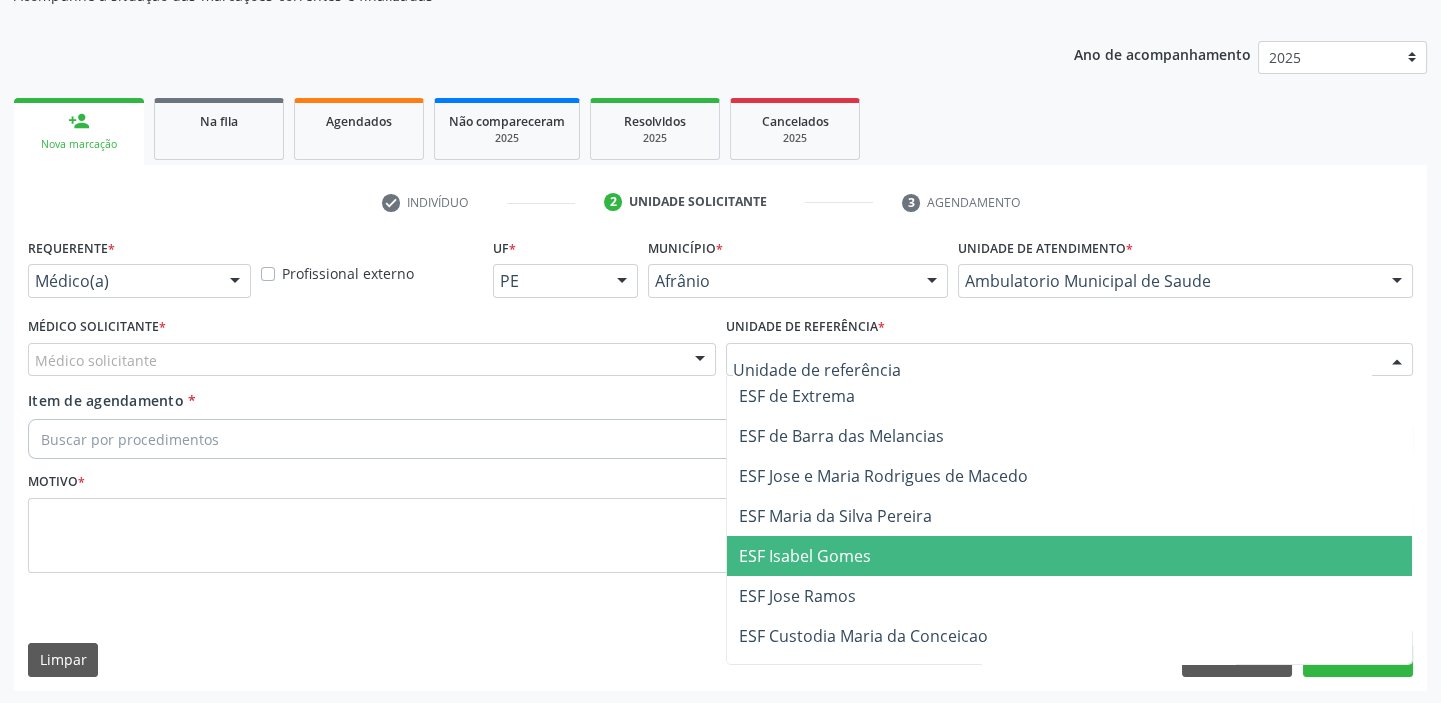 click on "ESF Isabel Gomes" at bounding box center [805, 556] 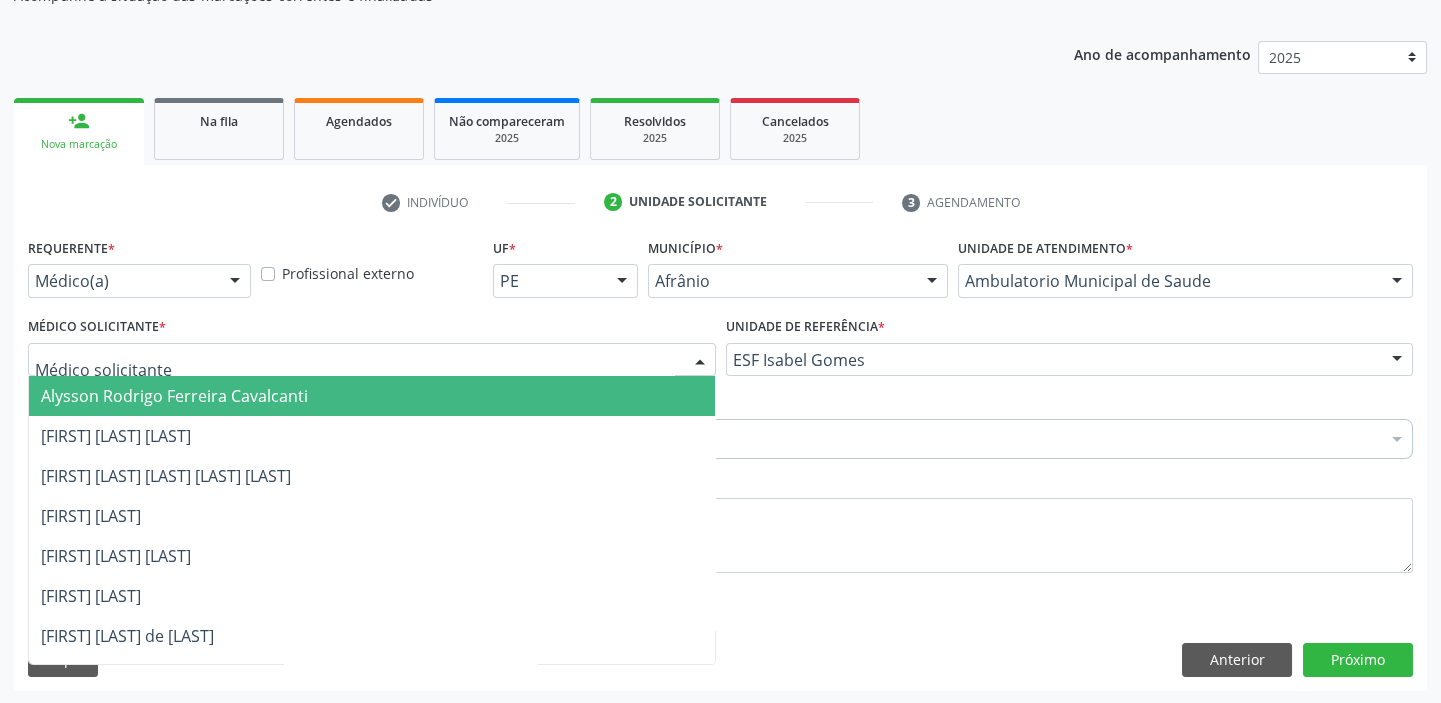 click on "Alysson Rodrigo Ferreira Cavalcanti" at bounding box center [174, 396] 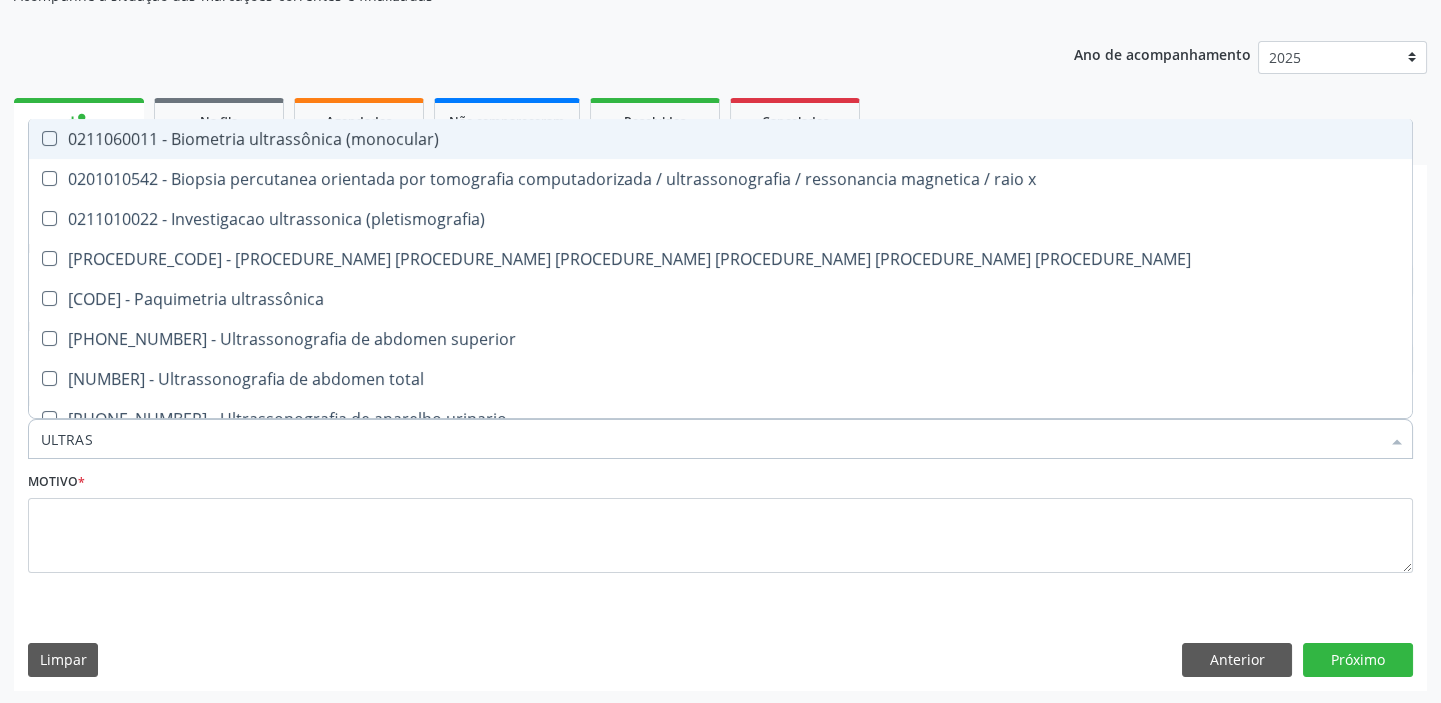 type on "ULTRASS" 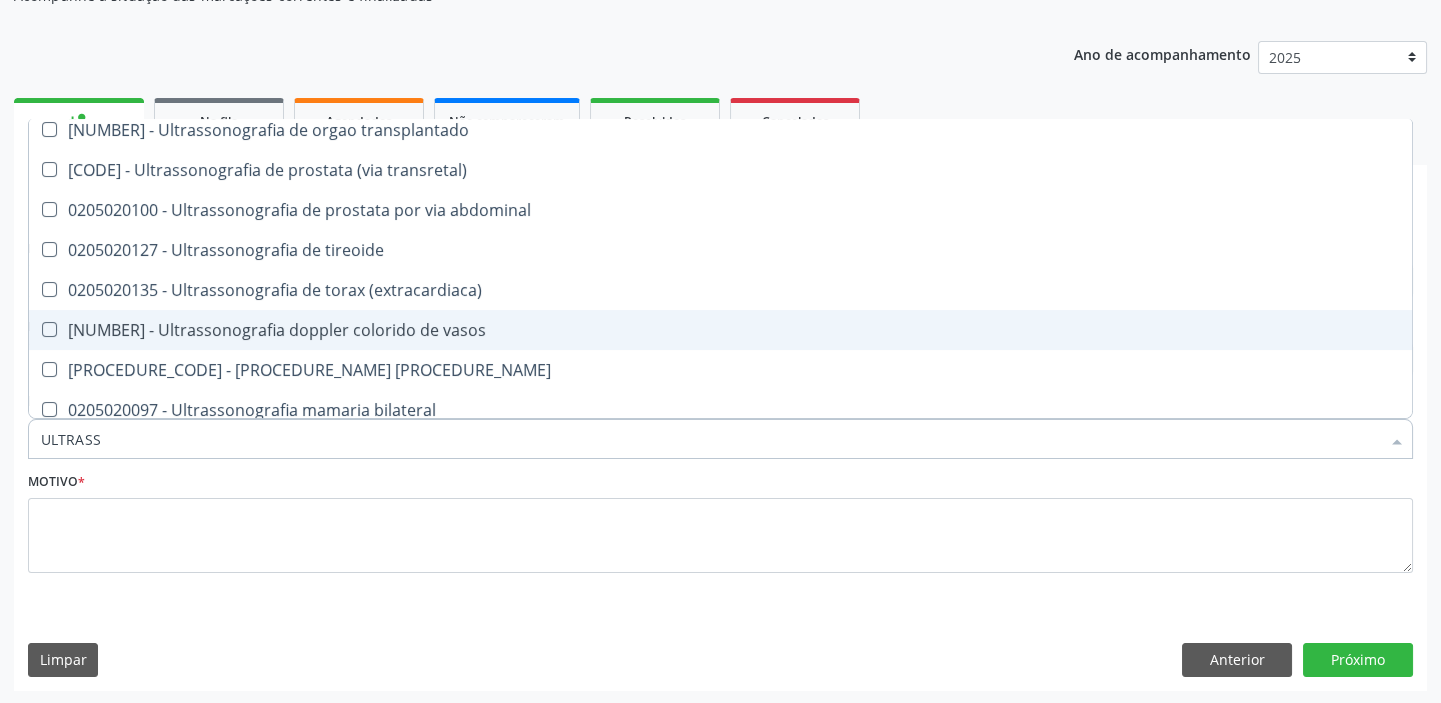 scroll, scrollTop: 454, scrollLeft: 0, axis: vertical 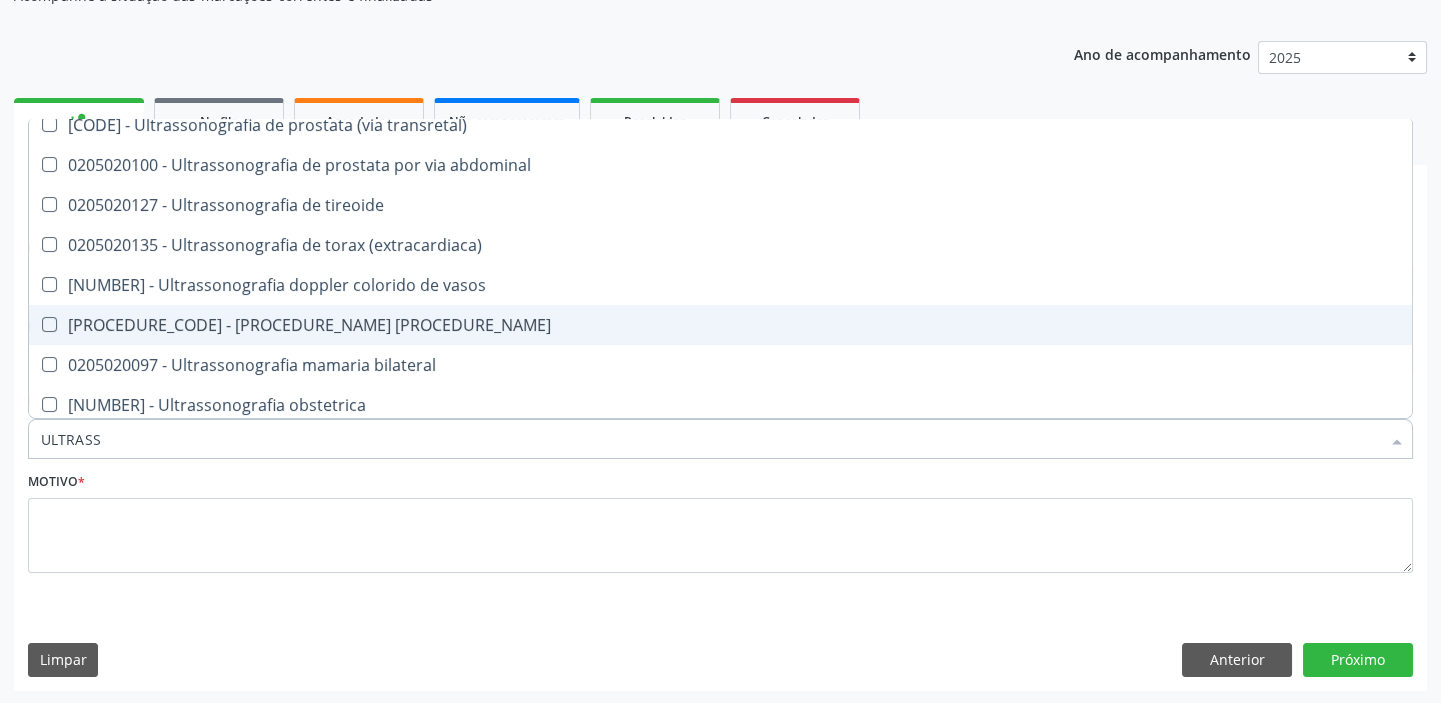 click on "[NUMBER] - Ultrassonografia doppler de fluxo obstetrico" at bounding box center (720, 325) 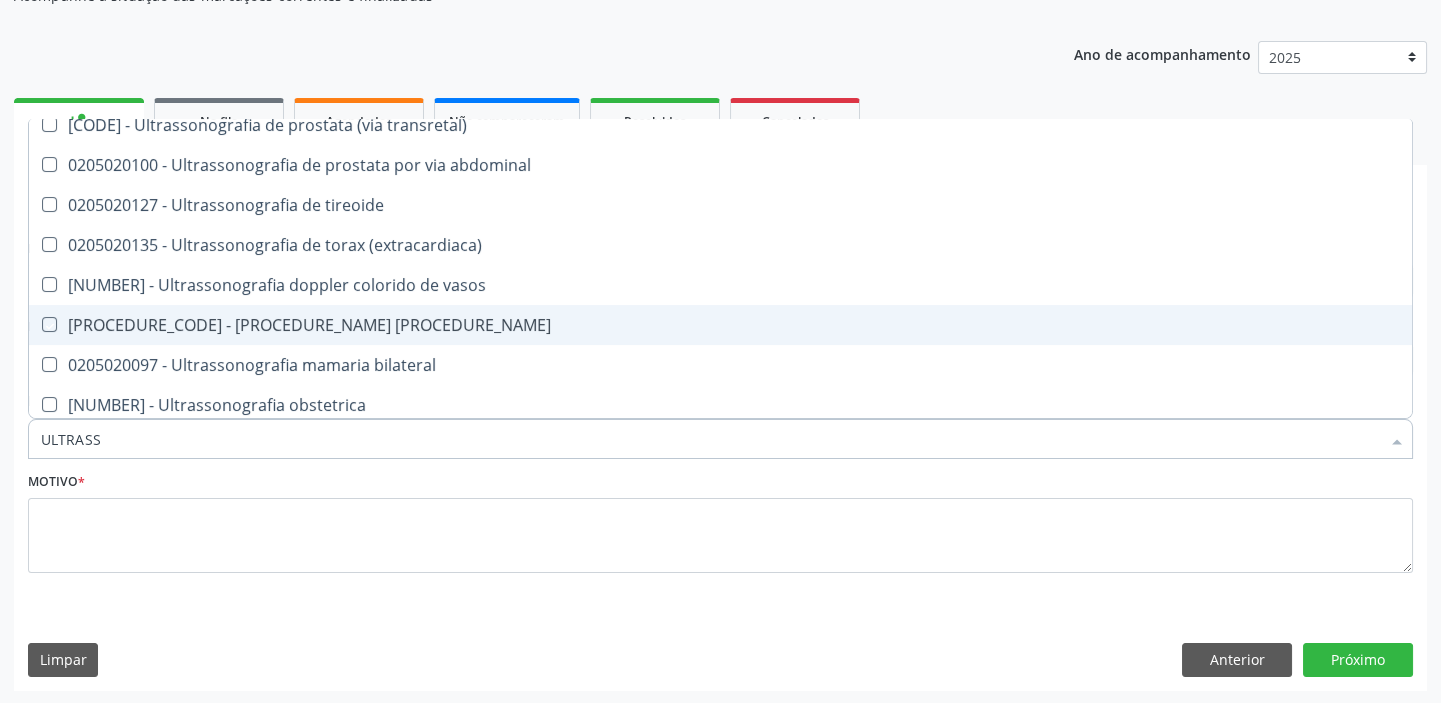 checkbox on "true" 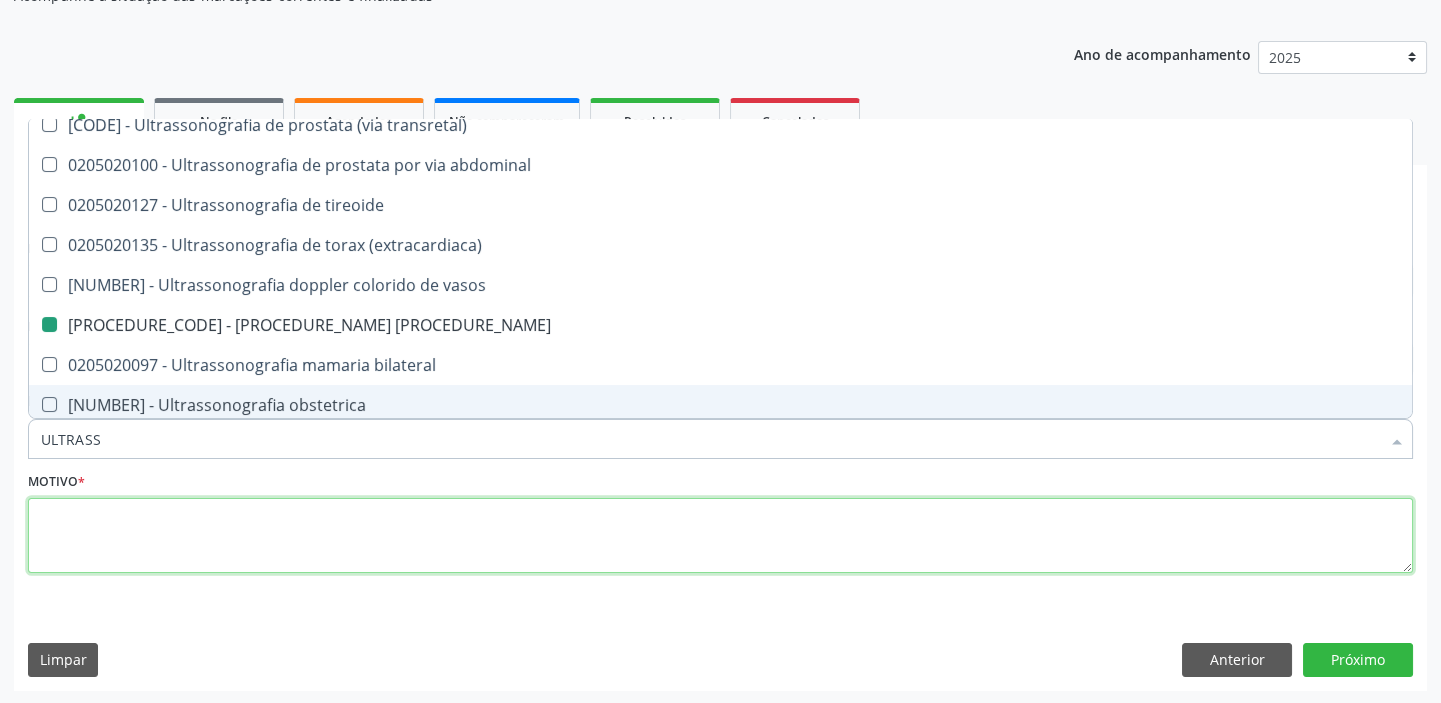 click at bounding box center (720, 536) 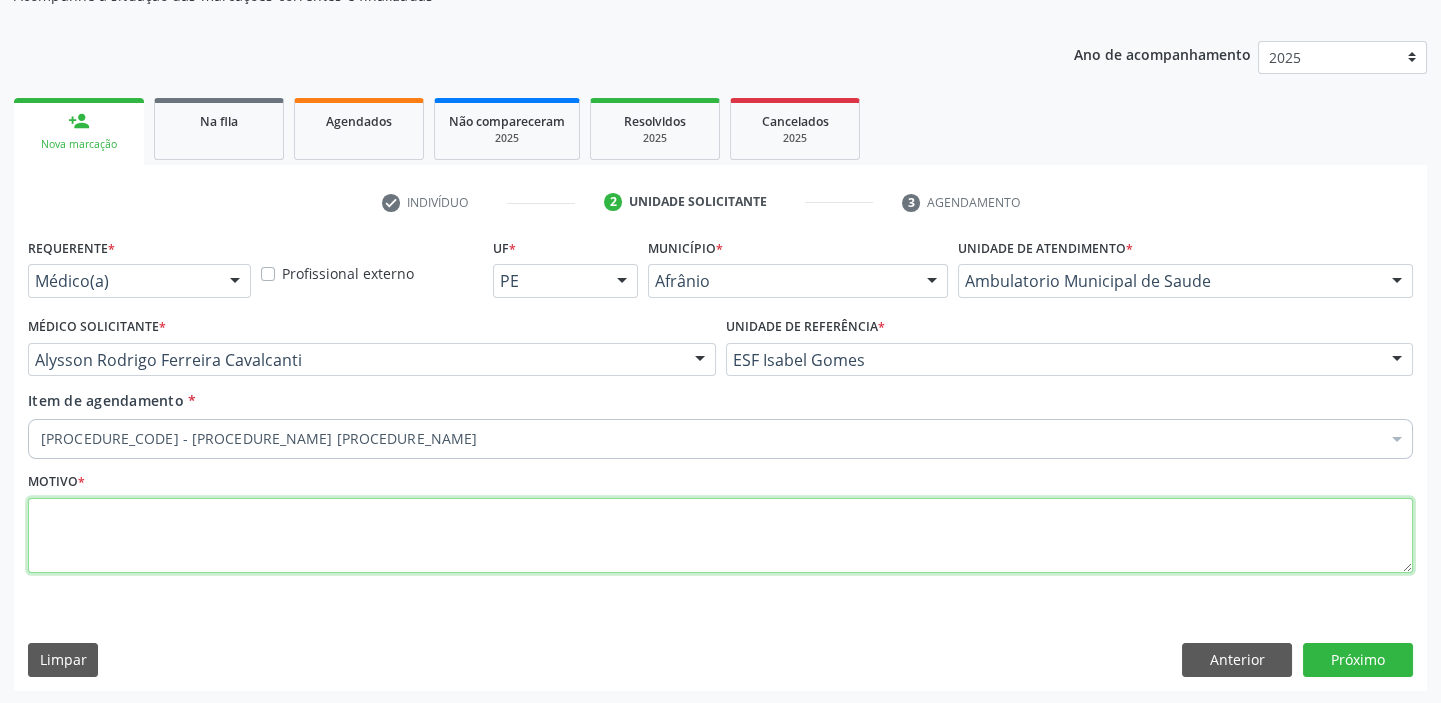 scroll, scrollTop: 0, scrollLeft: 0, axis: both 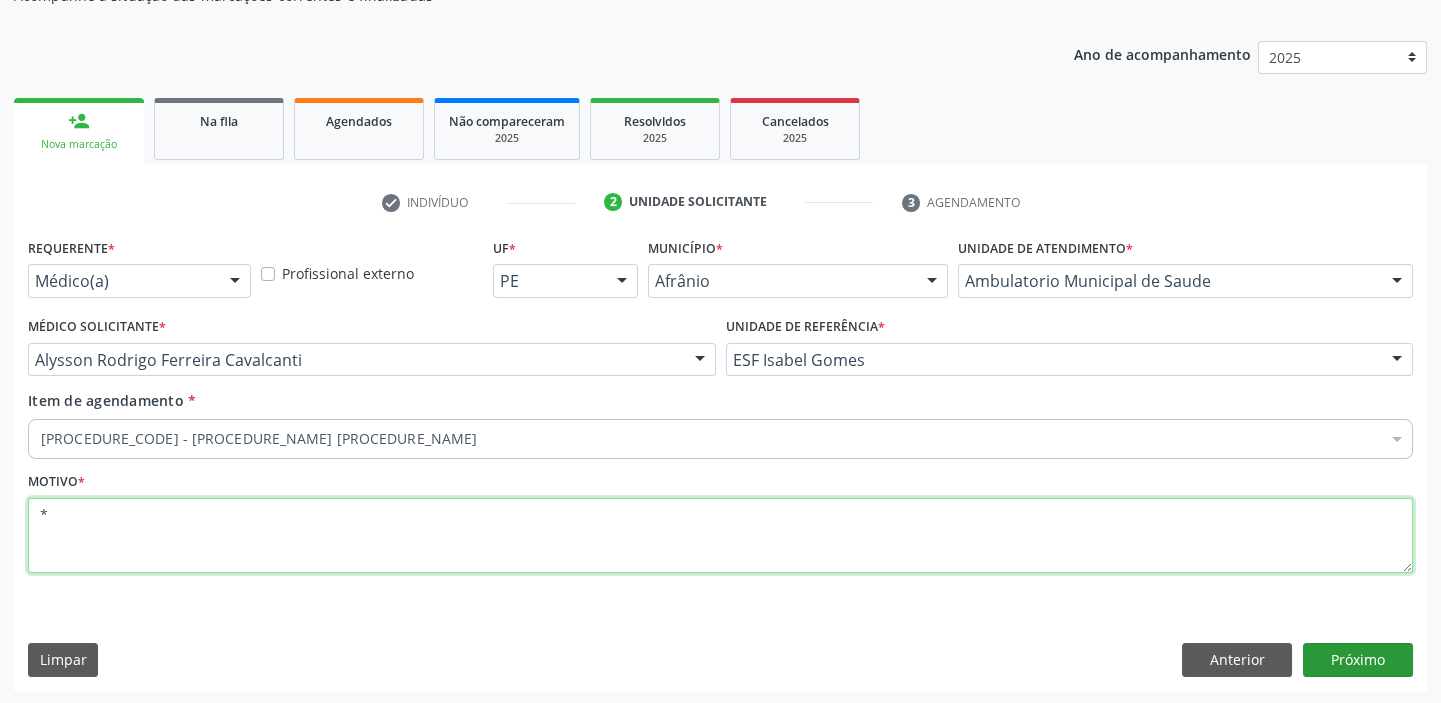 type on "*" 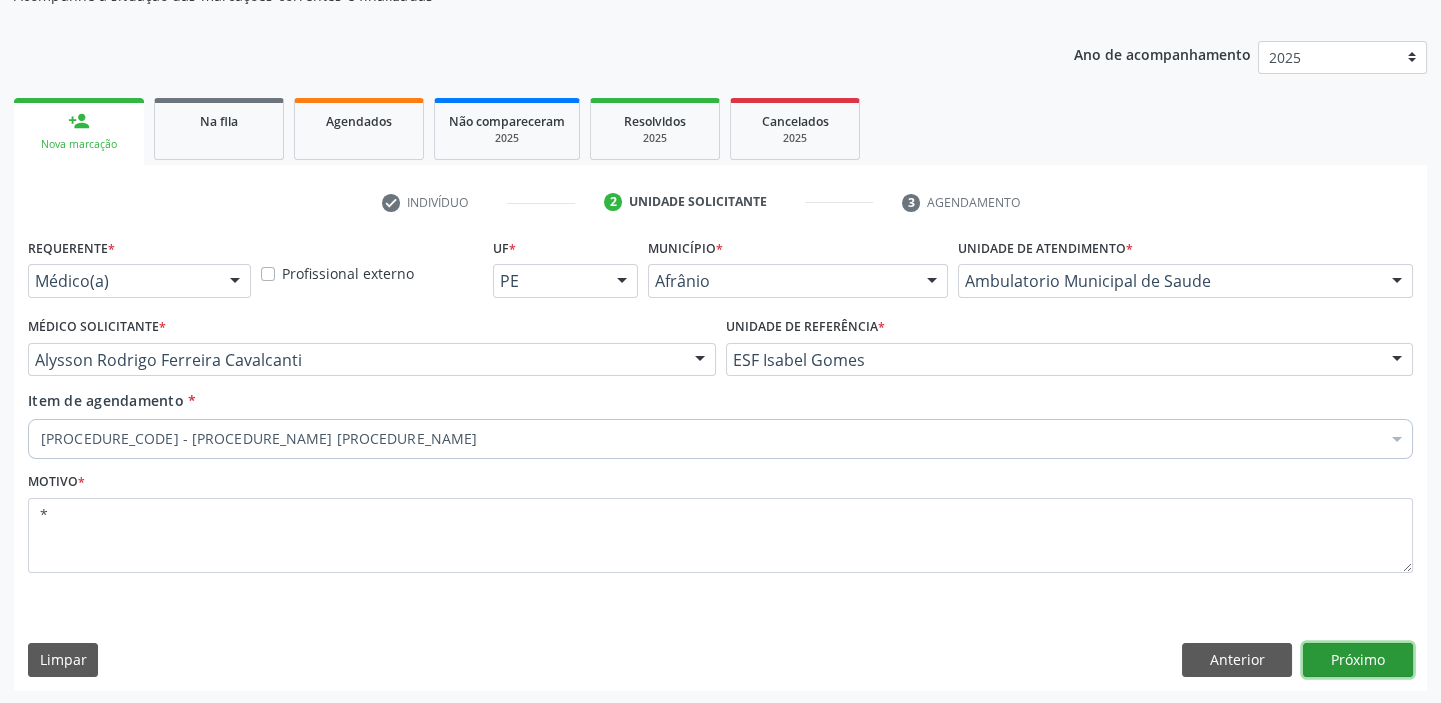 click on "Próximo" at bounding box center (1358, 660) 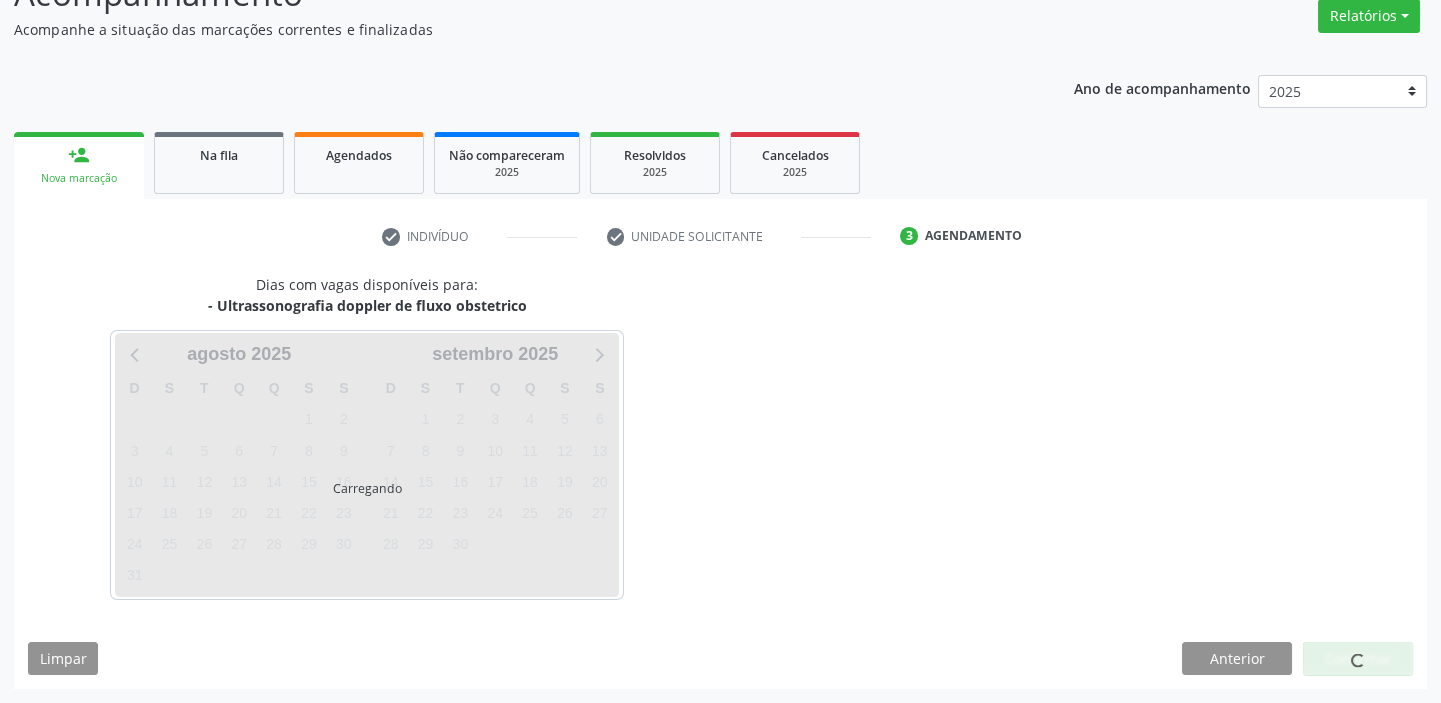 scroll, scrollTop: 166, scrollLeft: 0, axis: vertical 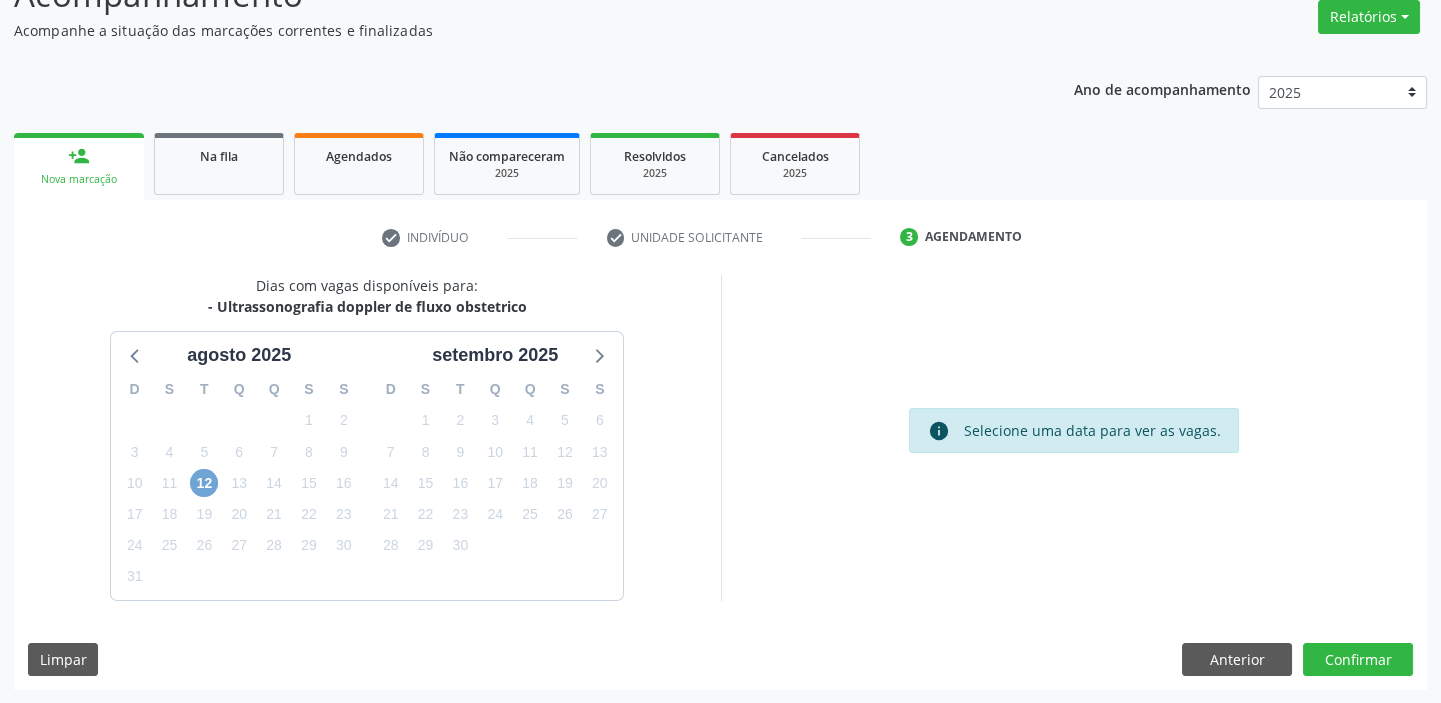click on "12" at bounding box center [204, 483] 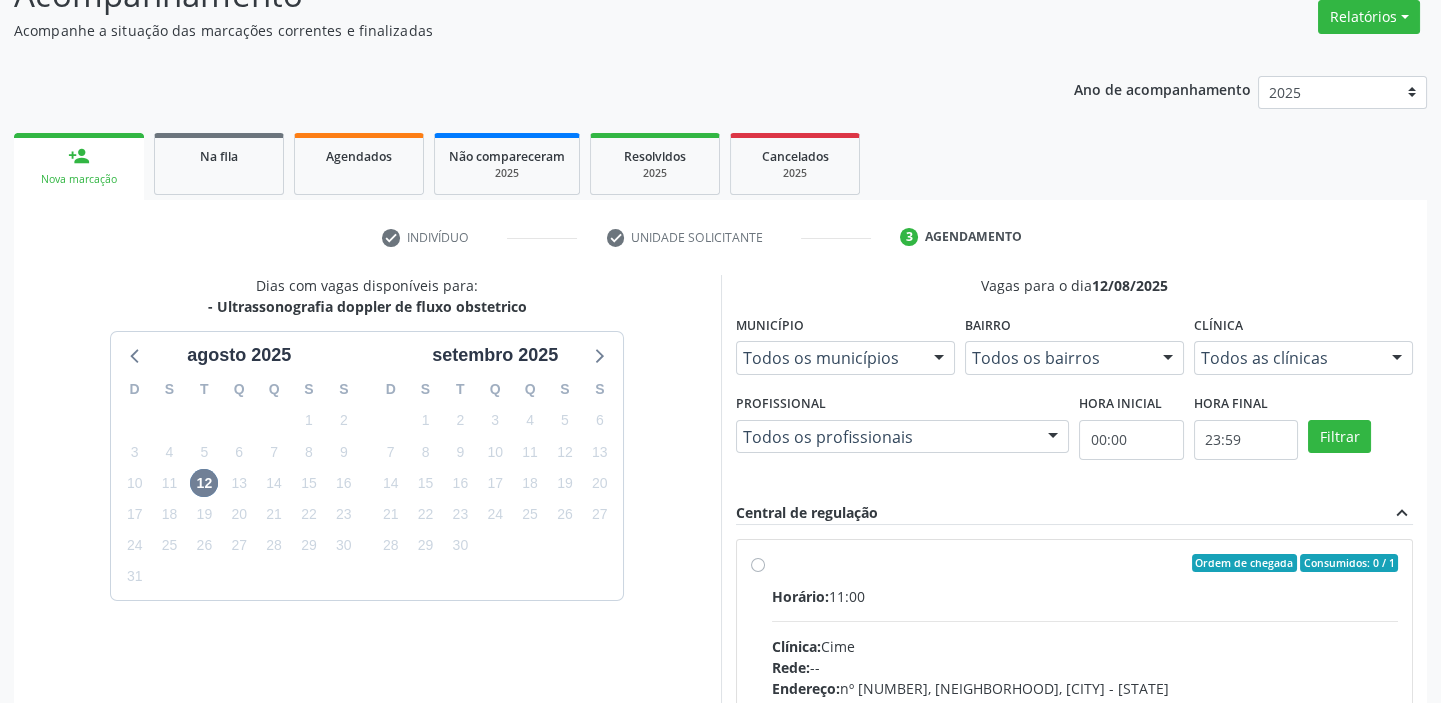 click on "Clínica:  Cime" at bounding box center [1085, 646] 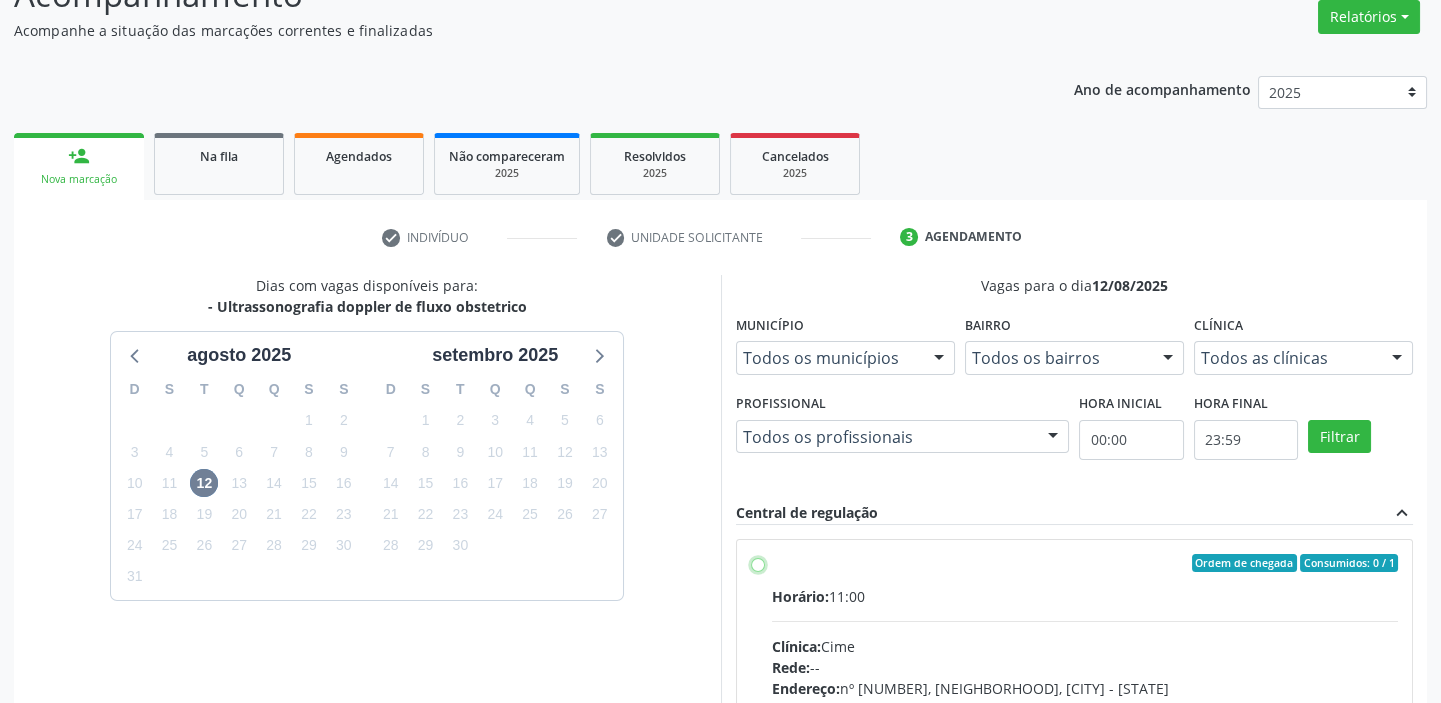 click on "Ordem de chegada
Consumidos: 0 / 1
Horário:   11:00
Clínica:  Cime
Rede:
--
Endereço:   nº 70, Centro, Afrânio - PE
Telefone:   (87) 88416145
Profissional:
--
Informações adicionais sobre o atendimento
Idade de atendimento:
Sem restrição
Gênero(s) atendido(s):
Sem restrição
Informações adicionais:
--" at bounding box center (758, 563) 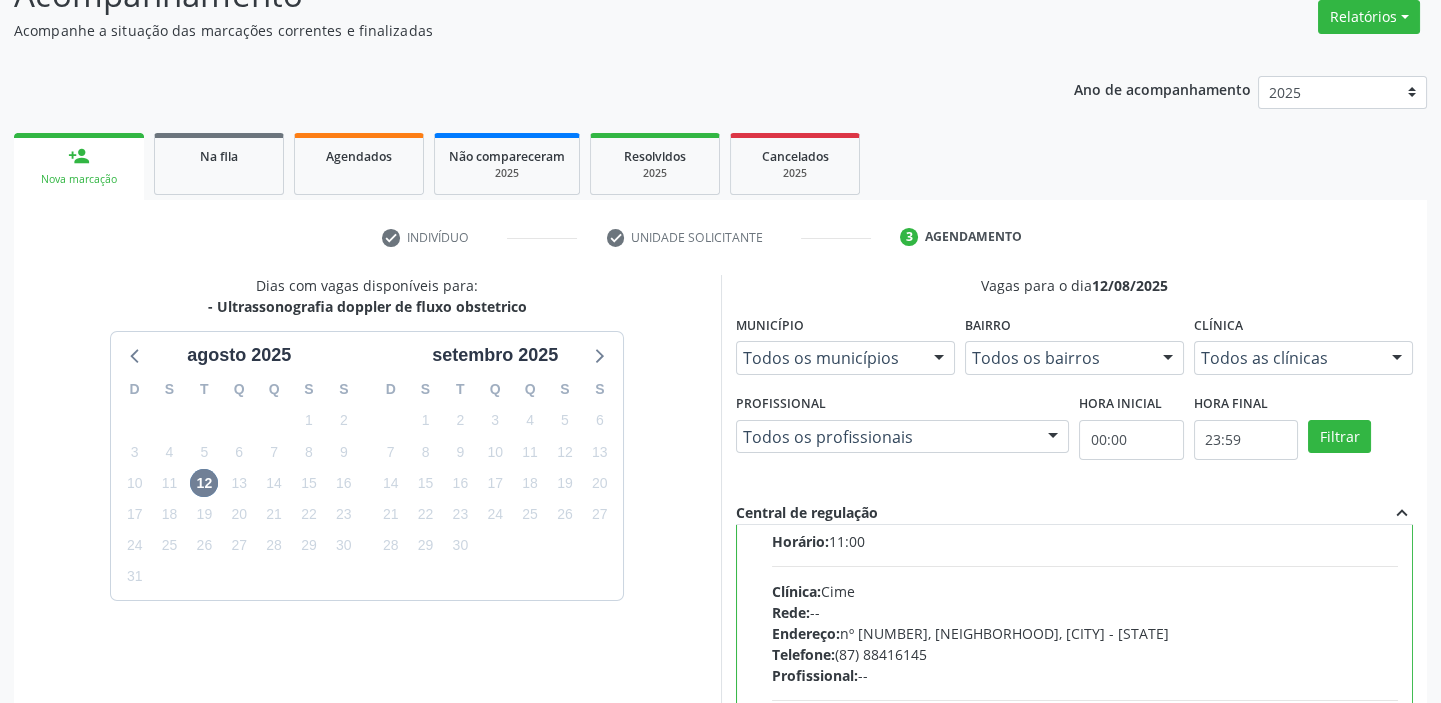 scroll, scrollTop: 99, scrollLeft: 0, axis: vertical 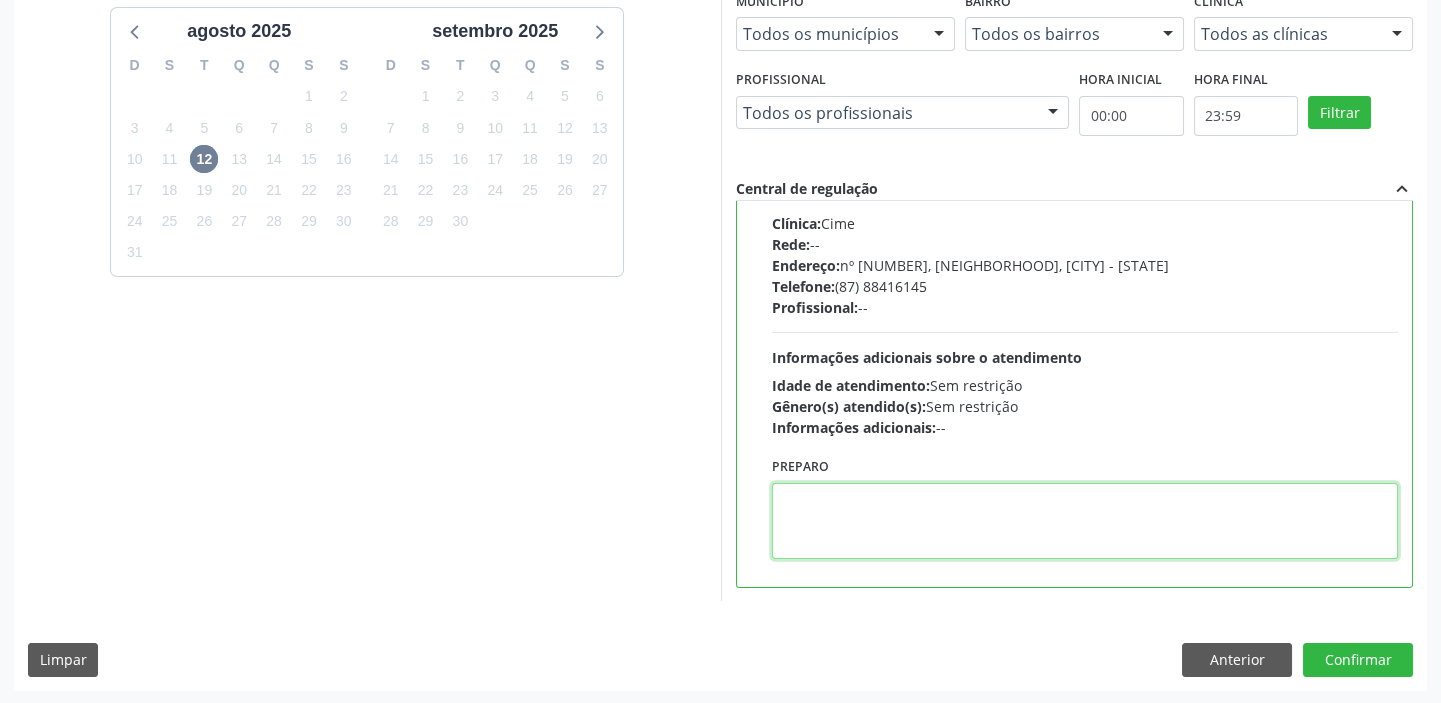 click at bounding box center (1085, 521) 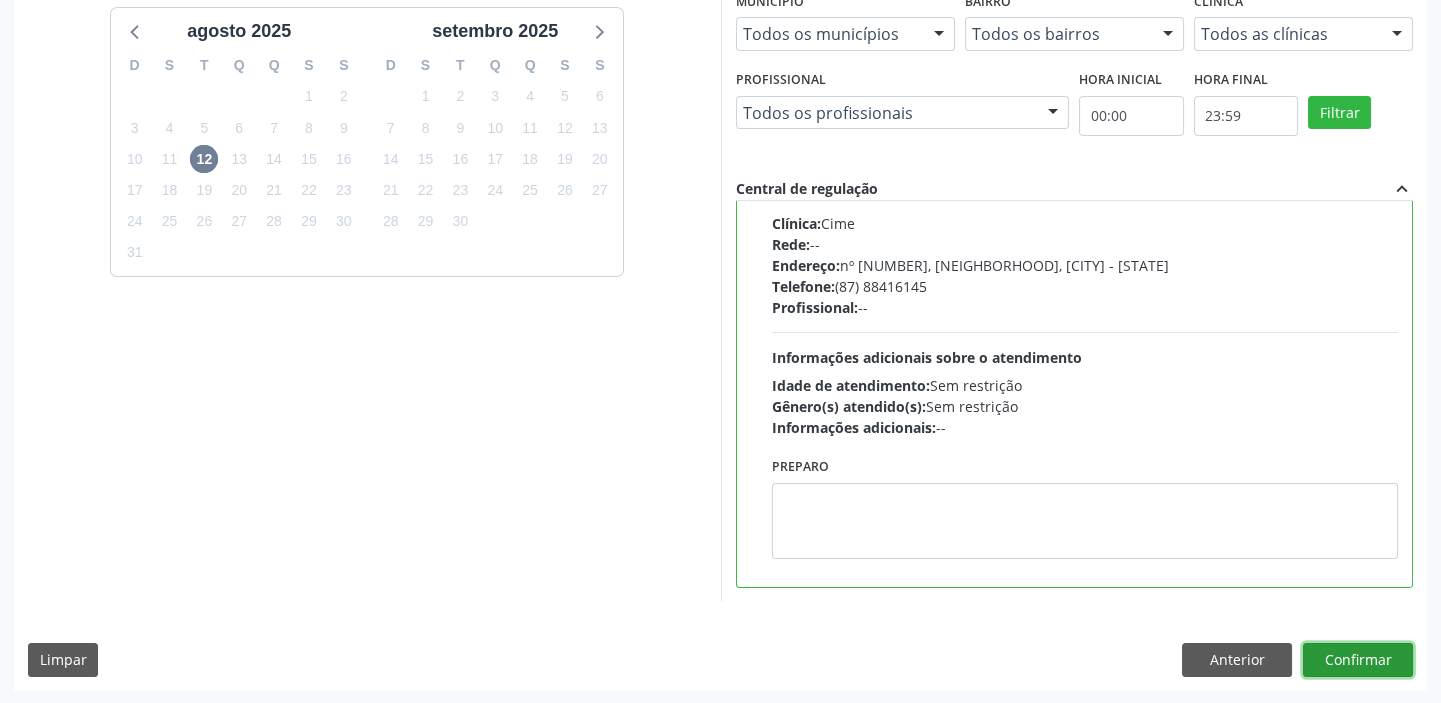 click on "Confirmar" at bounding box center (1358, 660) 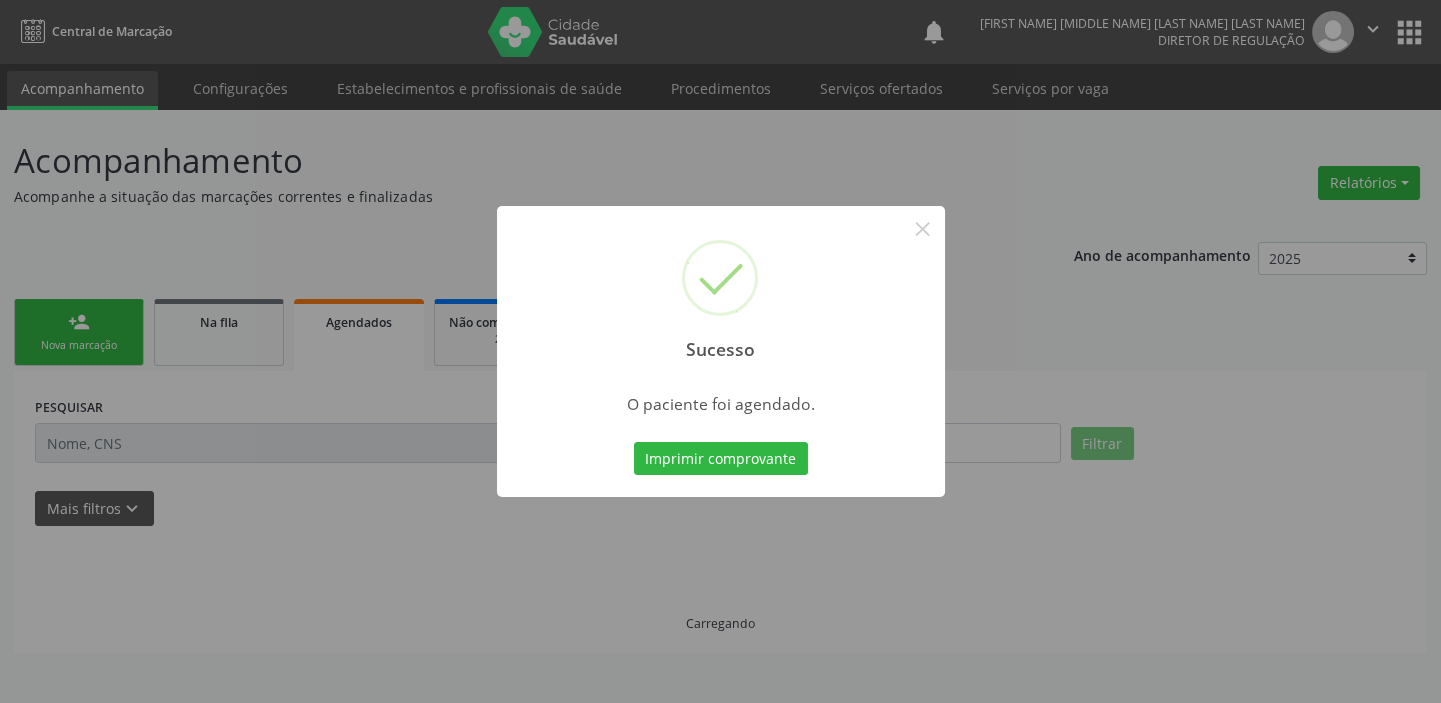 scroll, scrollTop: 0, scrollLeft: 0, axis: both 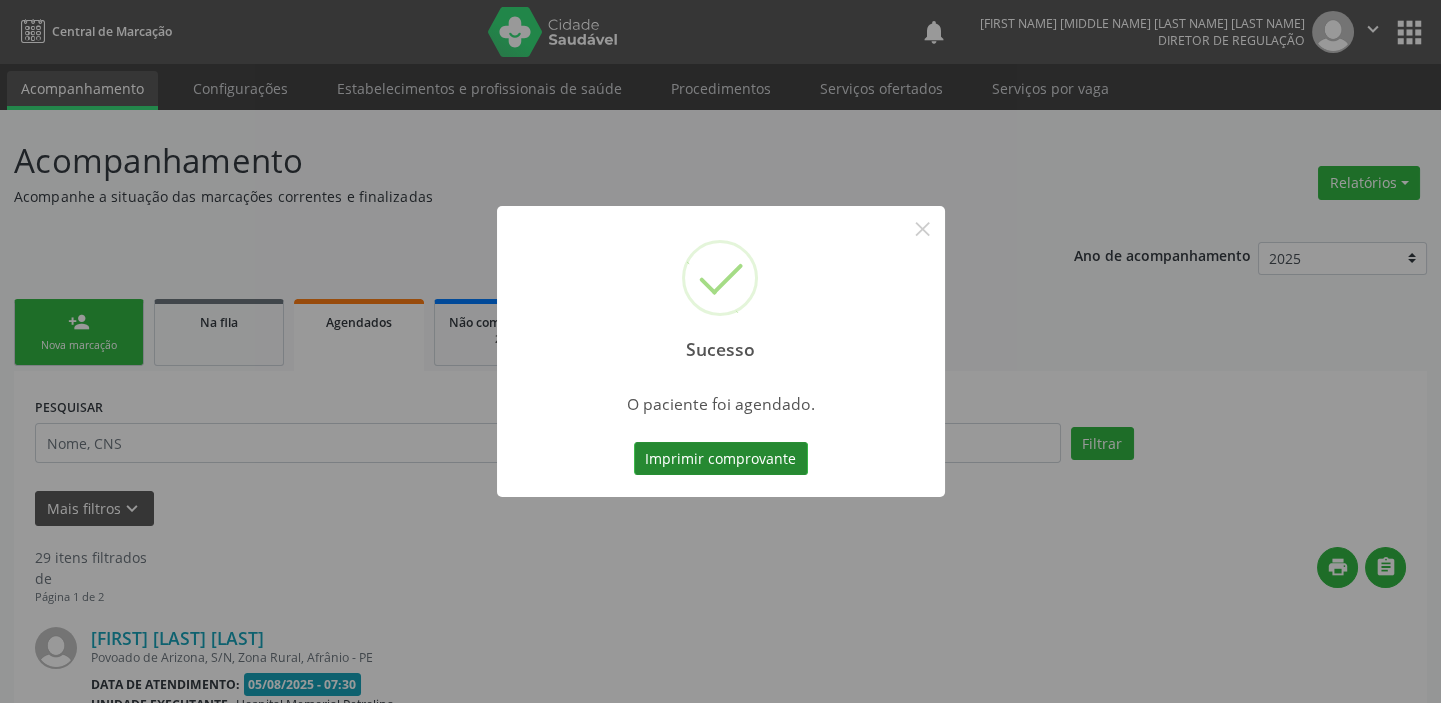 click on "Imprimir comprovante" at bounding box center (721, 459) 